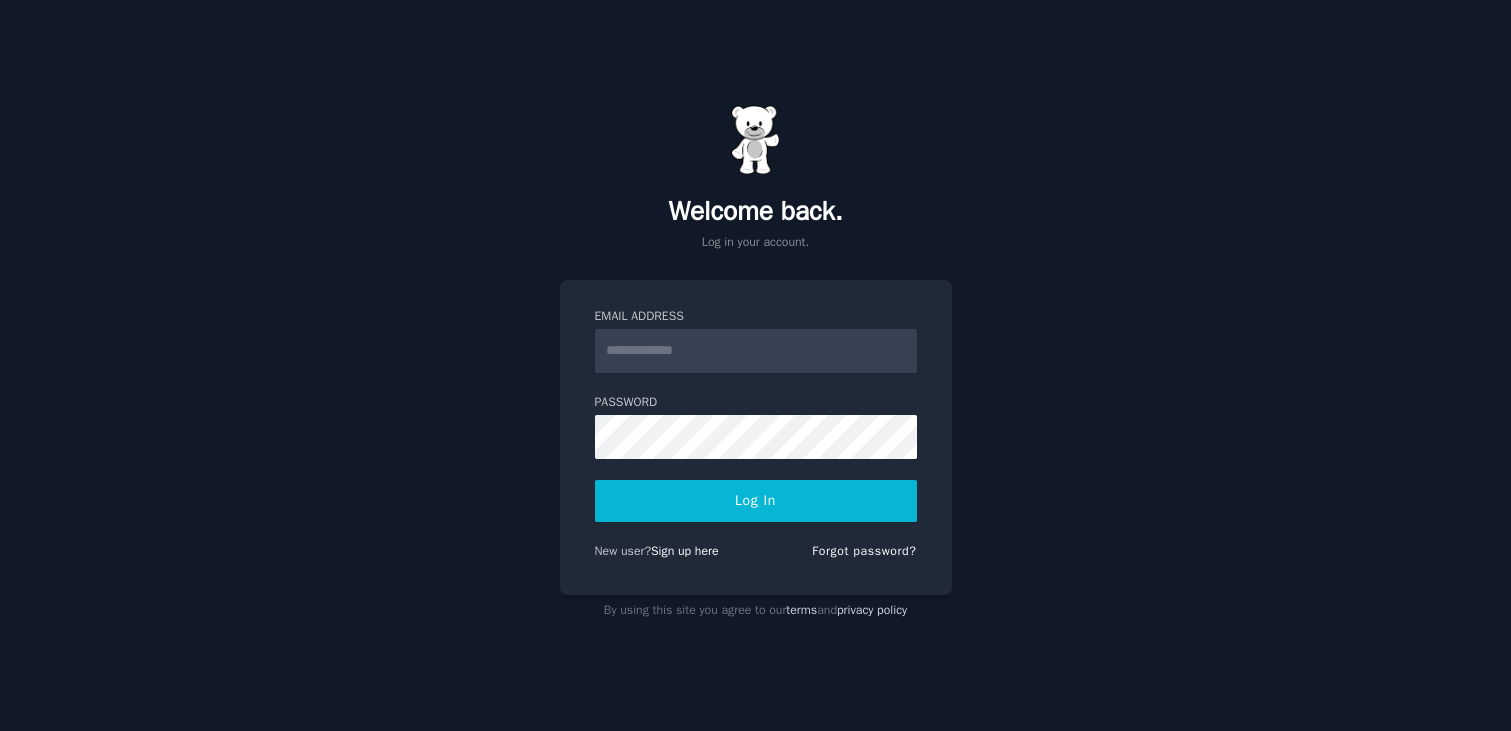 scroll, scrollTop: 0, scrollLeft: 0, axis: both 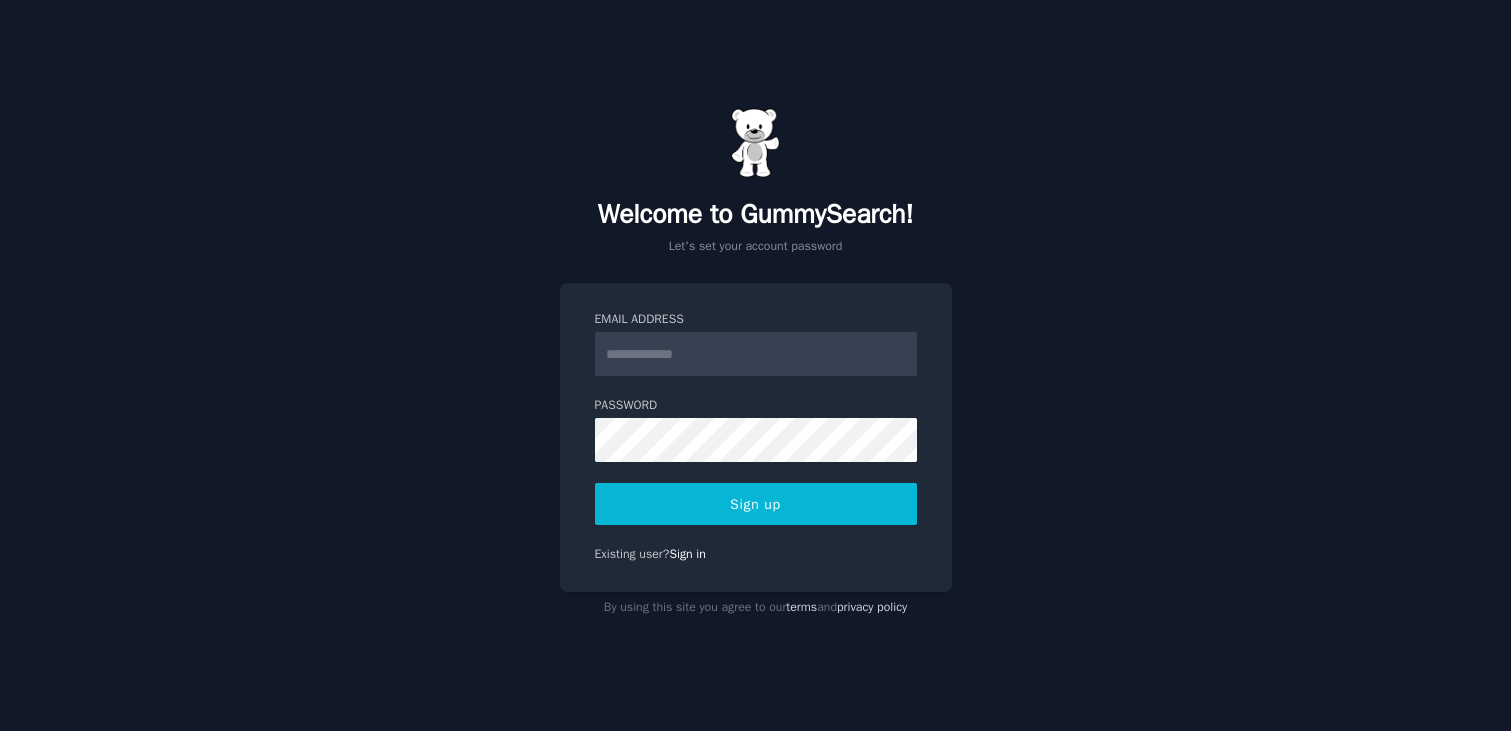 click on "Email Address" at bounding box center [756, 354] 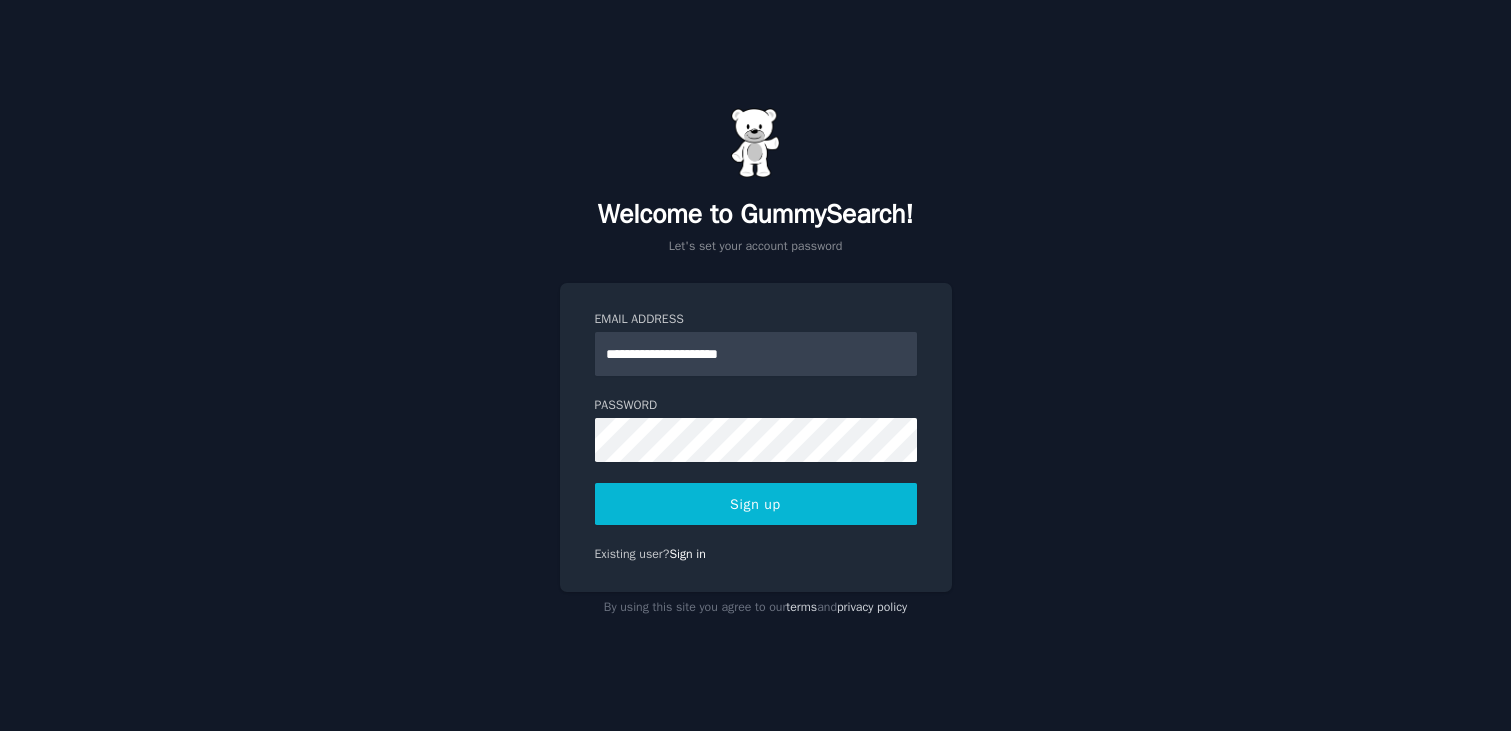 click on "**********" at bounding box center (755, 365) 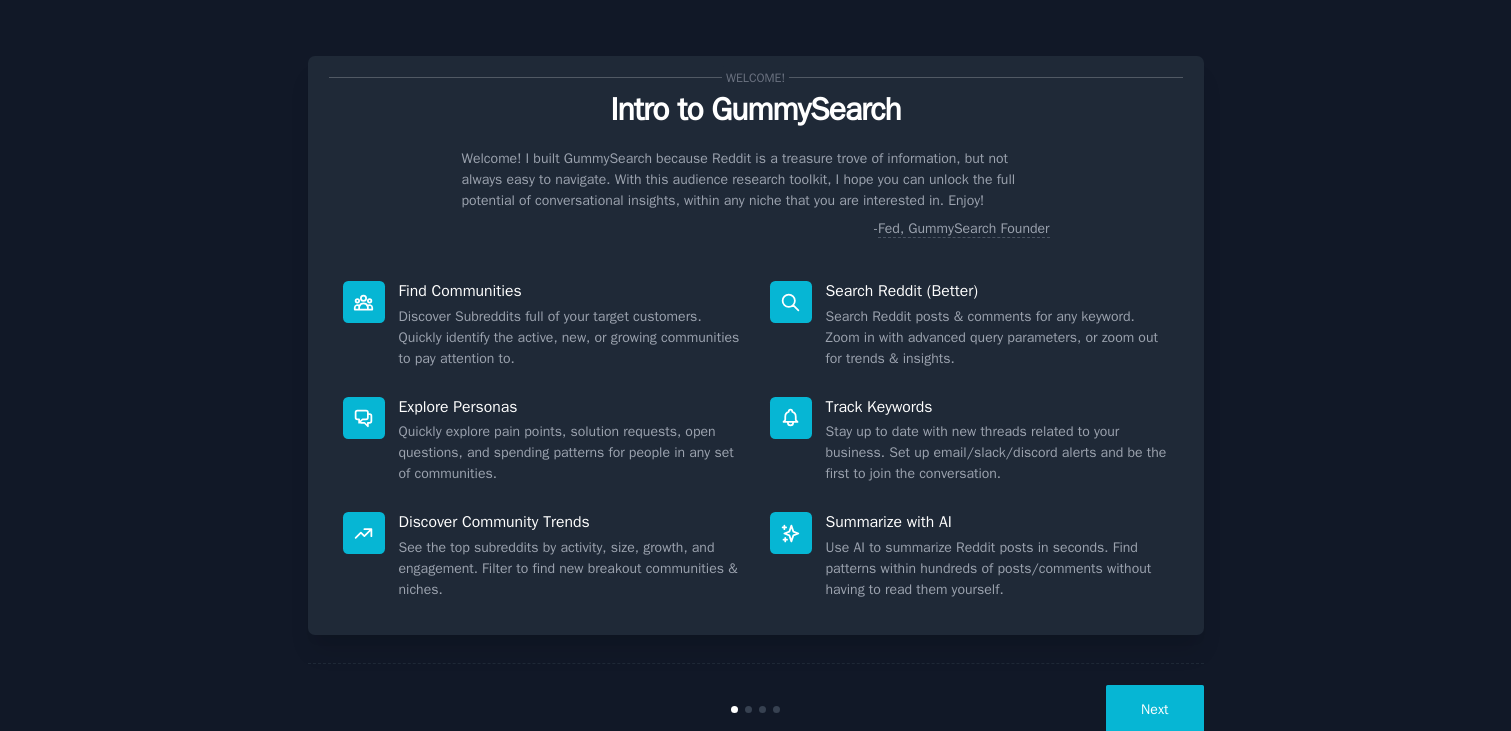 scroll, scrollTop: 0, scrollLeft: 0, axis: both 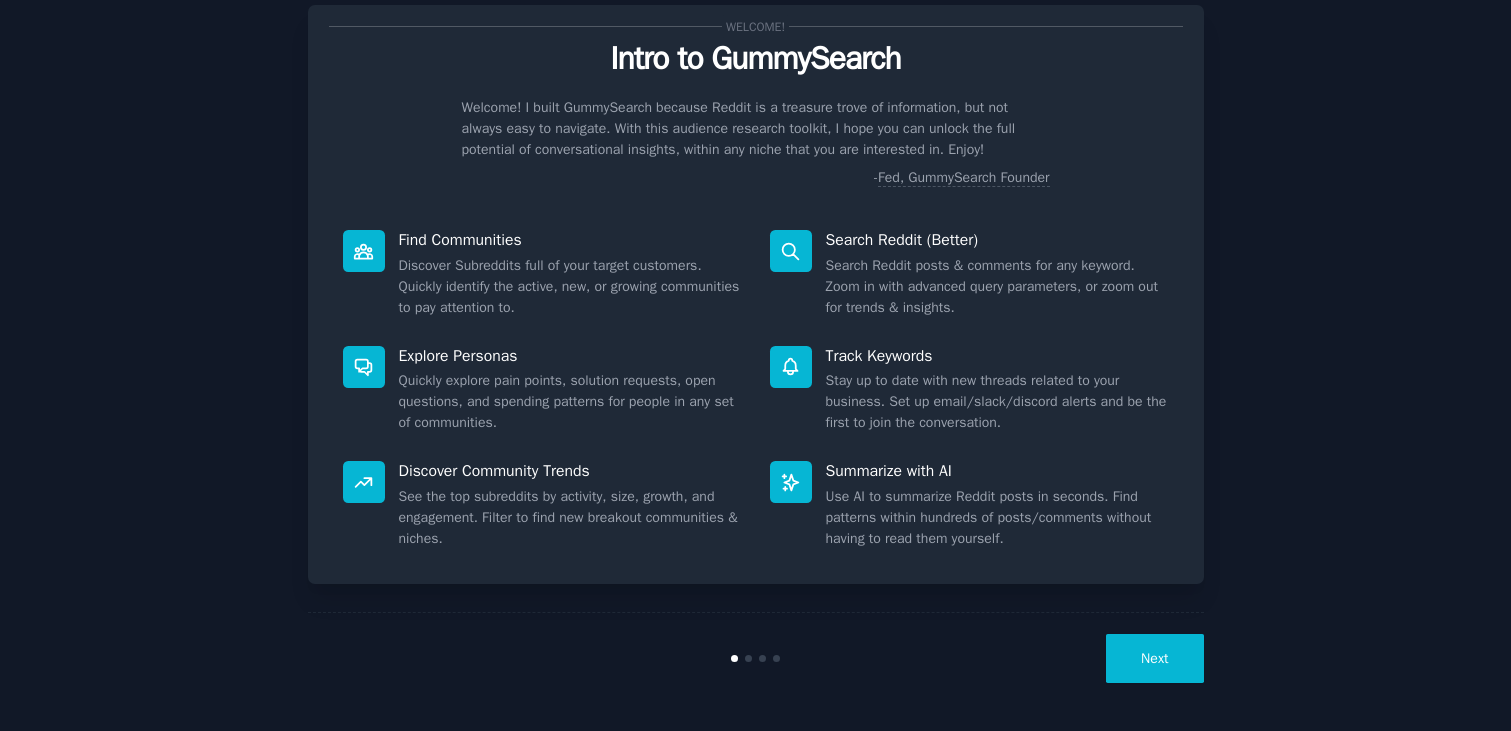 click on "Next" at bounding box center [1154, 658] 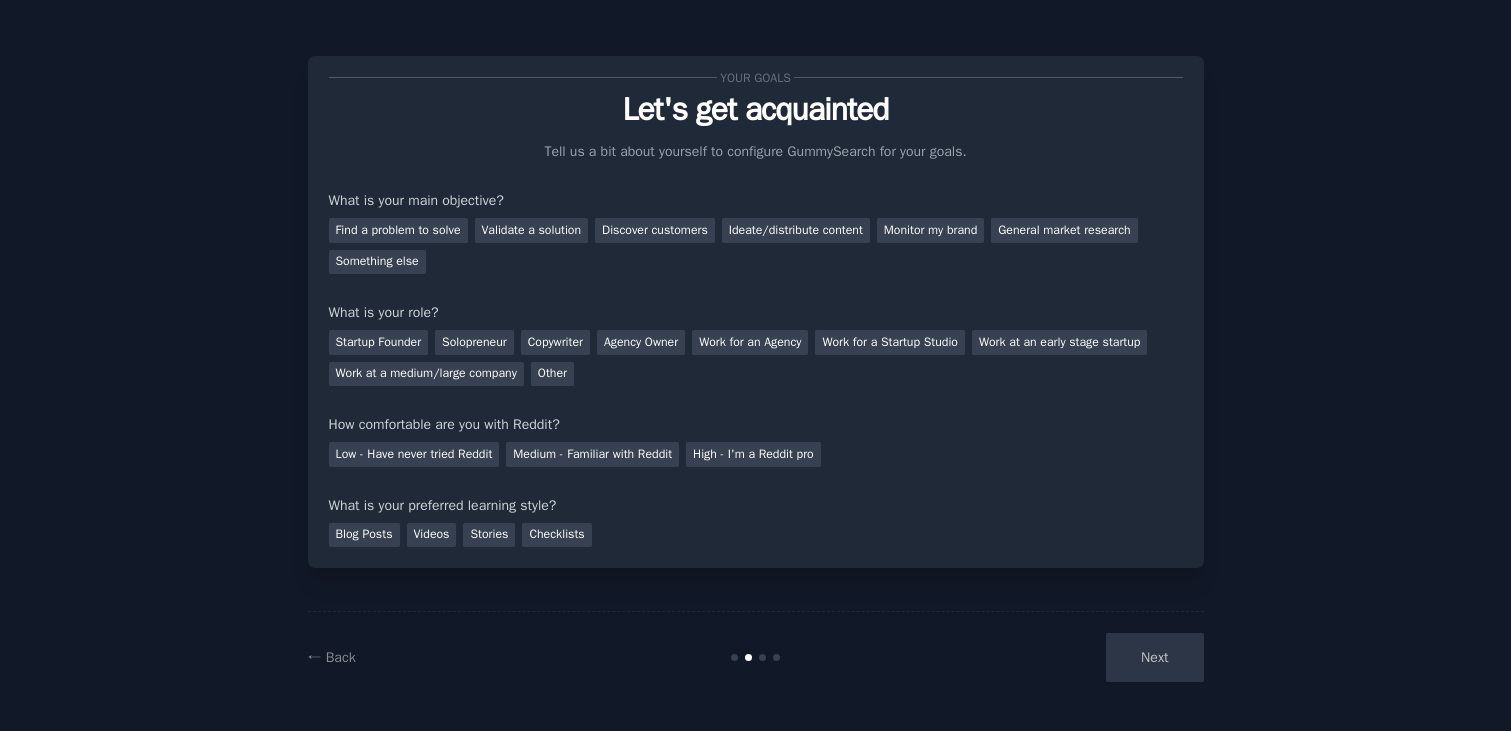 click on "← Back Next" at bounding box center [756, 657] 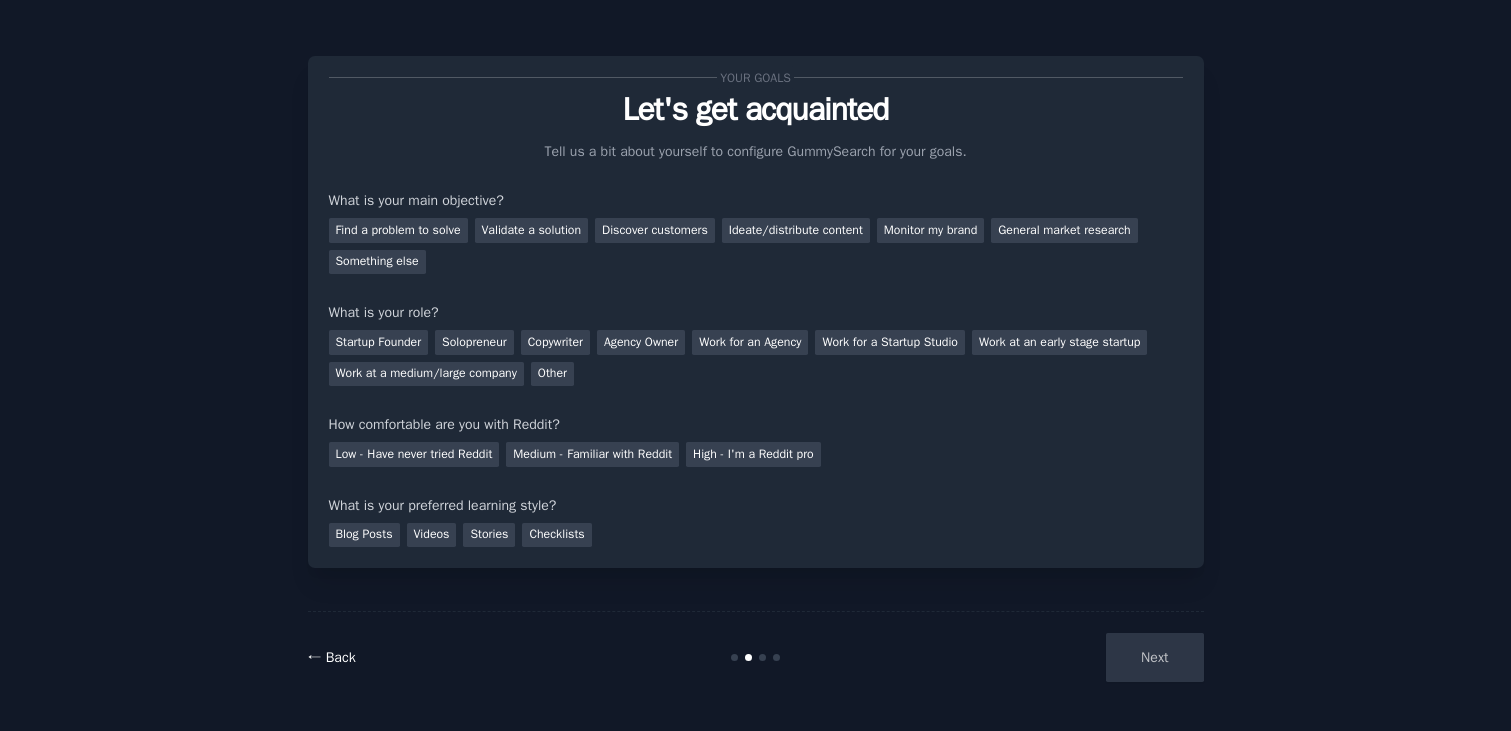 click on "← Back" at bounding box center (332, 657) 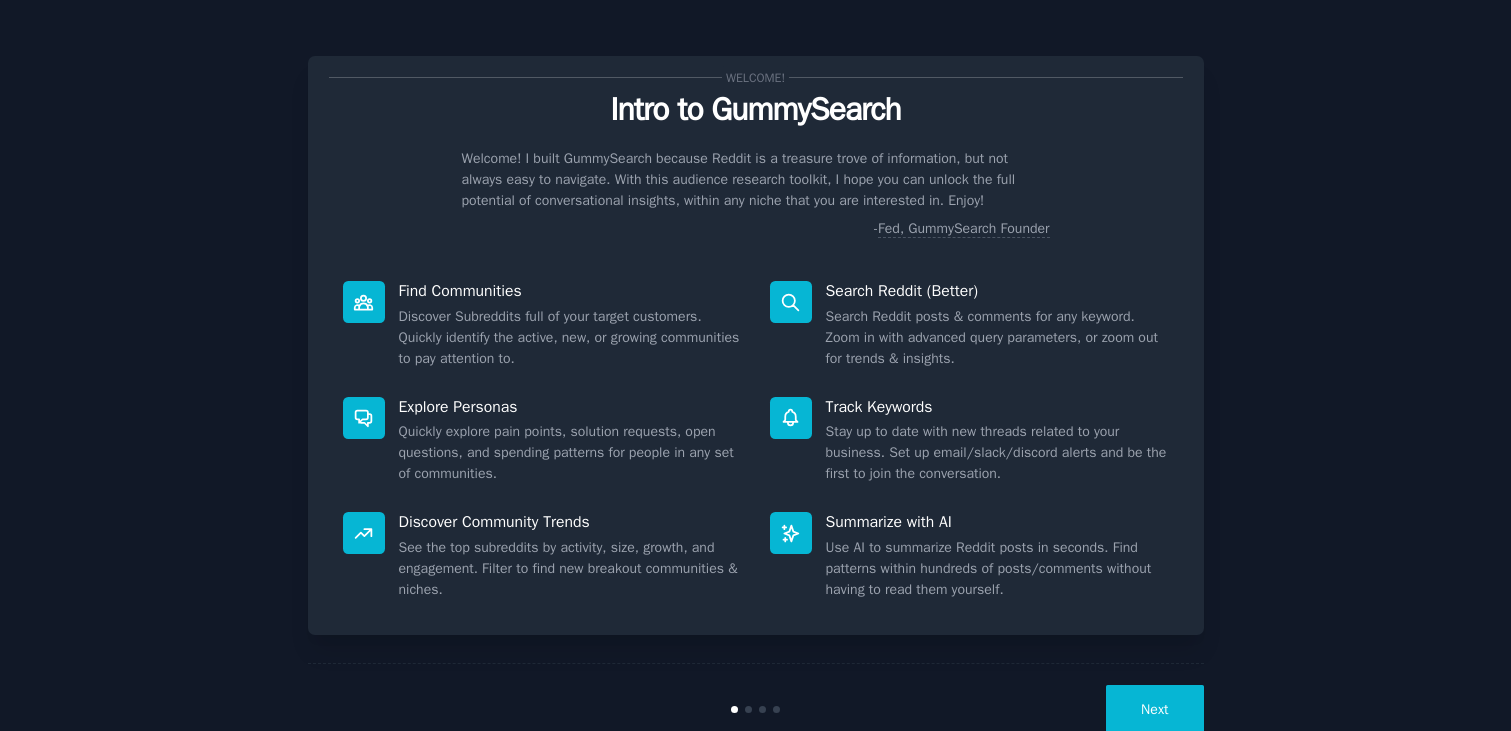 click on "Next" at bounding box center (1154, 709) 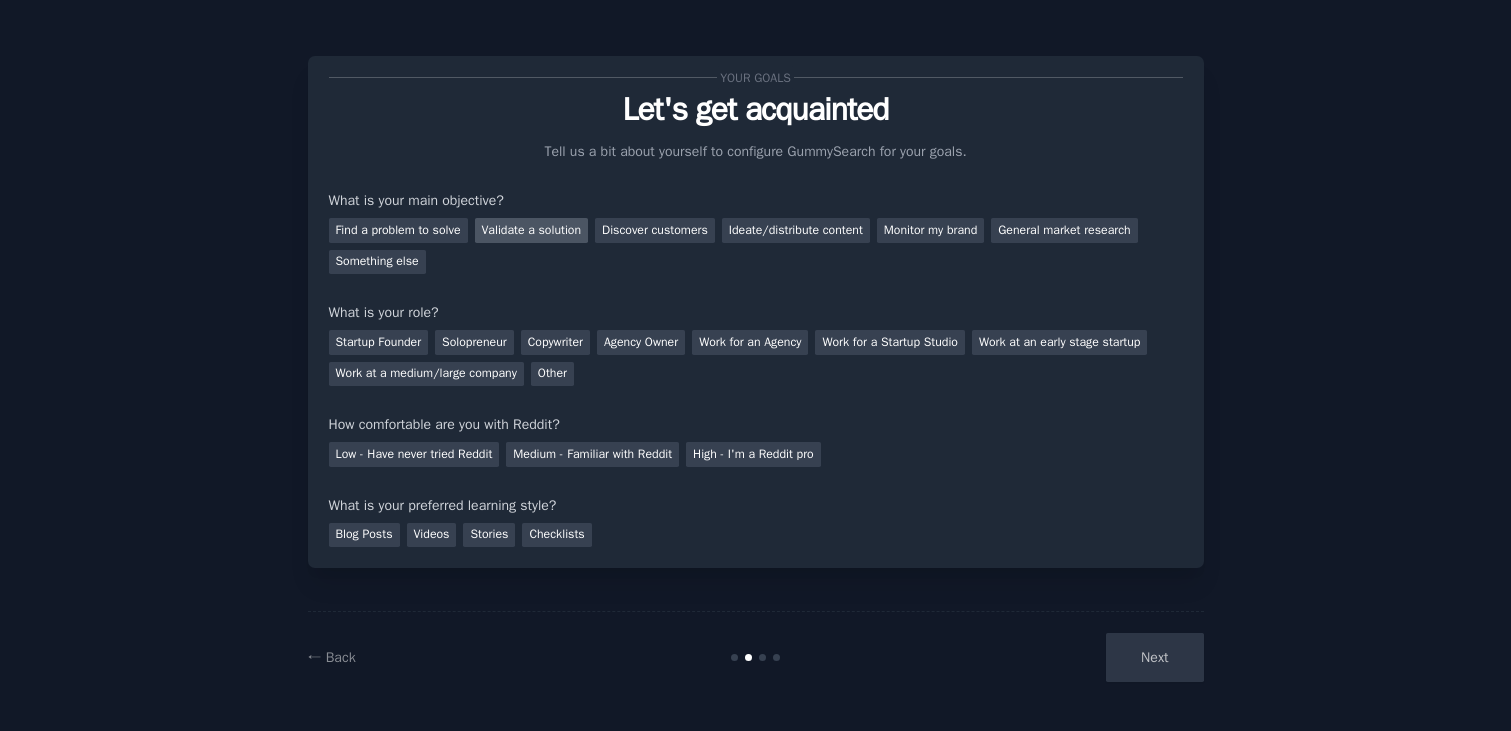 click on "Validate a solution" at bounding box center [532, 230] 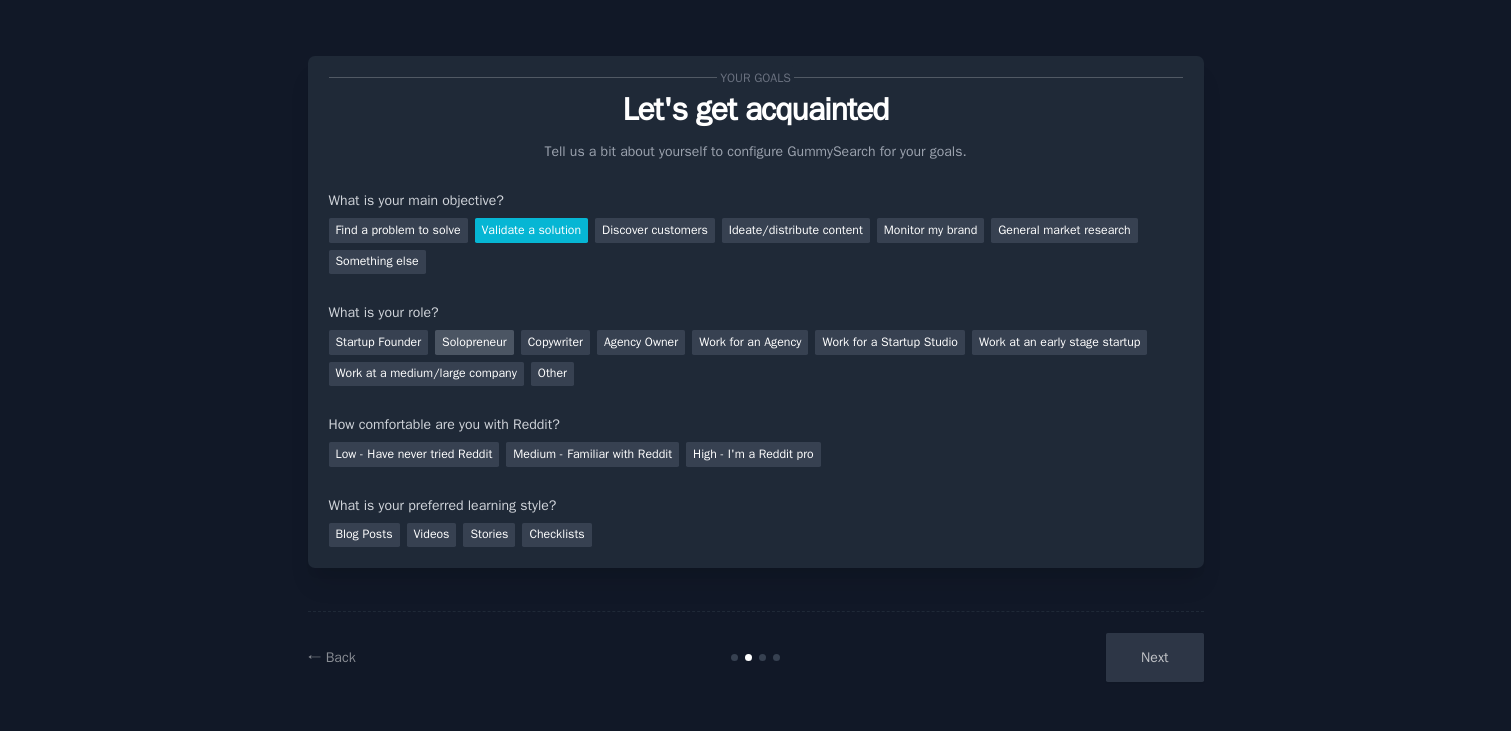 click on "Solopreneur" at bounding box center (474, 342) 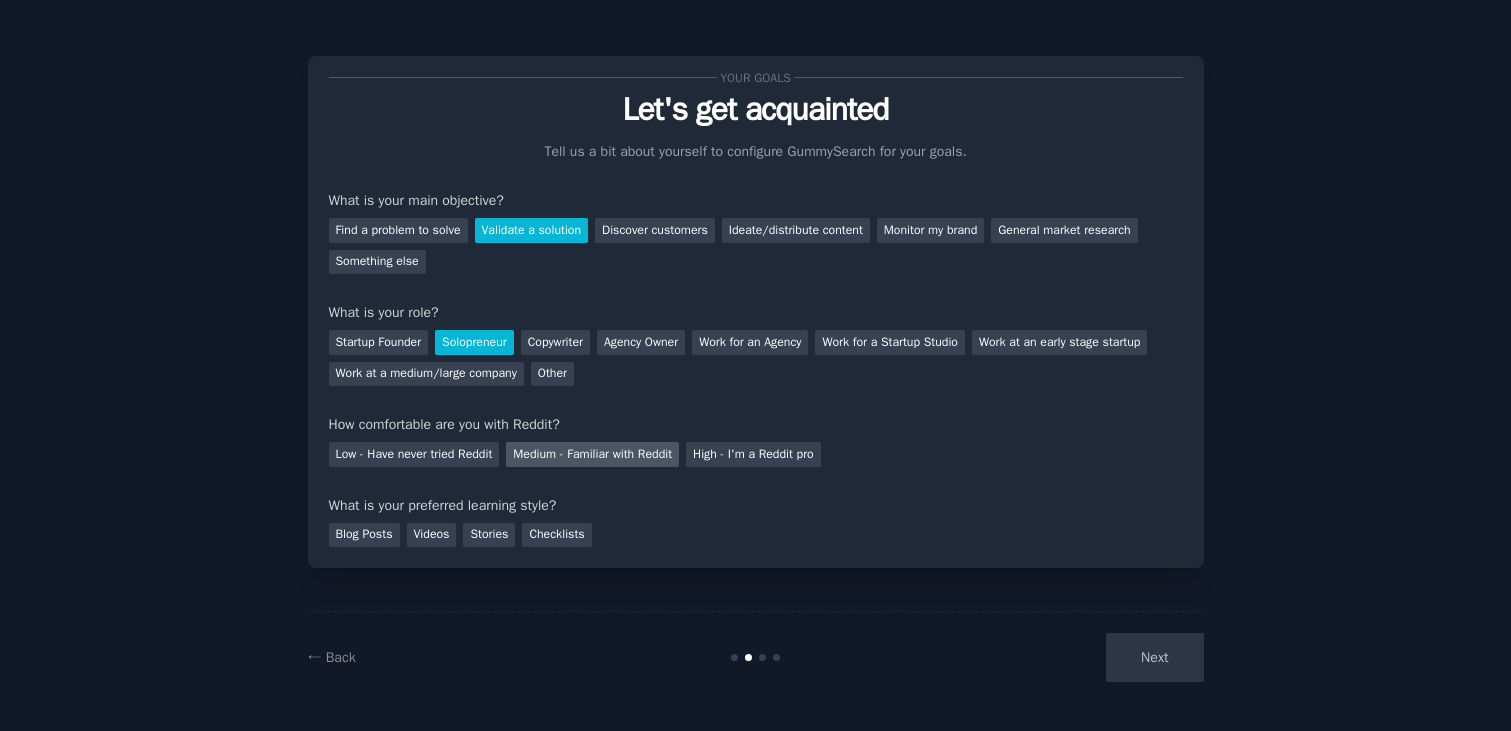 click on "Medium - Familiar with Reddit" at bounding box center (592, 454) 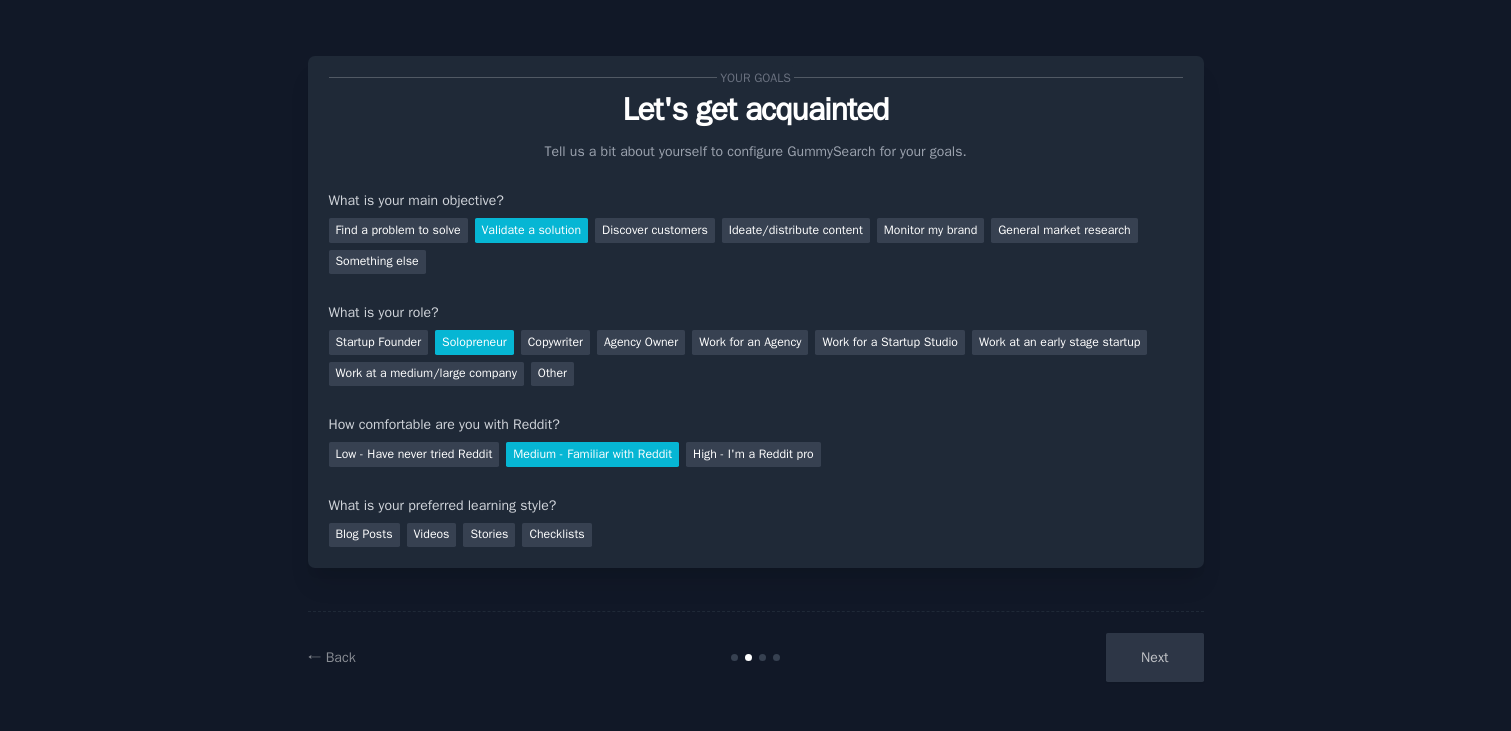 click on "Next" at bounding box center [1054, 657] 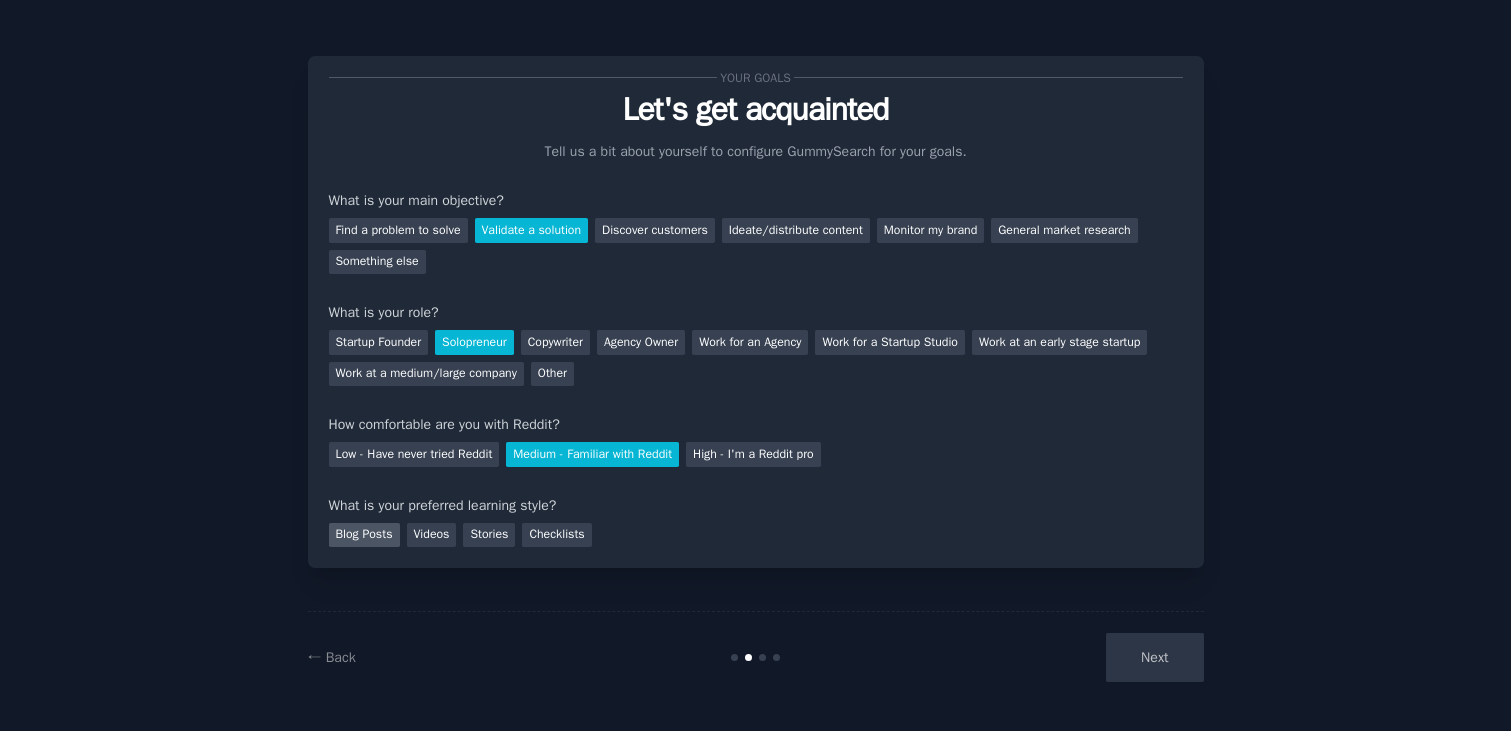 click on "Blog Posts" at bounding box center (364, 535) 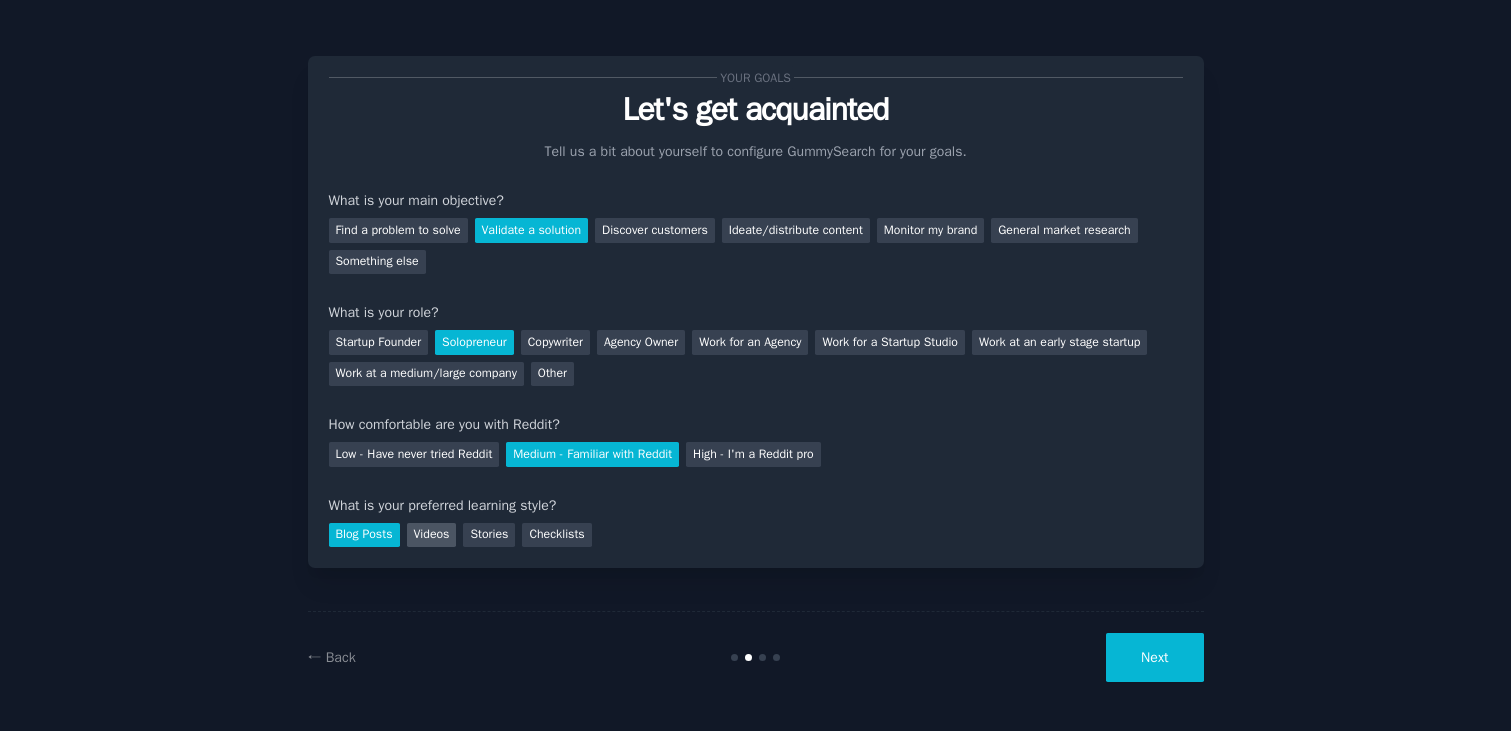 click on "Videos" at bounding box center [432, 535] 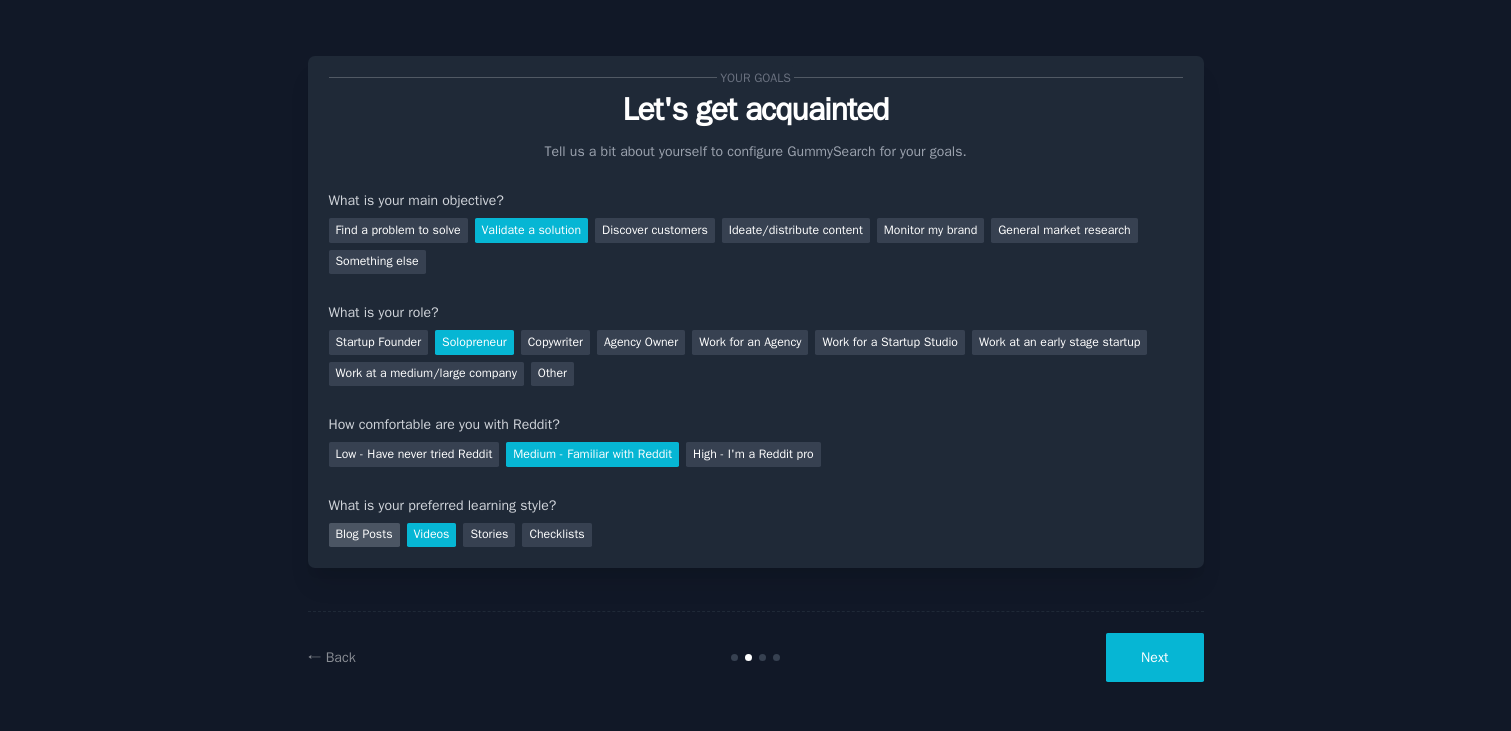 click on "Blog Posts" at bounding box center [364, 535] 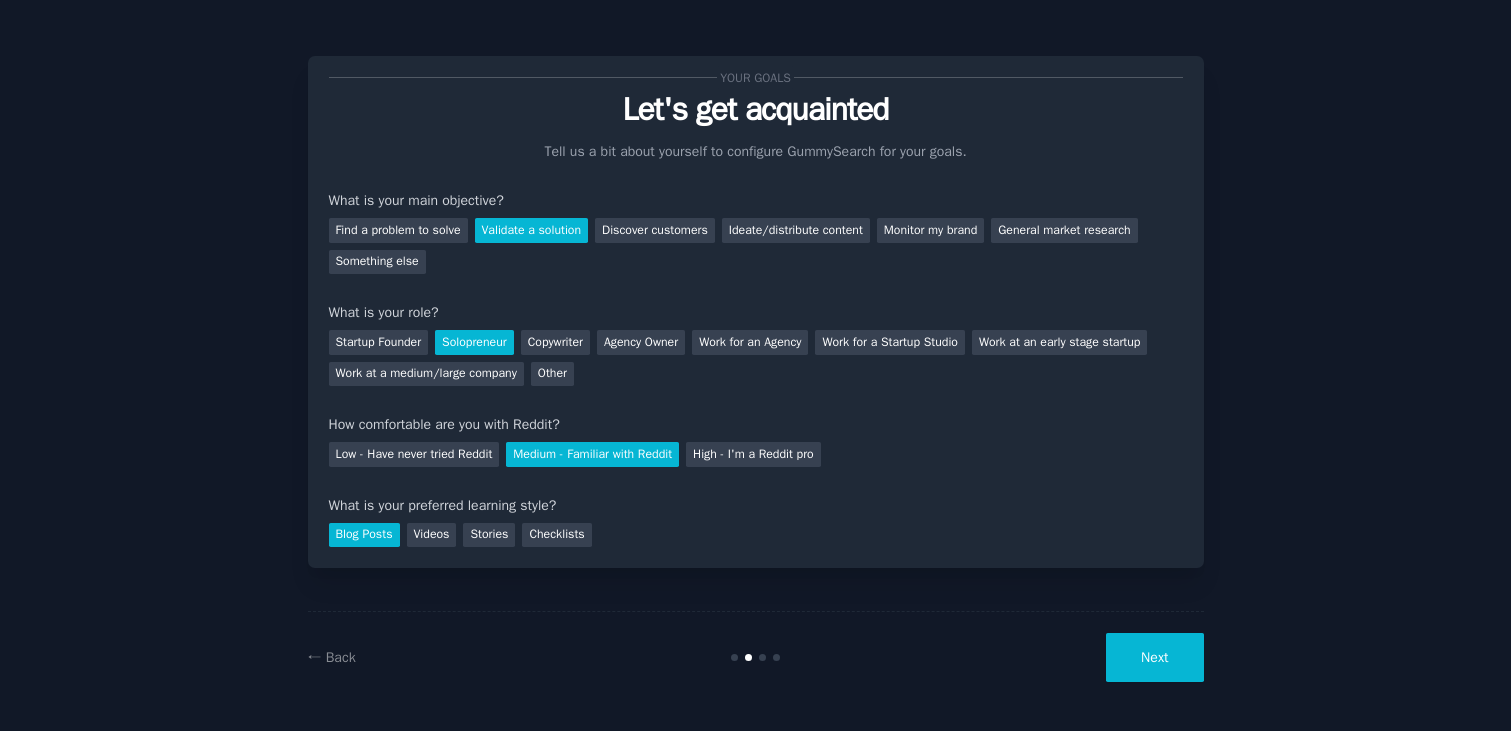 click on "Next" at bounding box center [1154, 657] 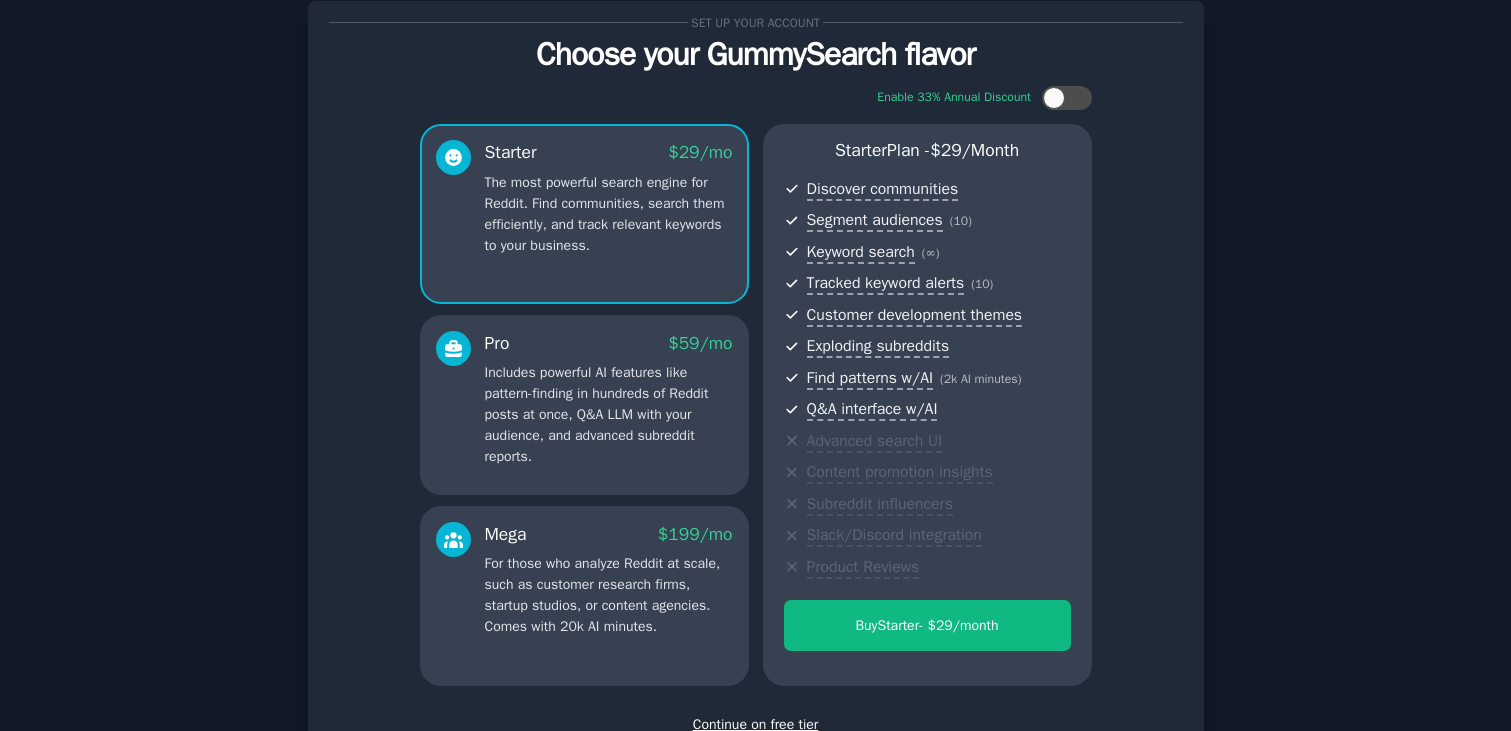 scroll, scrollTop: 49, scrollLeft: 0, axis: vertical 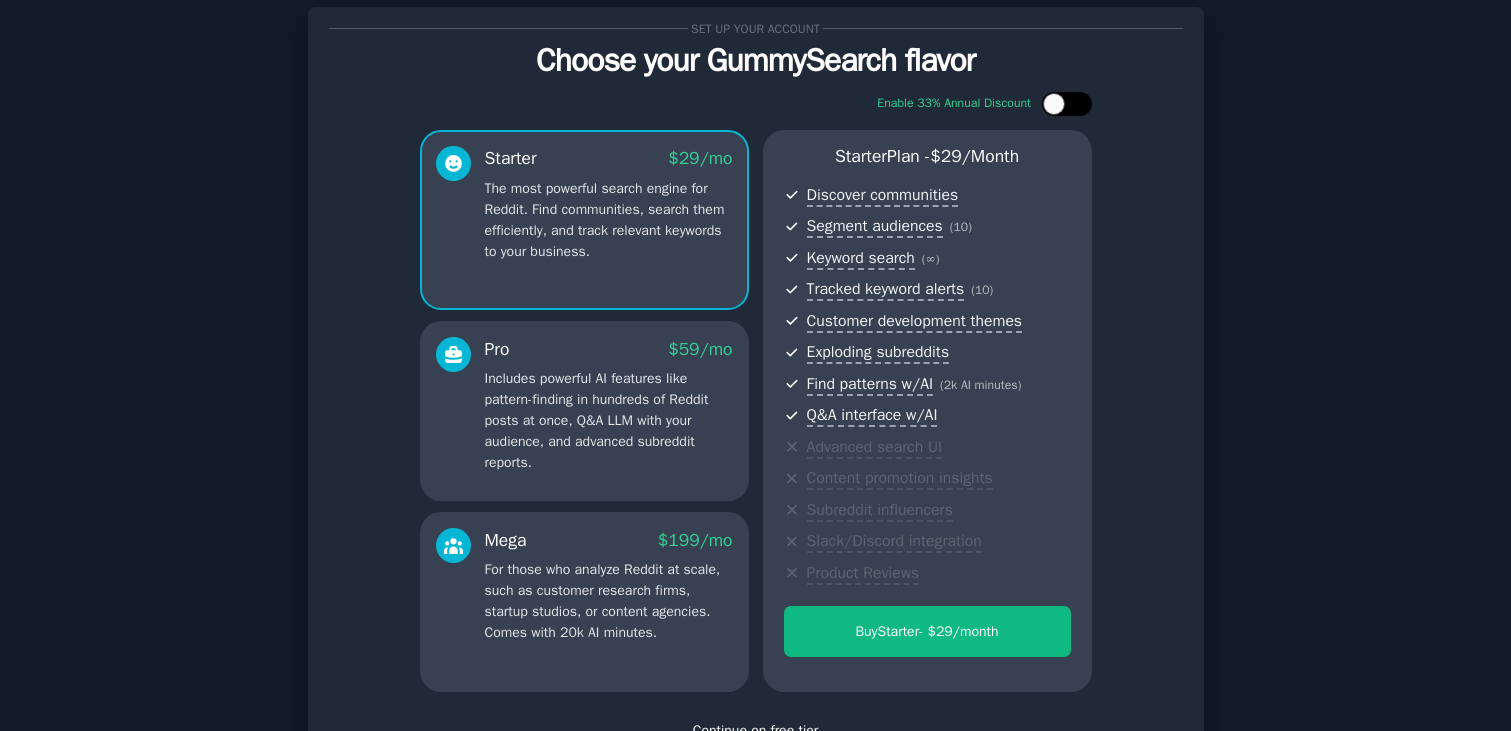 click at bounding box center (1067, 104) 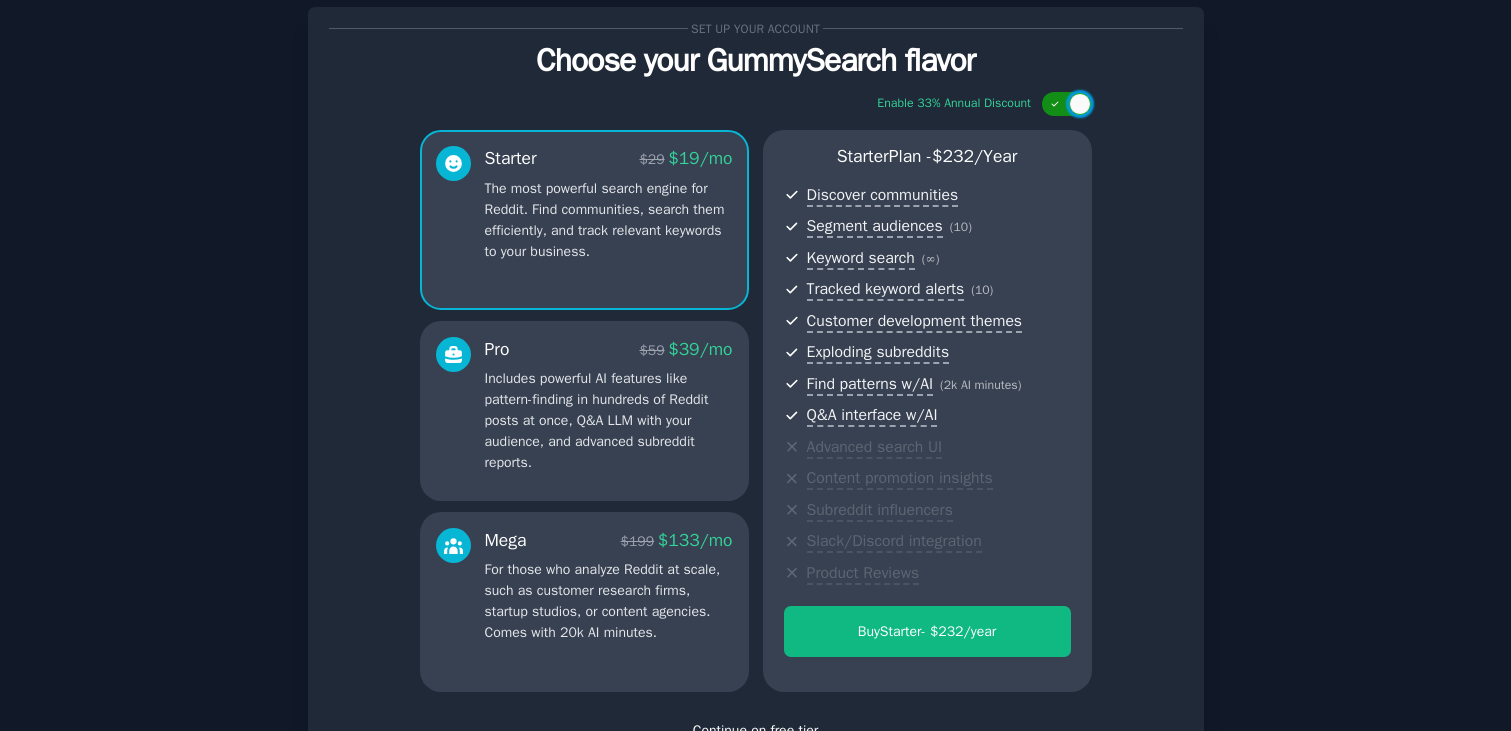 click at bounding box center (1067, 104) 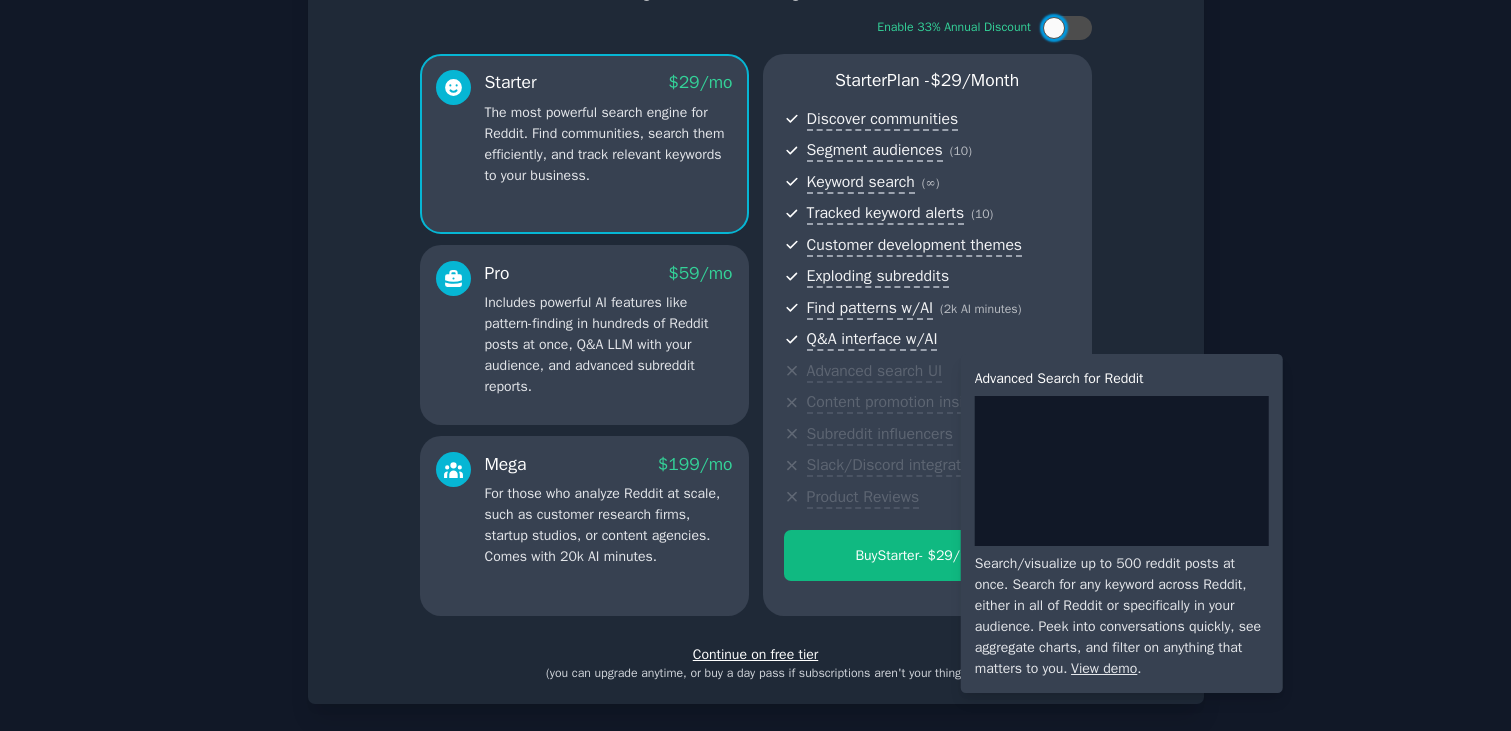 scroll, scrollTop: 129, scrollLeft: 0, axis: vertical 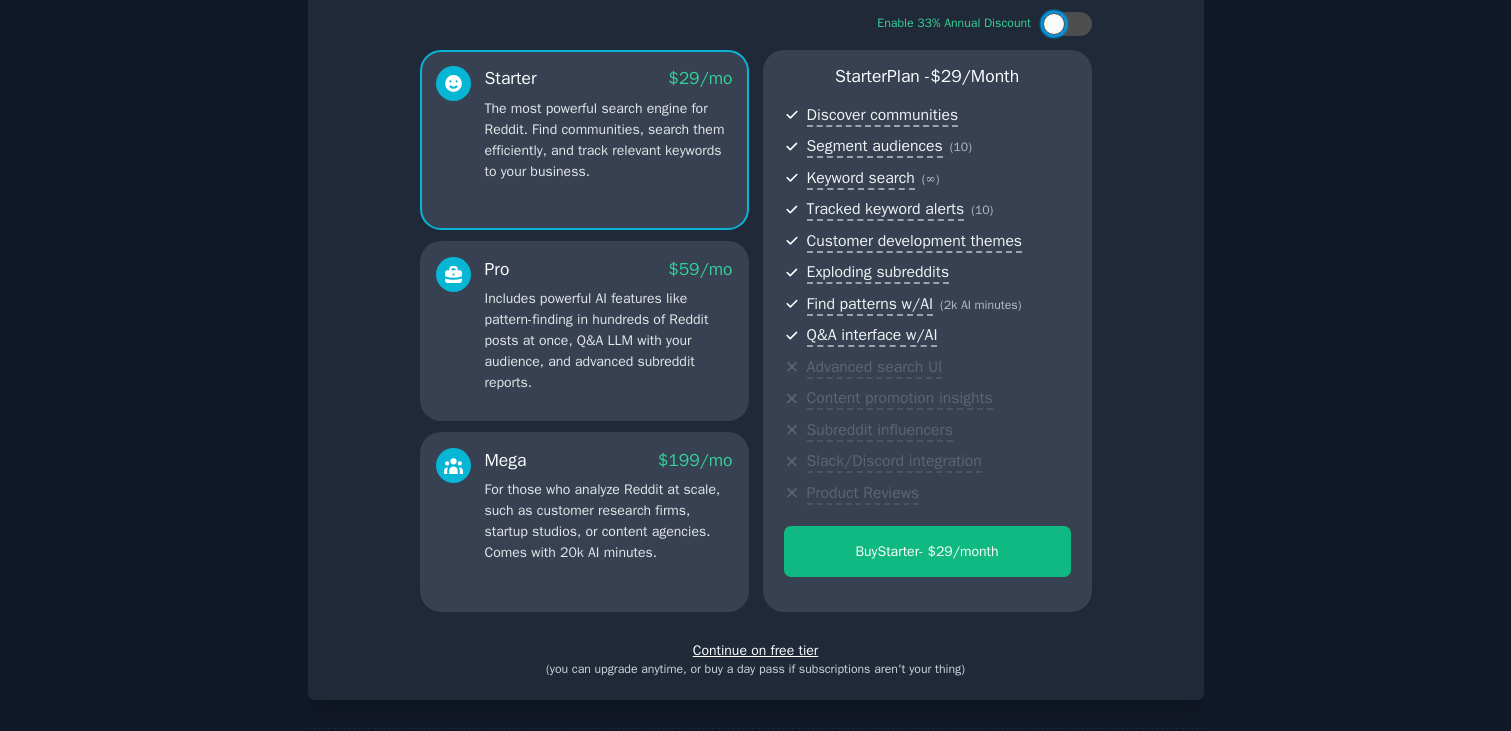 click on "Includes powerful AI features like pattern-finding in hundreds of Reddit posts at once, Q&A LLM with your audience, and advanced subreddit reports." at bounding box center [609, 340] 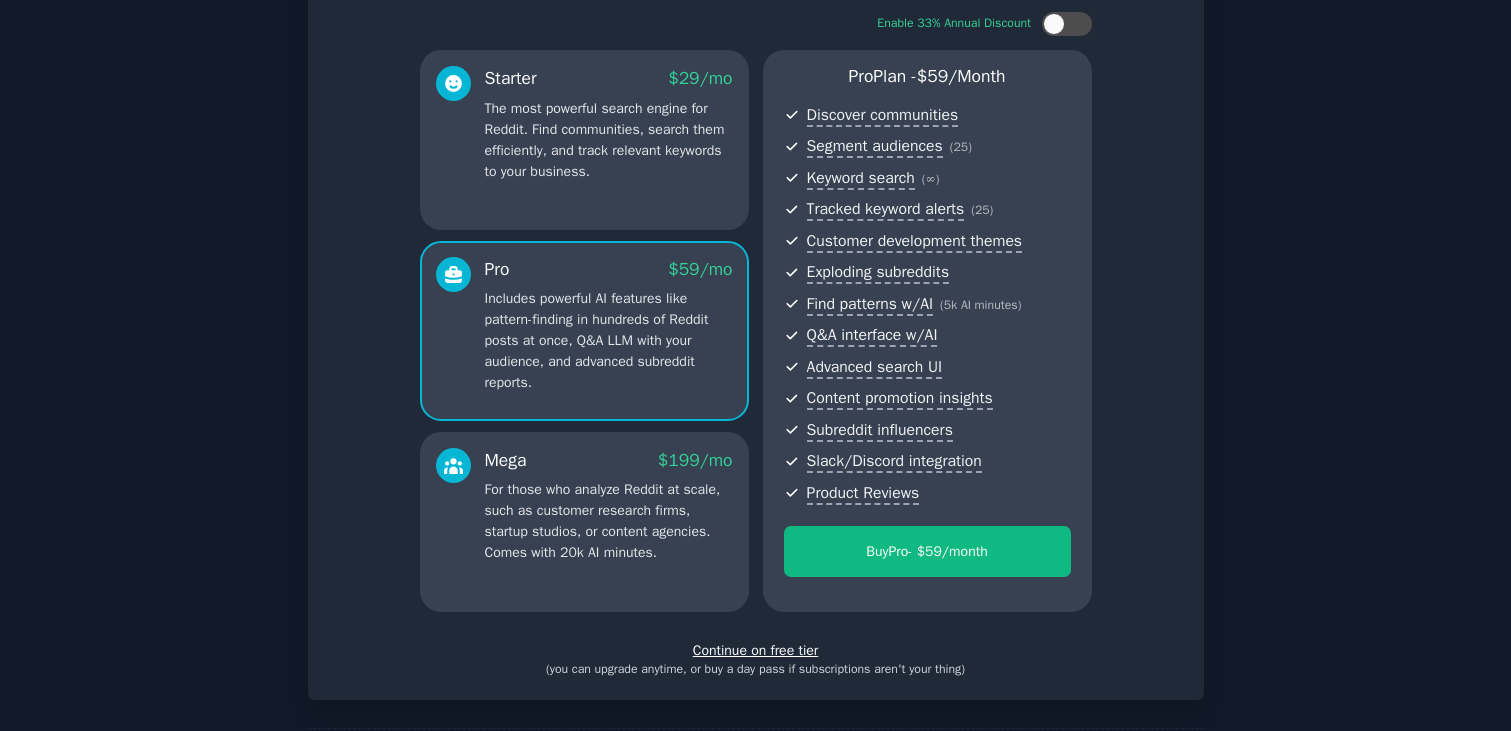 click on "Starter $ 29 /mo The most powerful search engine for Reddit. Find communities, search them efficiently, and track relevant keywords to your business." at bounding box center [584, 140] 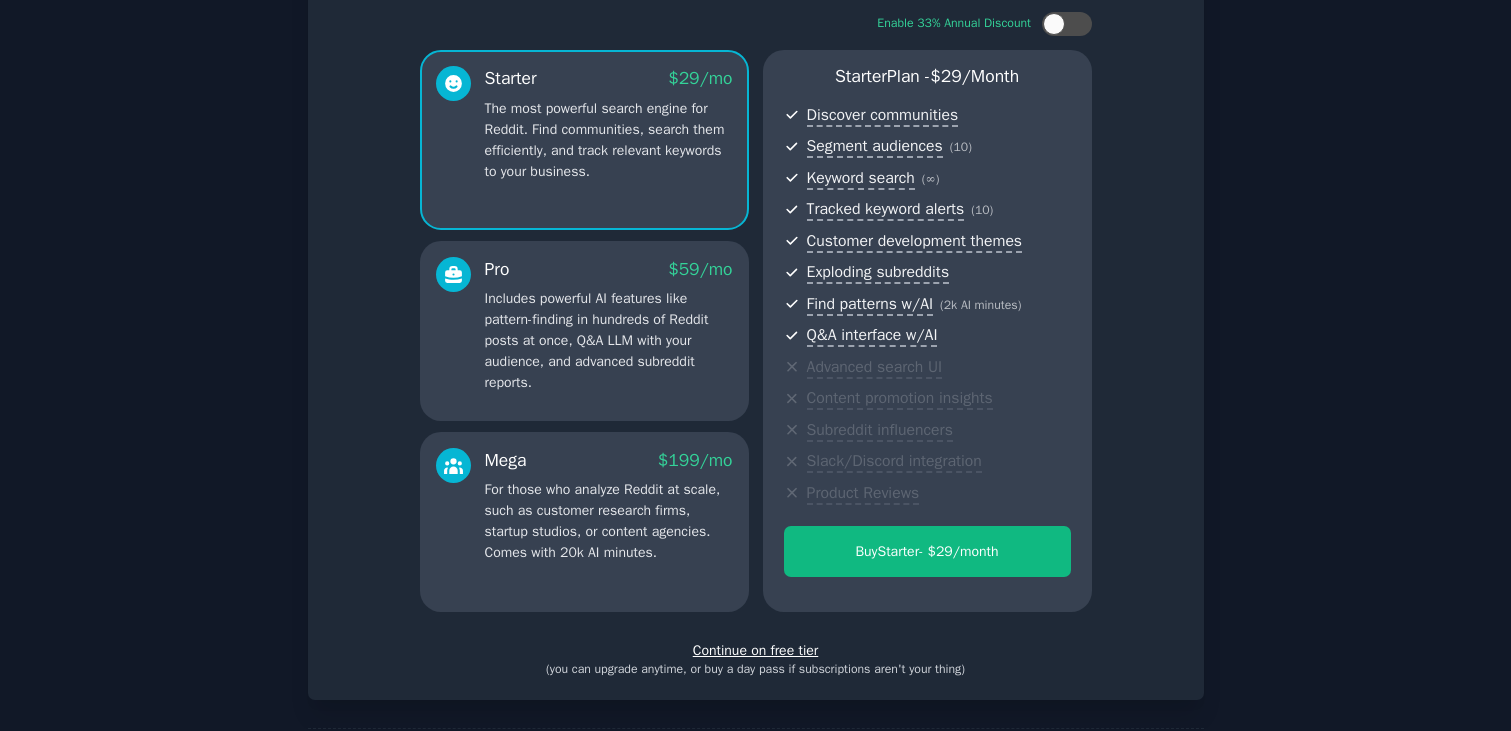 click on "Pro $ 59 /mo" at bounding box center (609, 269) 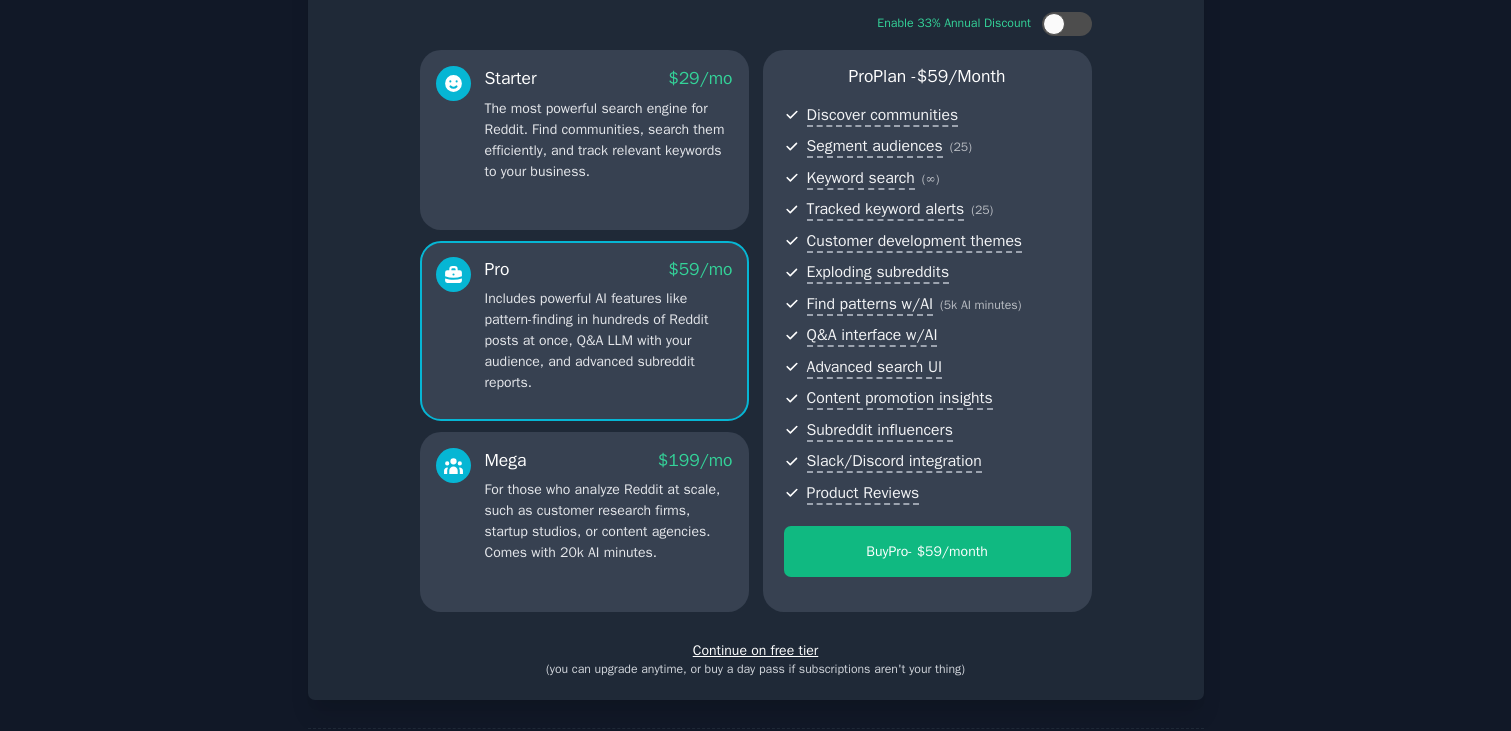 click on "The most powerful search engine for Reddit. Find communities, search them efficiently, and track relevant keywords to your business." at bounding box center [609, 140] 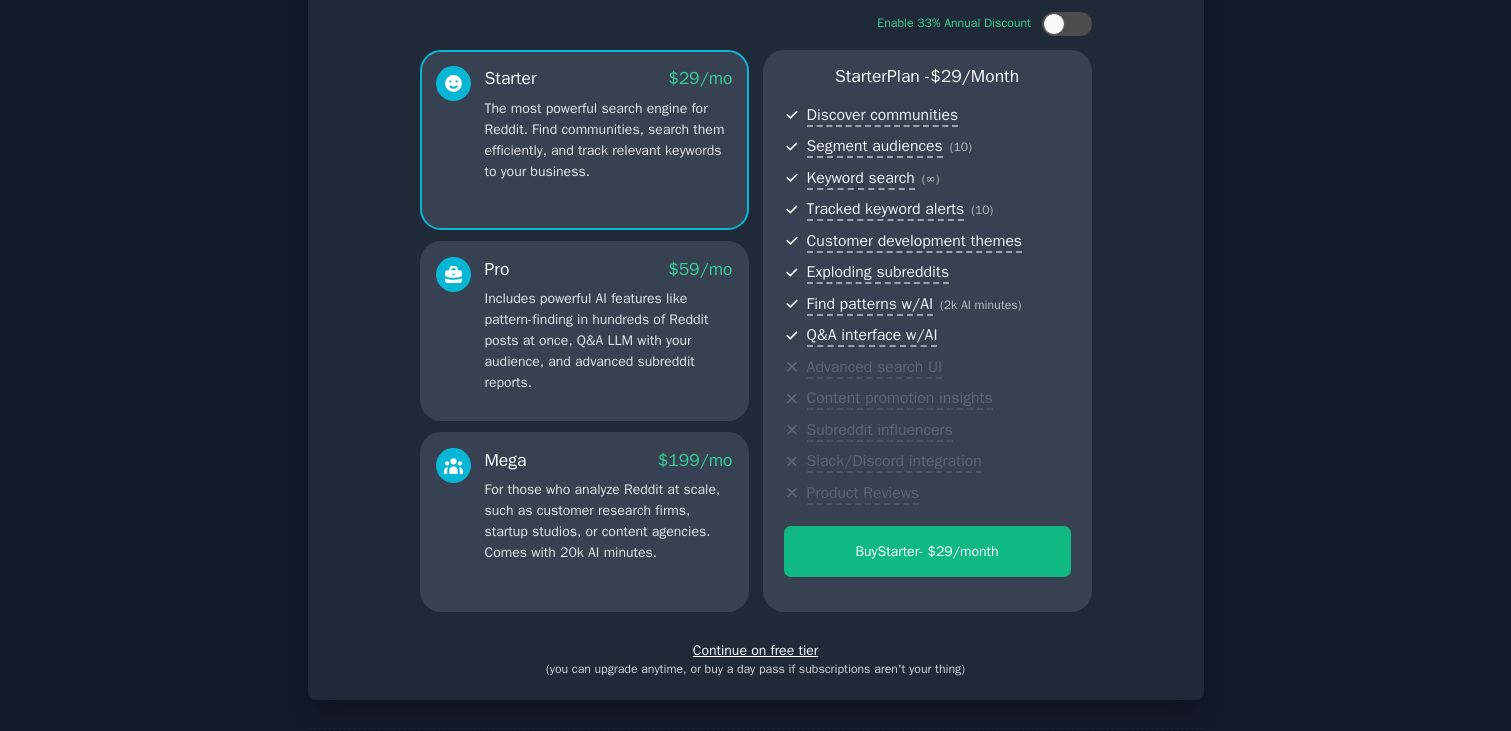 click on "For those who analyze Reddit at scale, such as customer research firms, startup studios, or content agencies. Comes with 20k AI minutes." at bounding box center (609, 521) 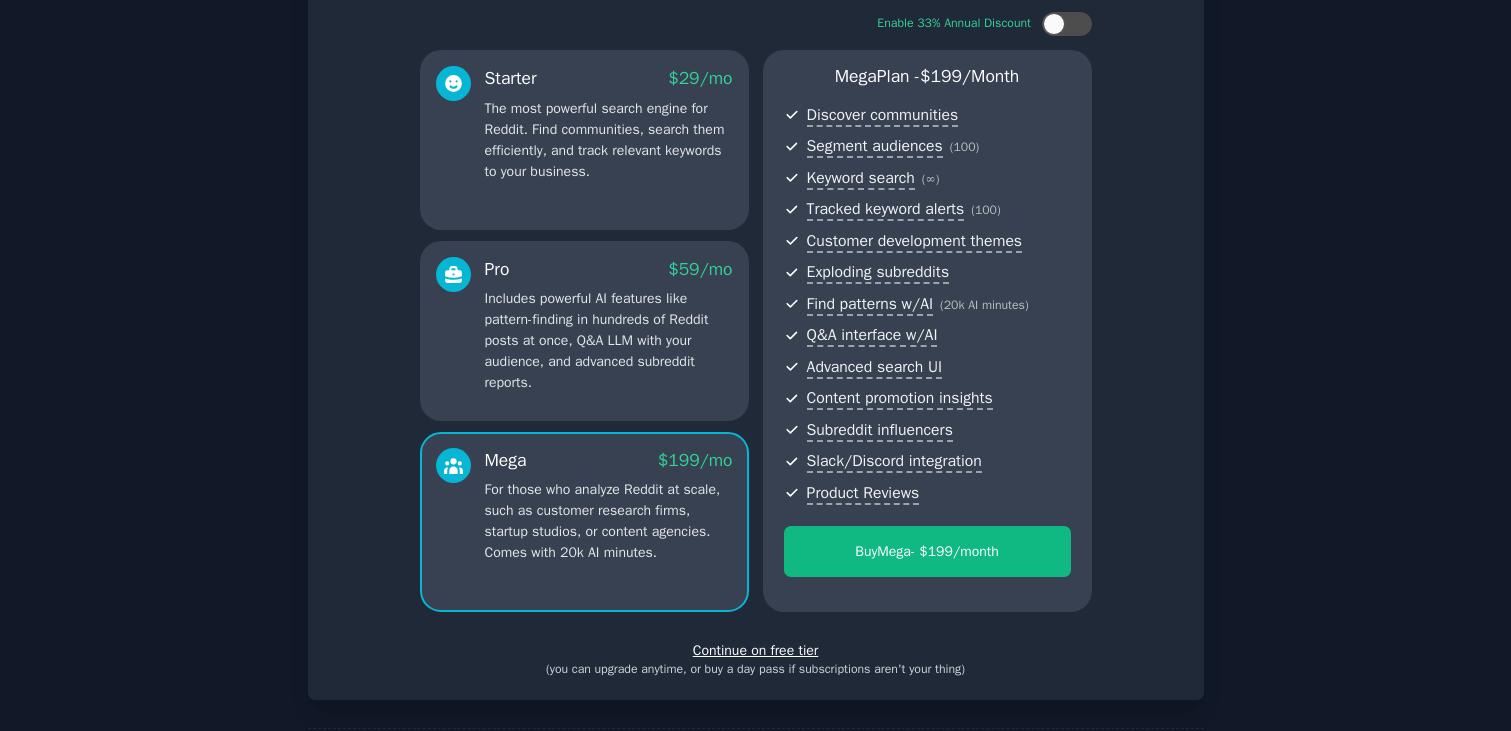 click on "The most powerful search engine for Reddit. Find communities, search them efficiently, and track relevant keywords to your business." at bounding box center (609, 140) 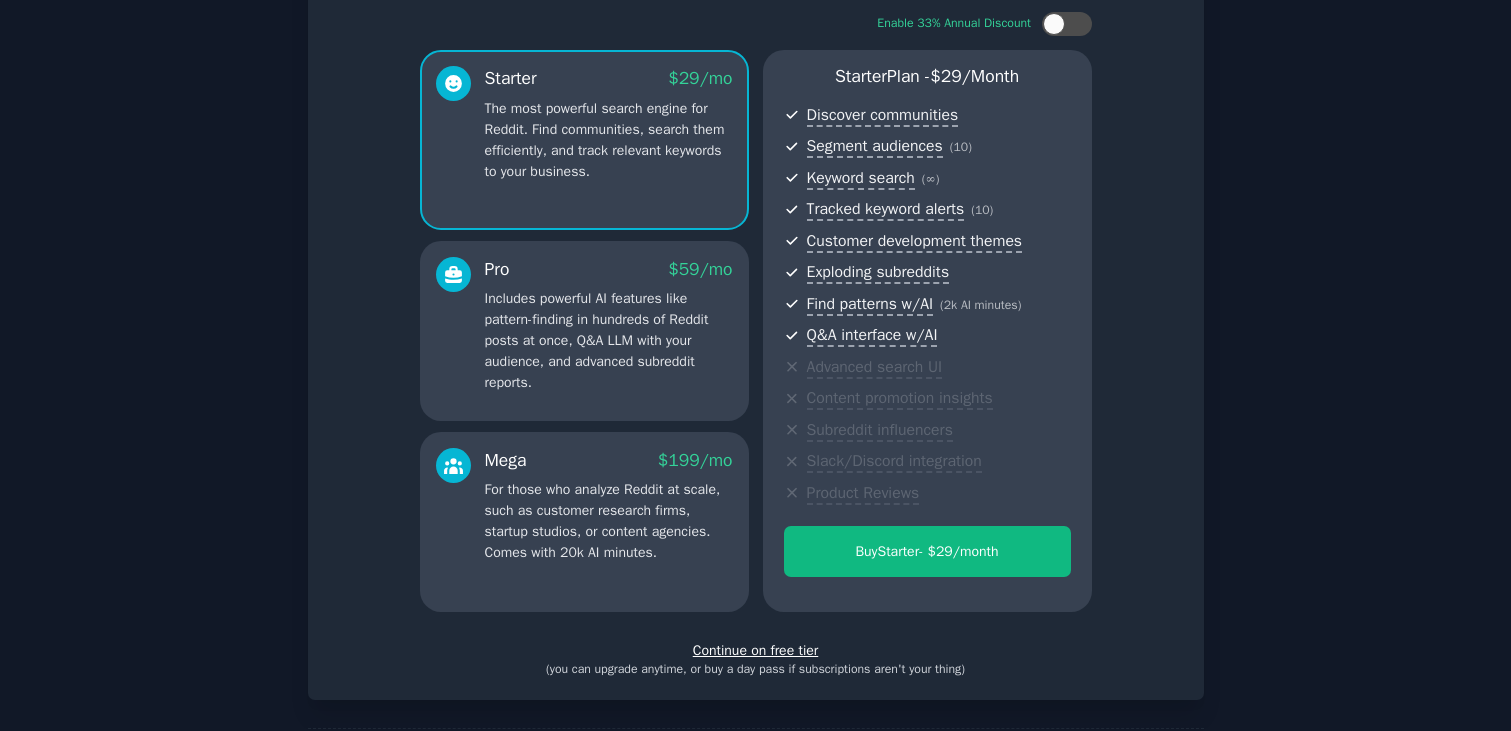 click on "Continue on free tier" at bounding box center (756, 650) 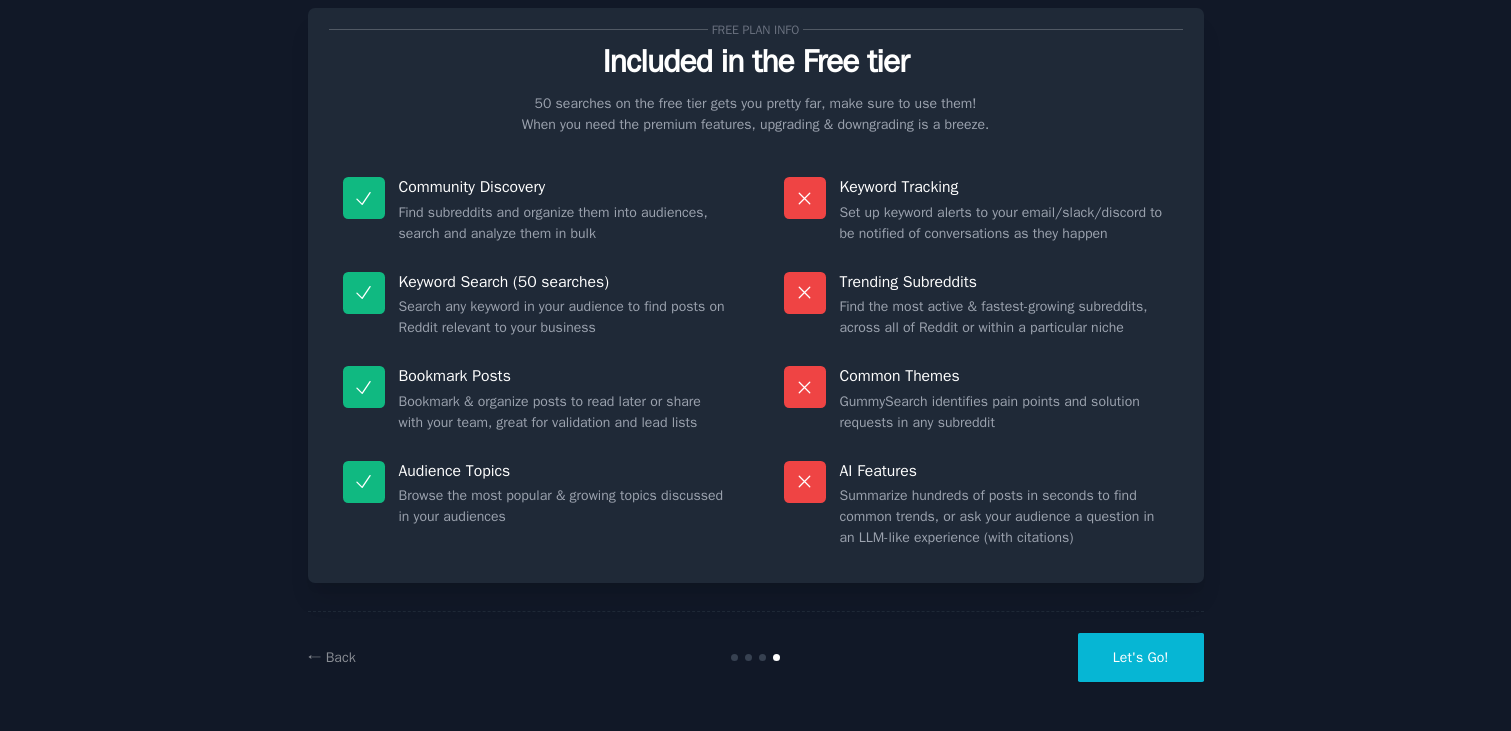 scroll, scrollTop: 48, scrollLeft: 0, axis: vertical 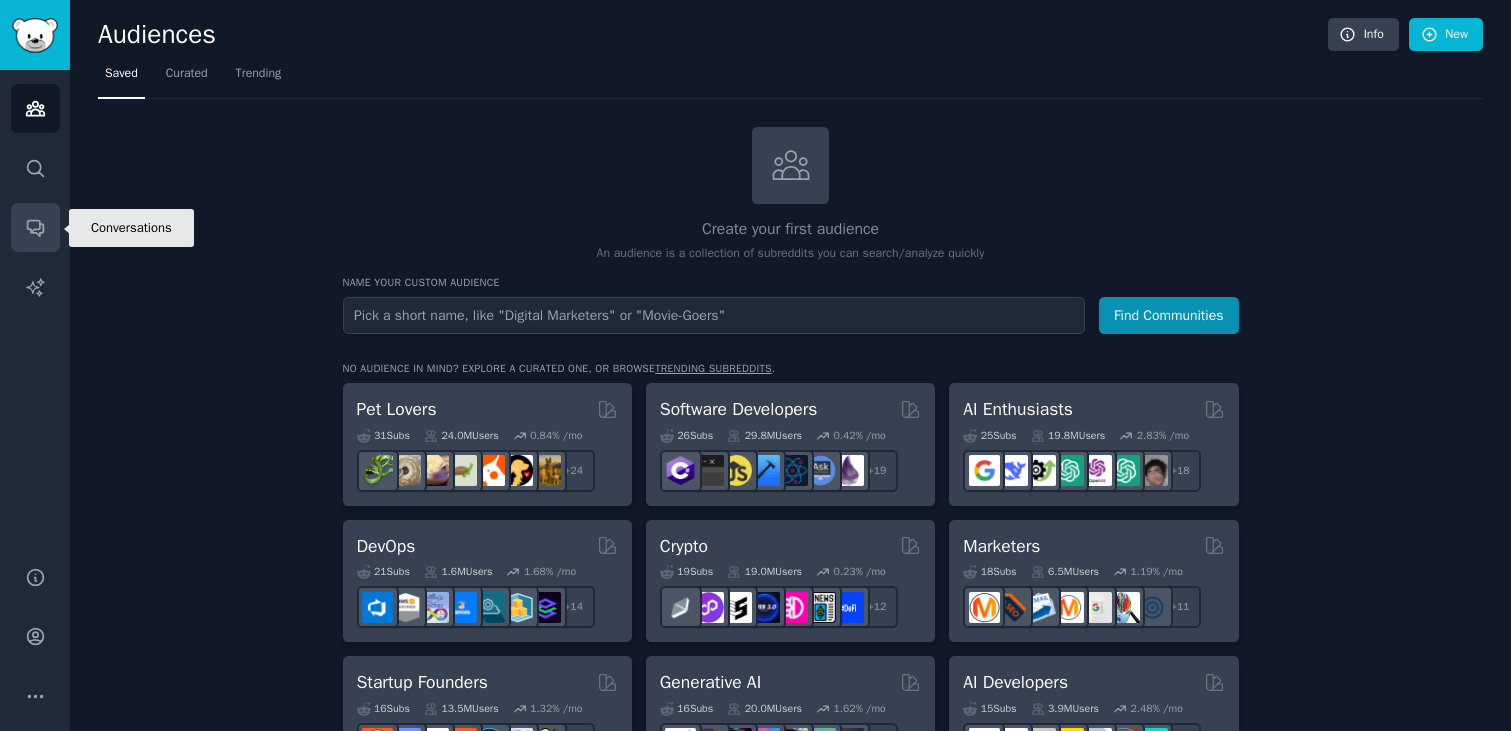 click 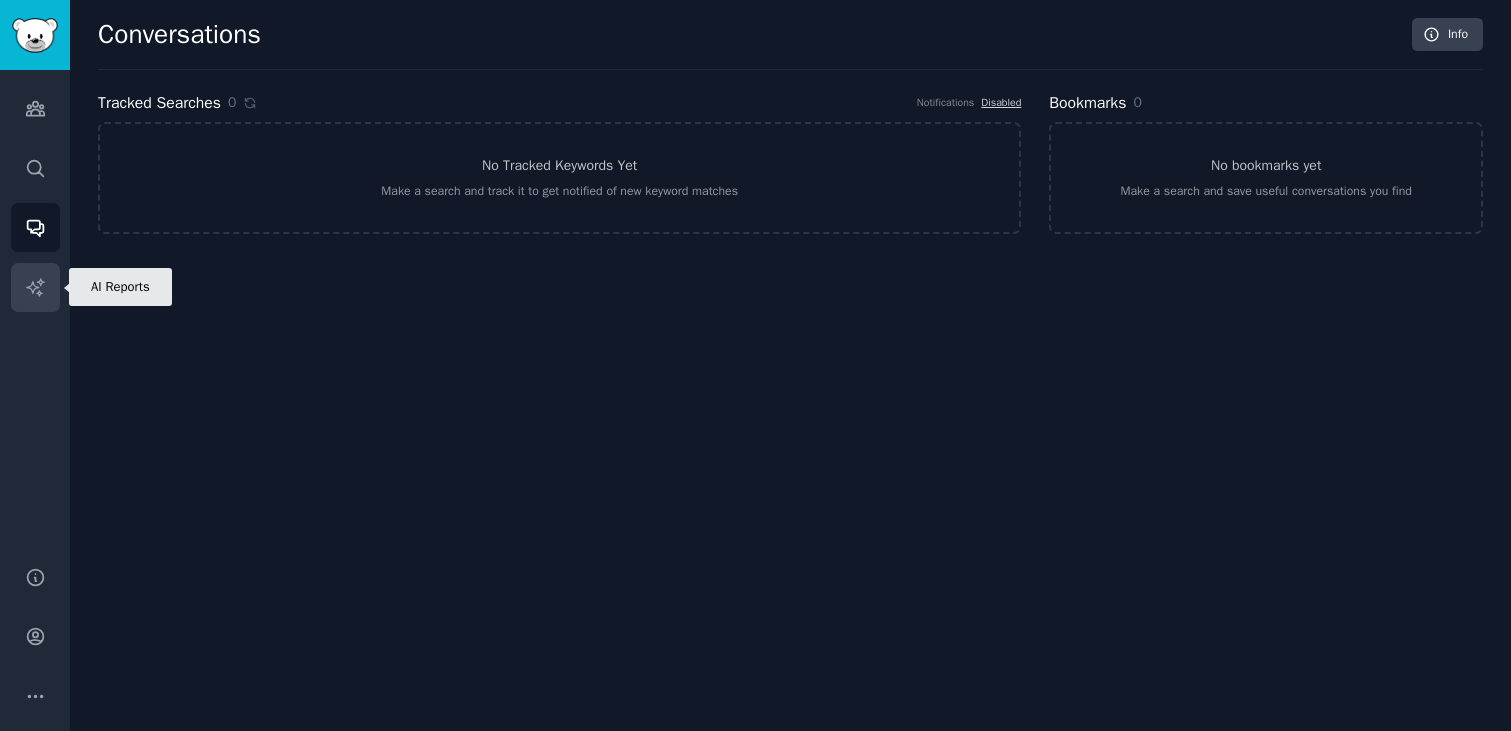 click on "AI Reports" at bounding box center [35, 287] 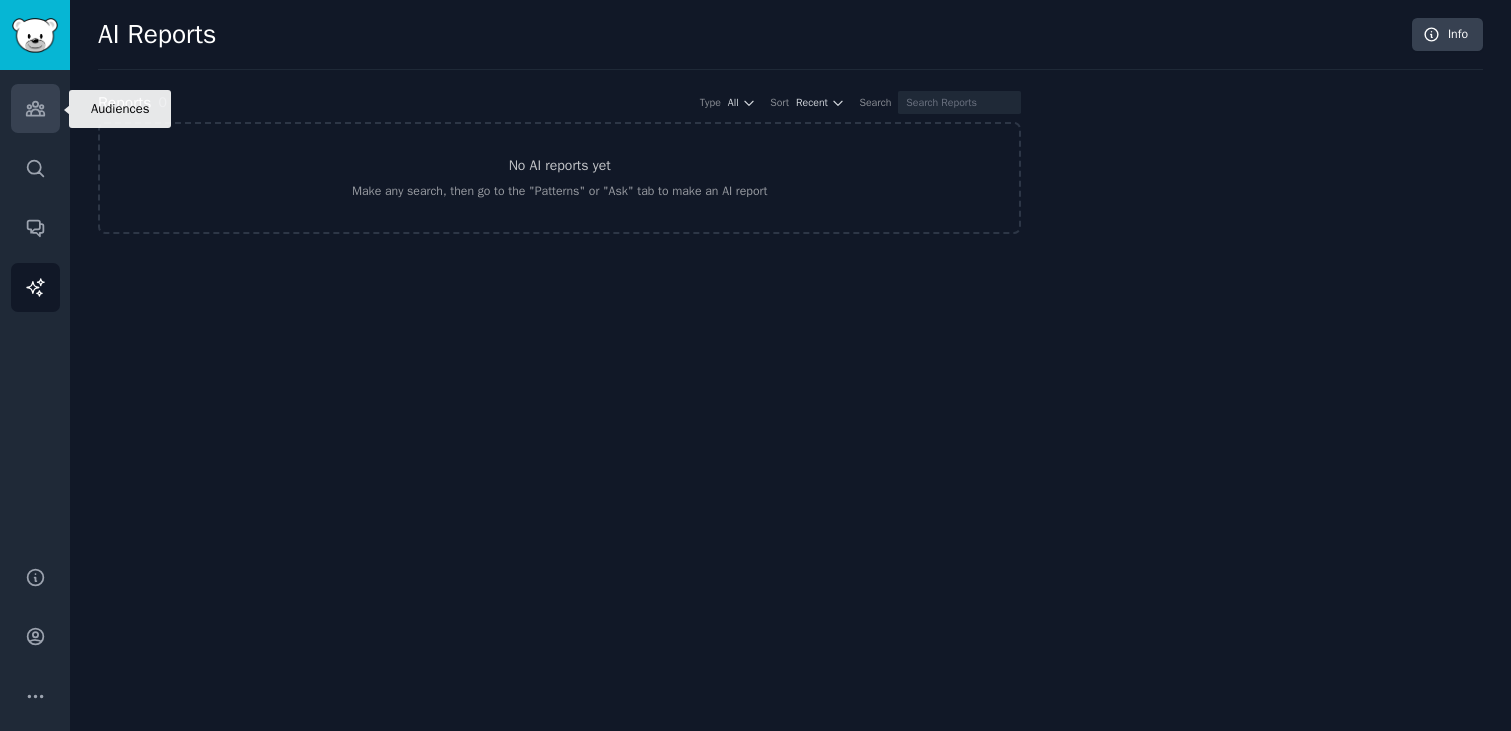 click on "Audiences" at bounding box center [35, 108] 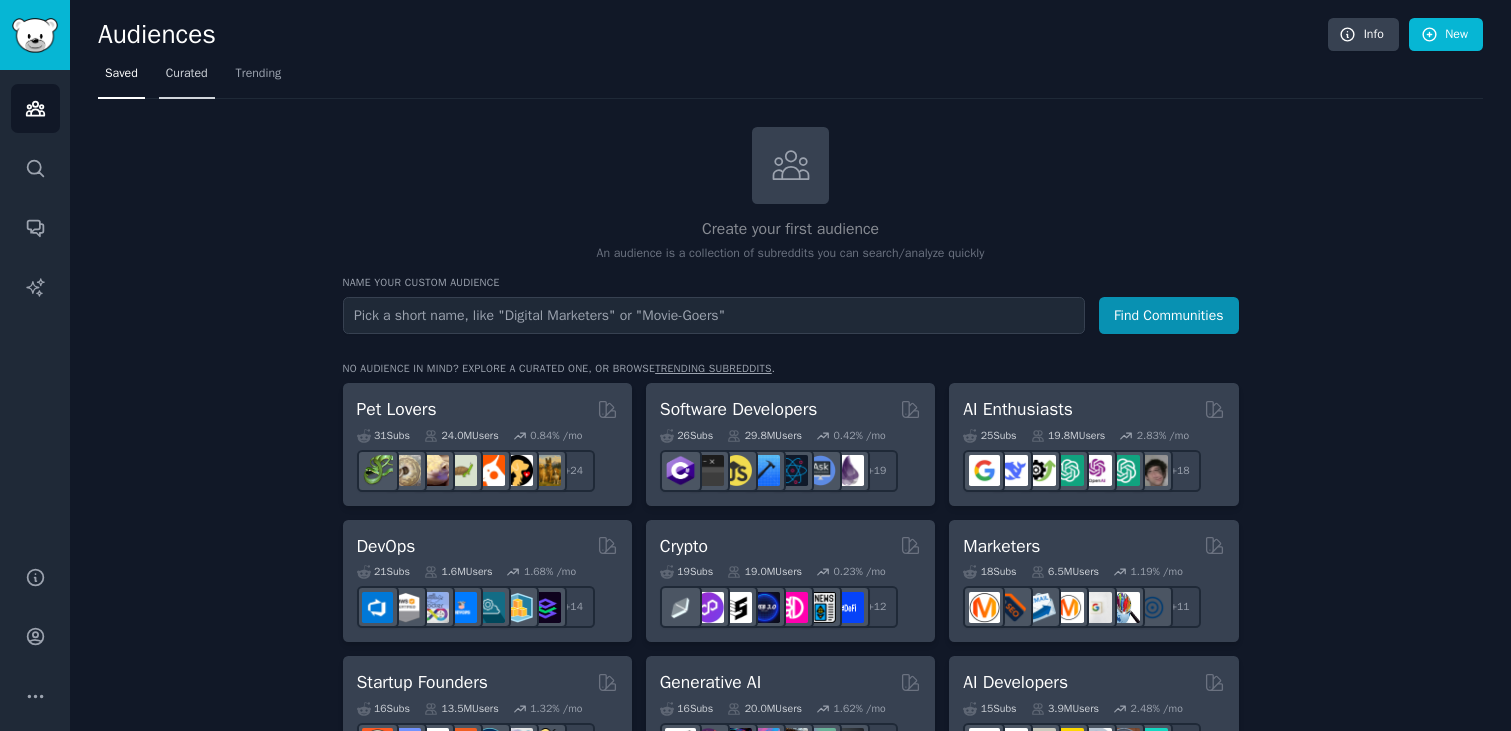 click on "Curated" at bounding box center (187, 74) 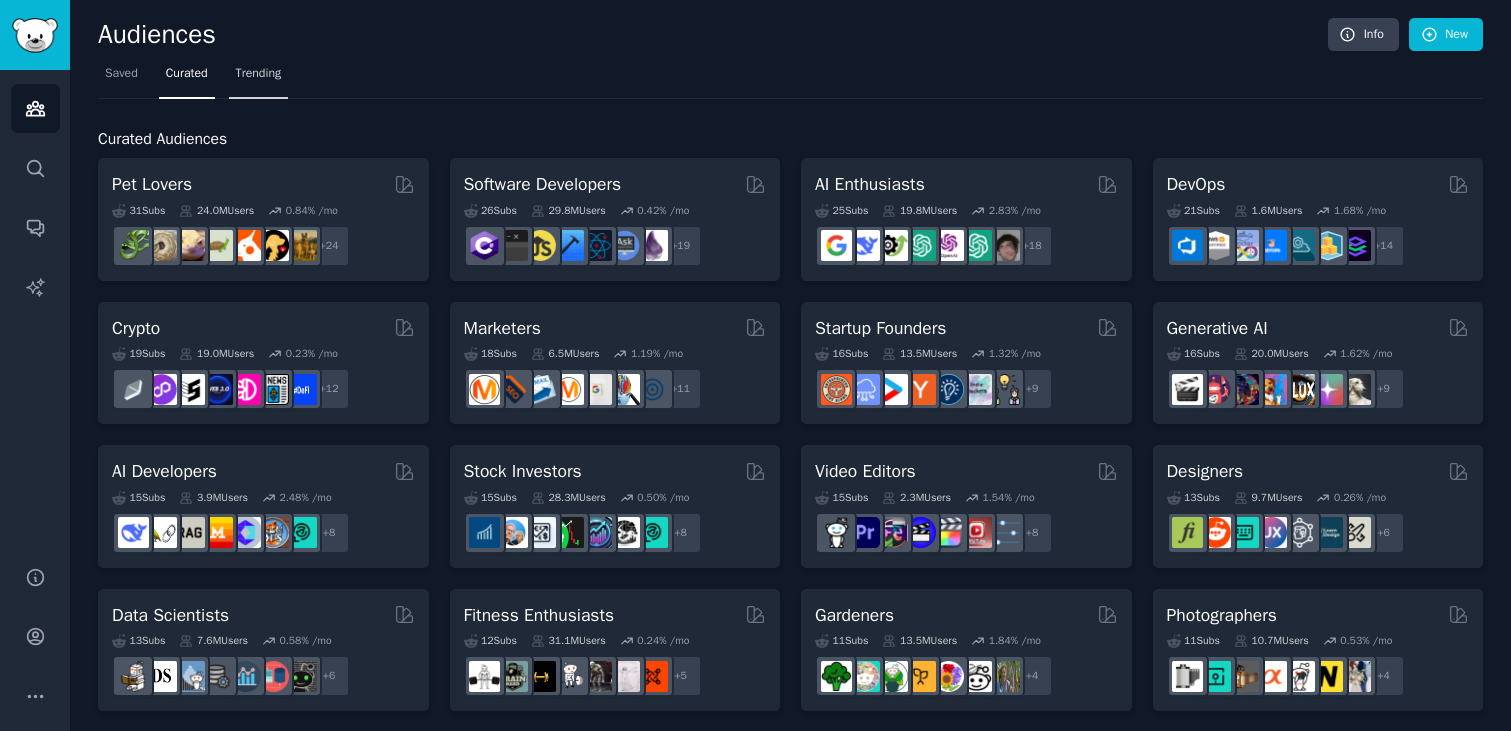 click on "Trending" at bounding box center (259, 74) 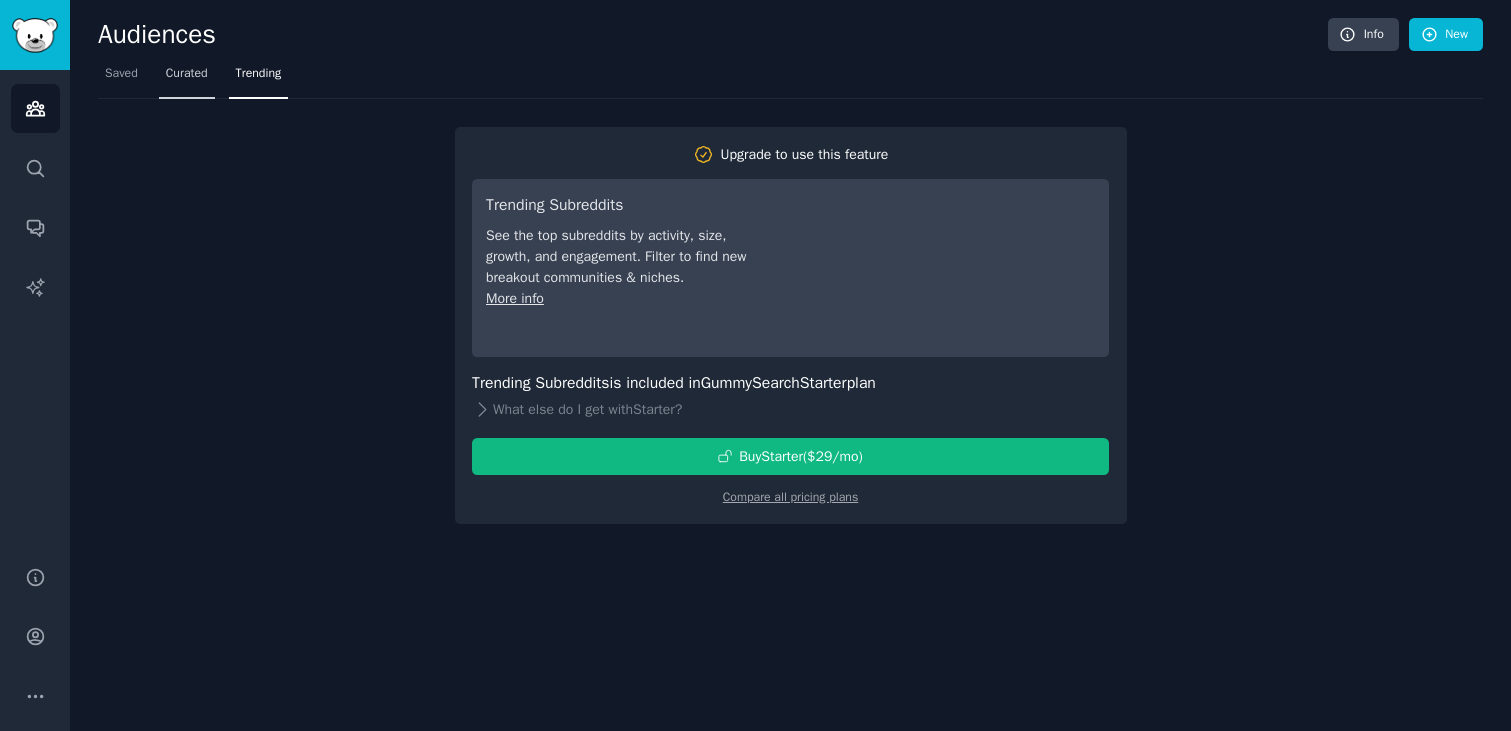 click on "Curated" at bounding box center [187, 74] 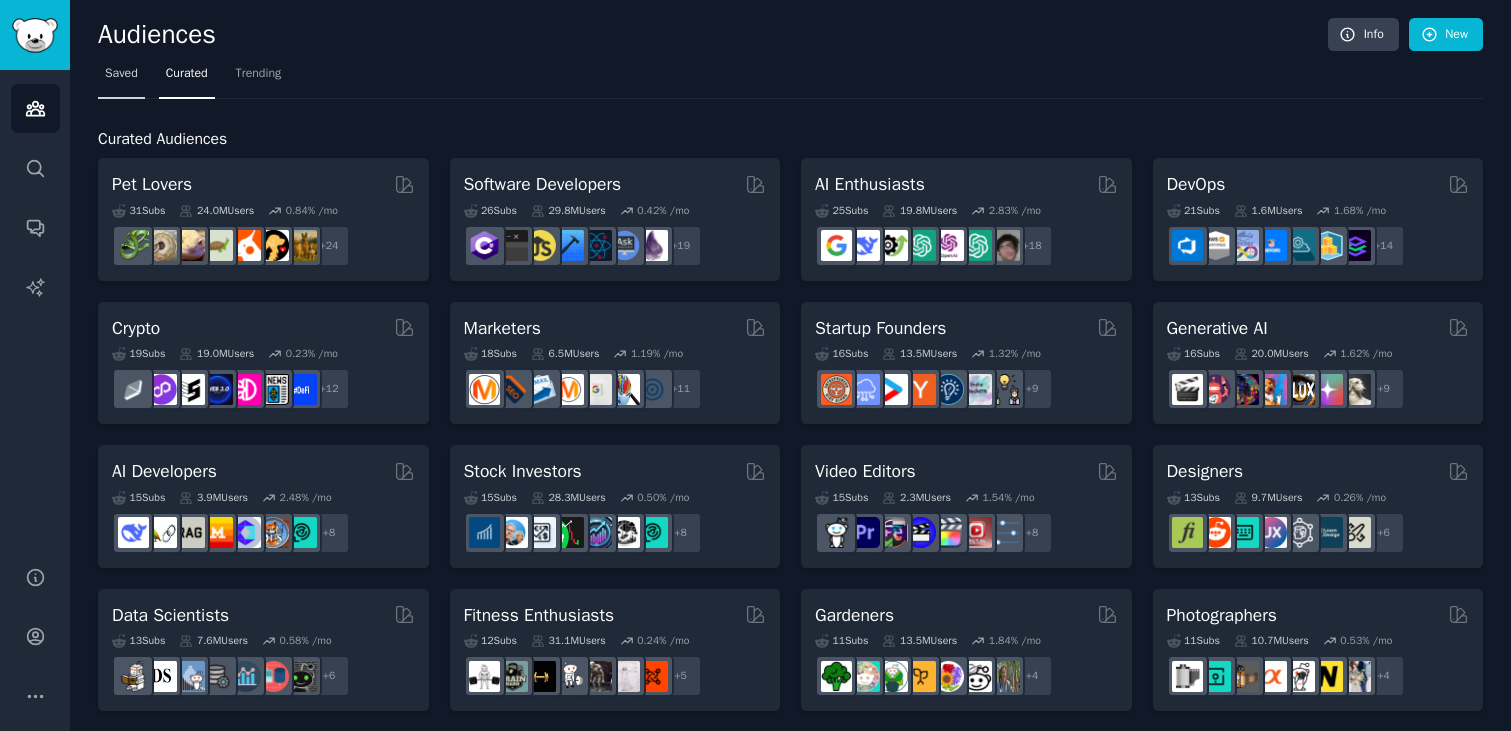 click on "Saved" at bounding box center [121, 74] 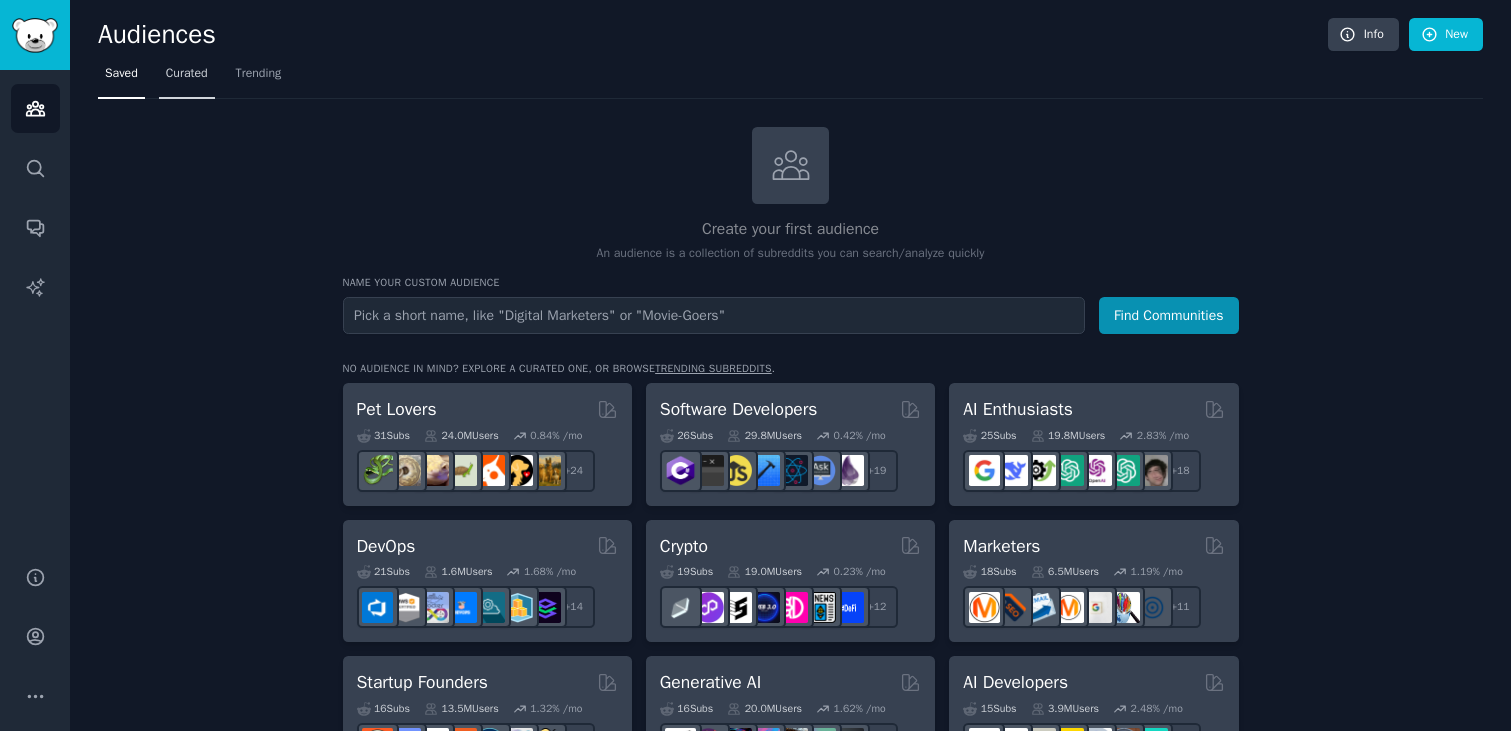 click on "Curated" at bounding box center (187, 74) 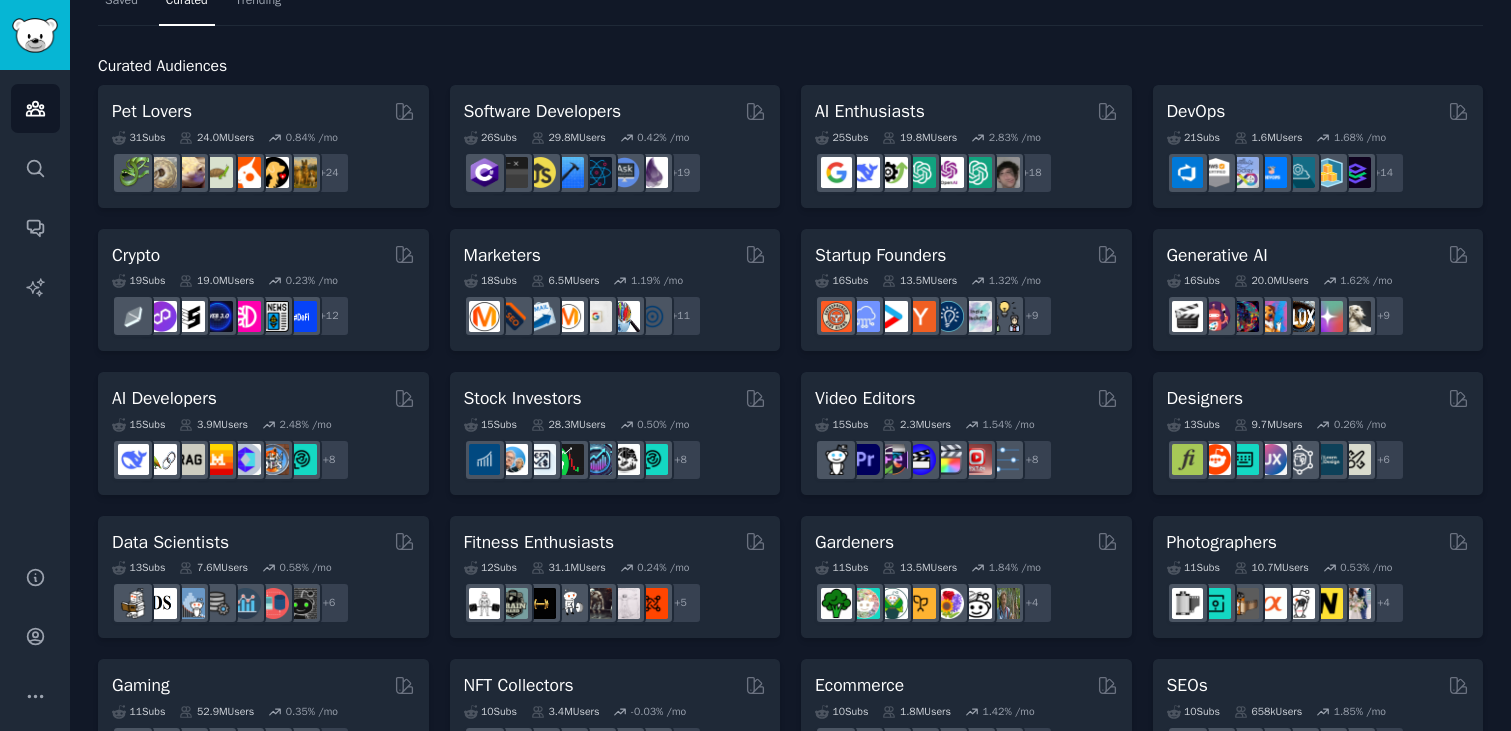 scroll, scrollTop: 0, scrollLeft: 0, axis: both 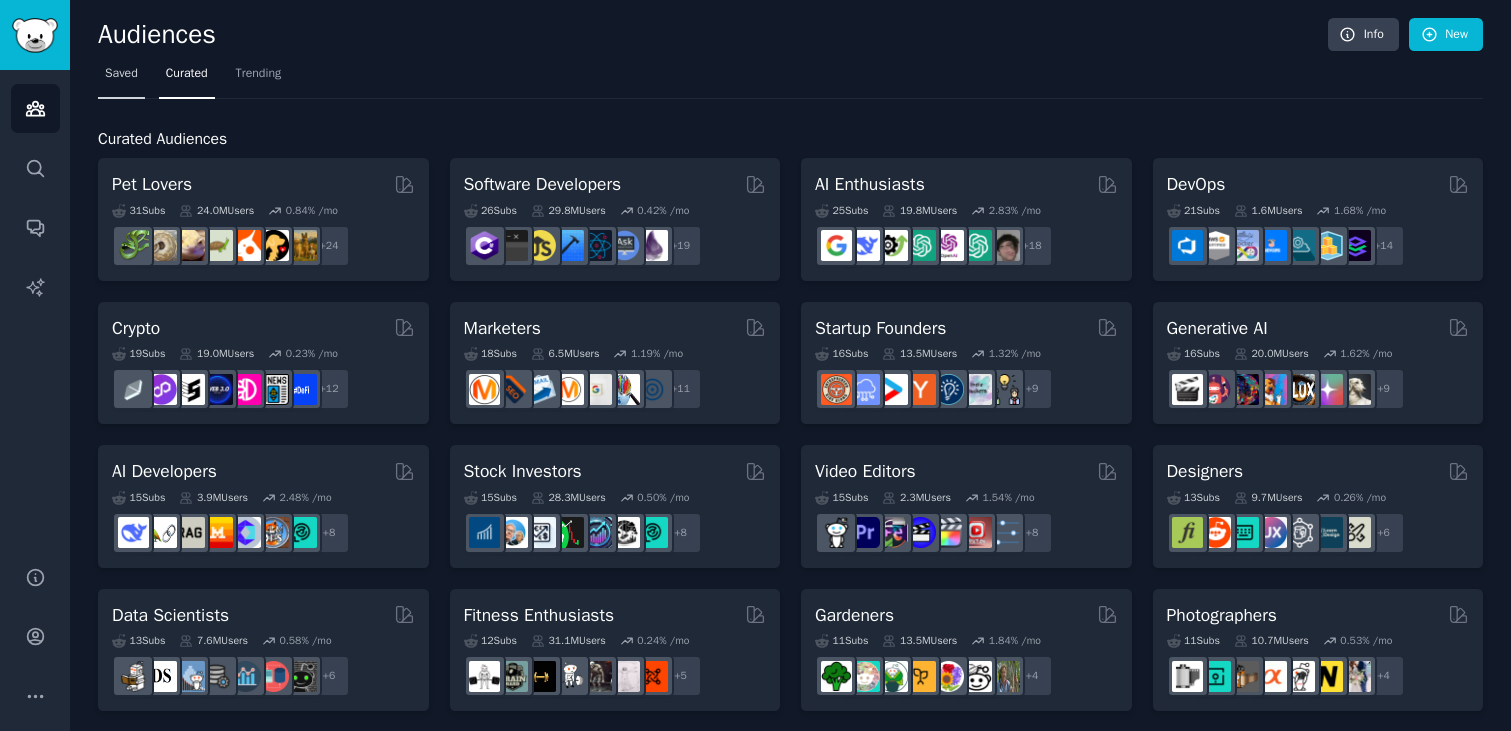 click on "Saved" at bounding box center (121, 74) 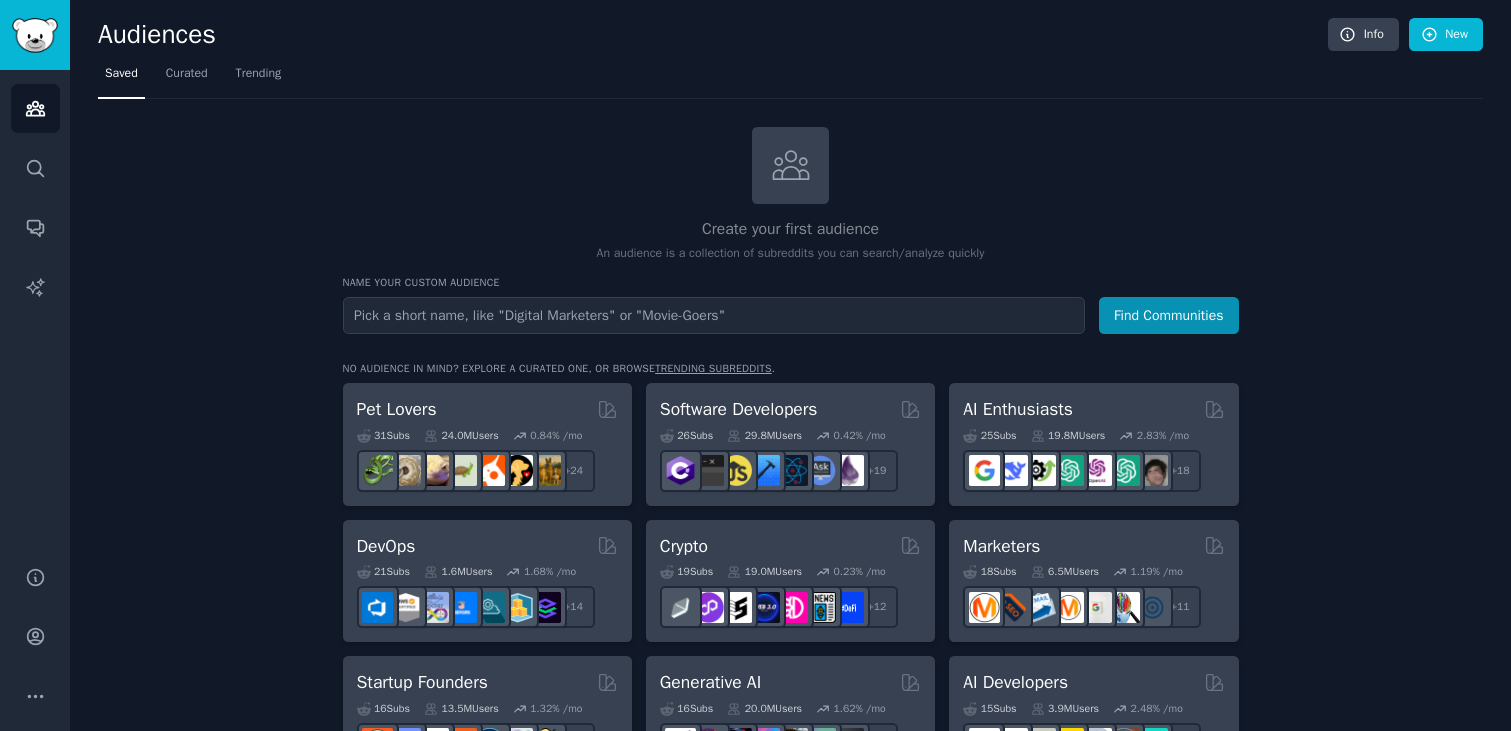 click on "Name your custom audience" at bounding box center (791, 283) 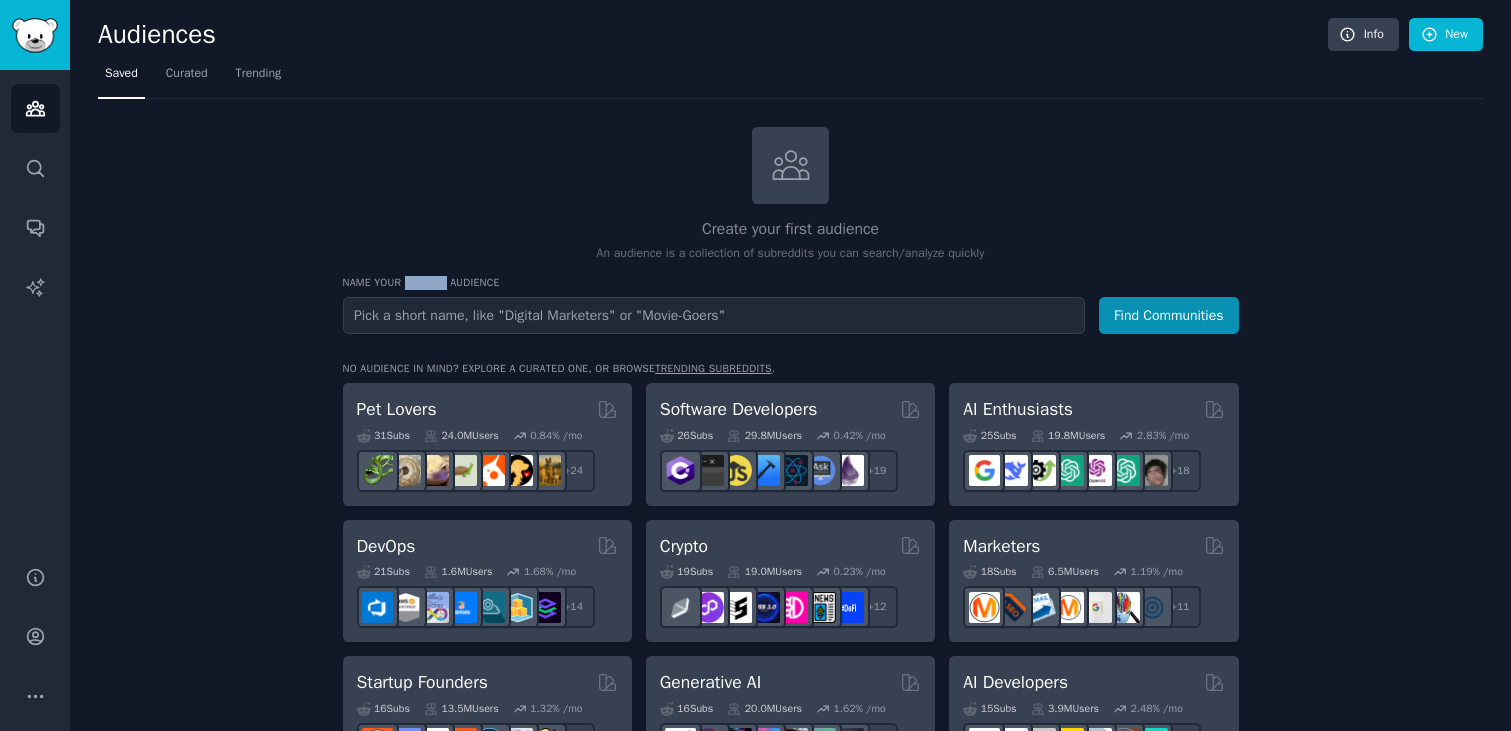 click on "Name your custom audience" at bounding box center (791, 283) 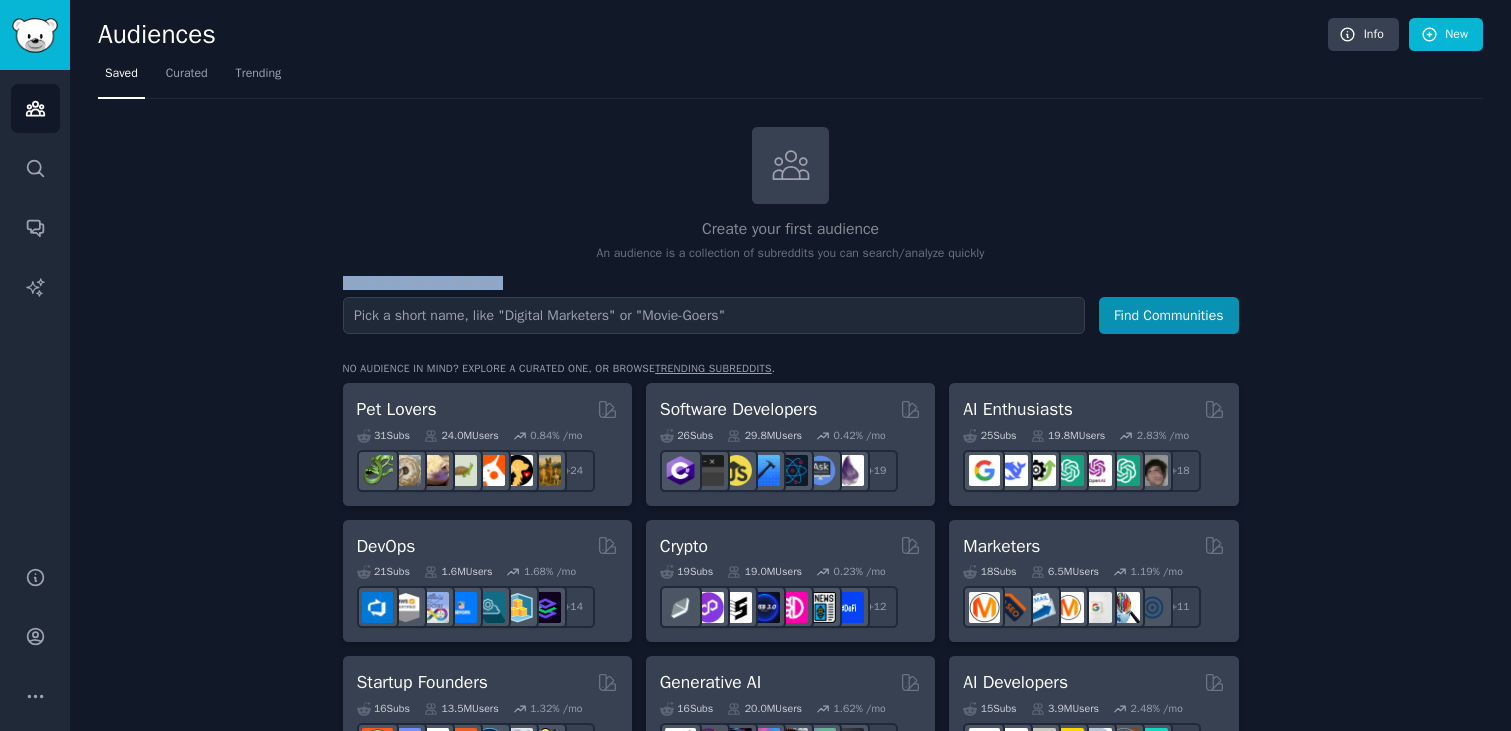 click on "Name your custom audience" at bounding box center (791, 283) 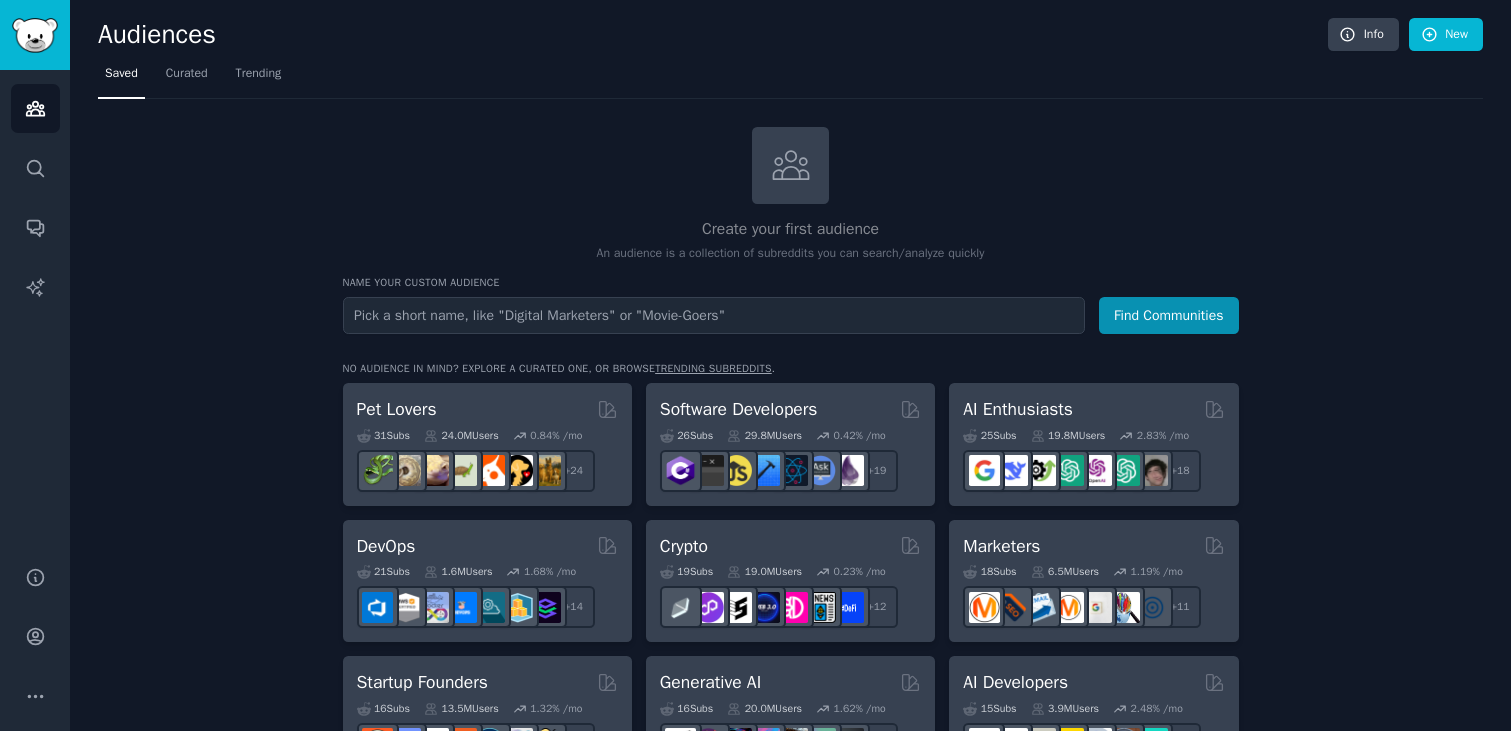 click on "An audience is a collection of subreddits you can search/analyze quickly" at bounding box center (791, 254) 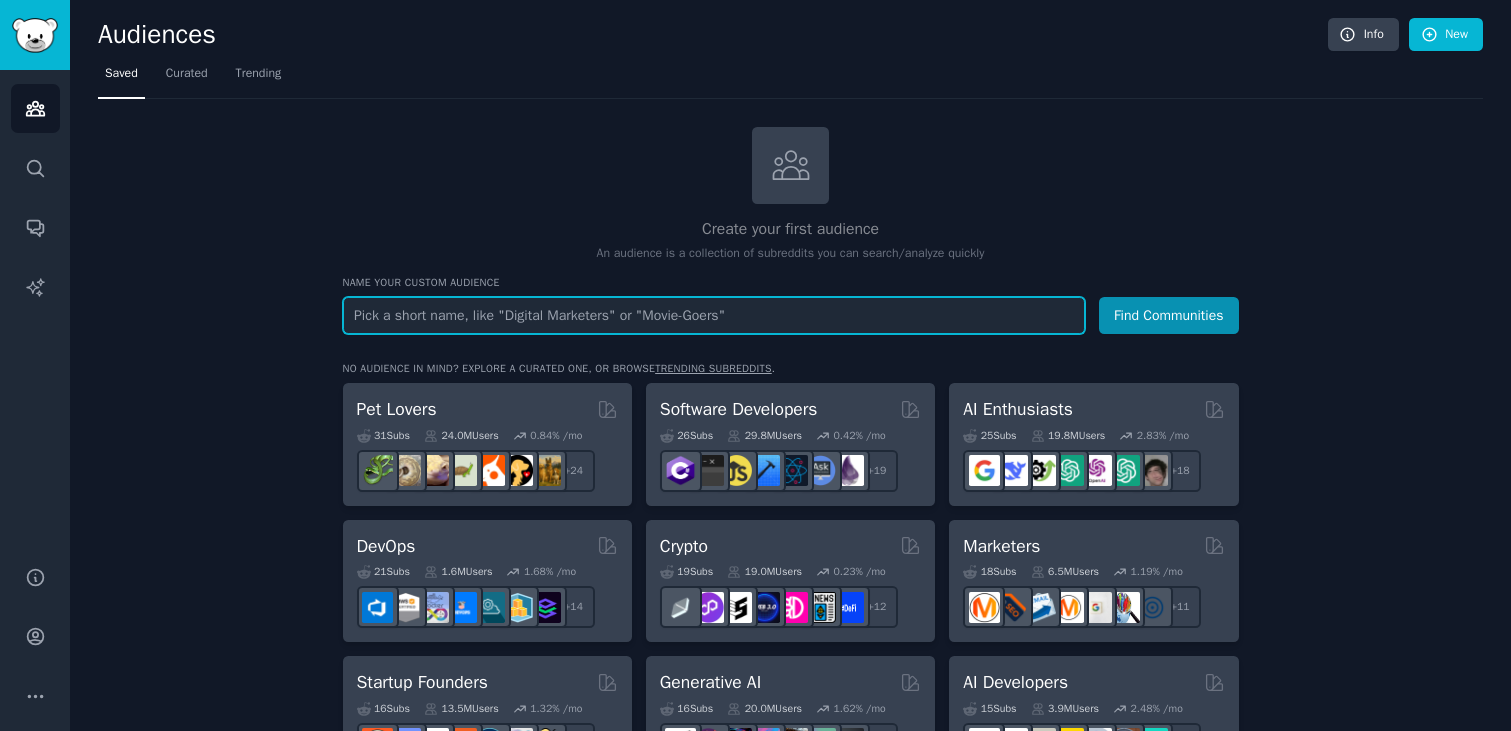 click at bounding box center [714, 315] 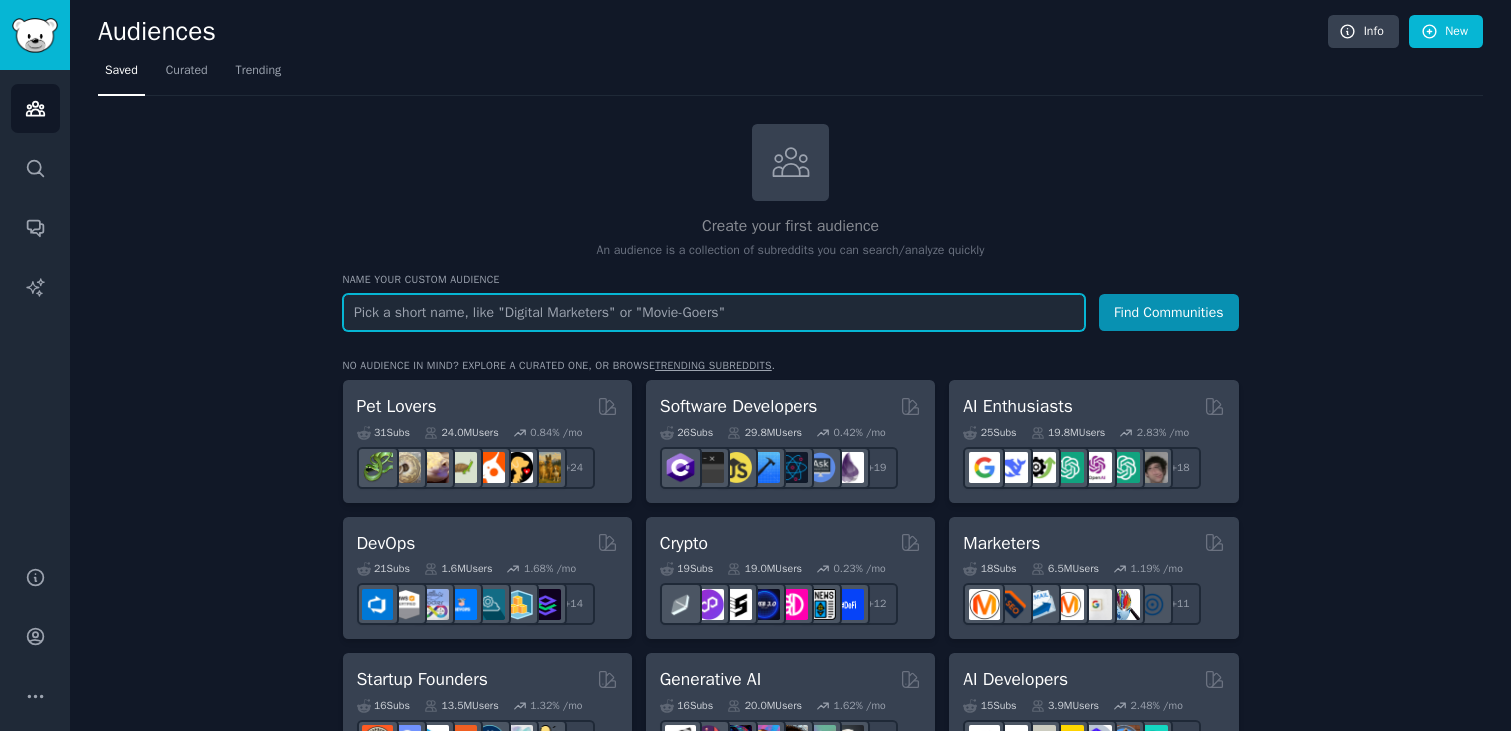 scroll, scrollTop: 0, scrollLeft: 0, axis: both 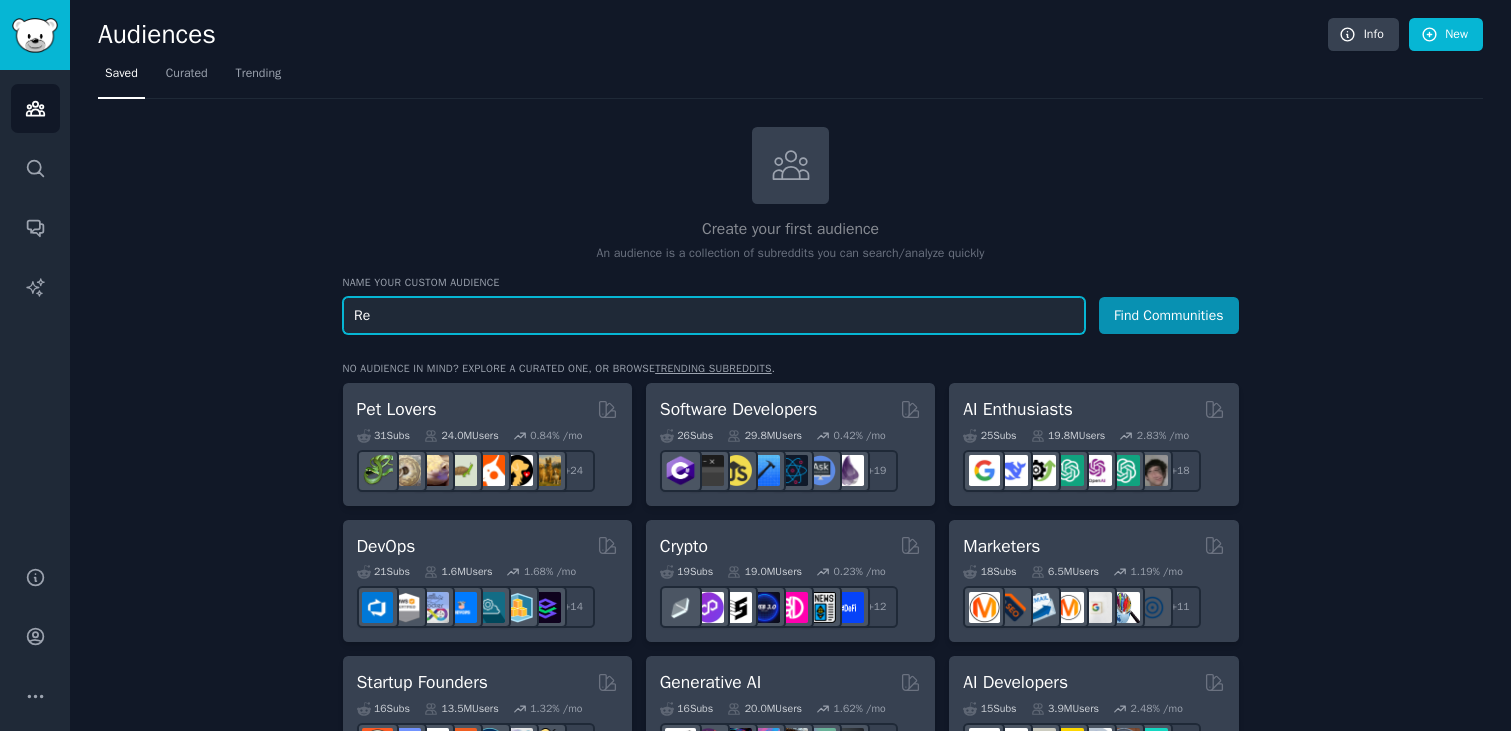 type on "R" 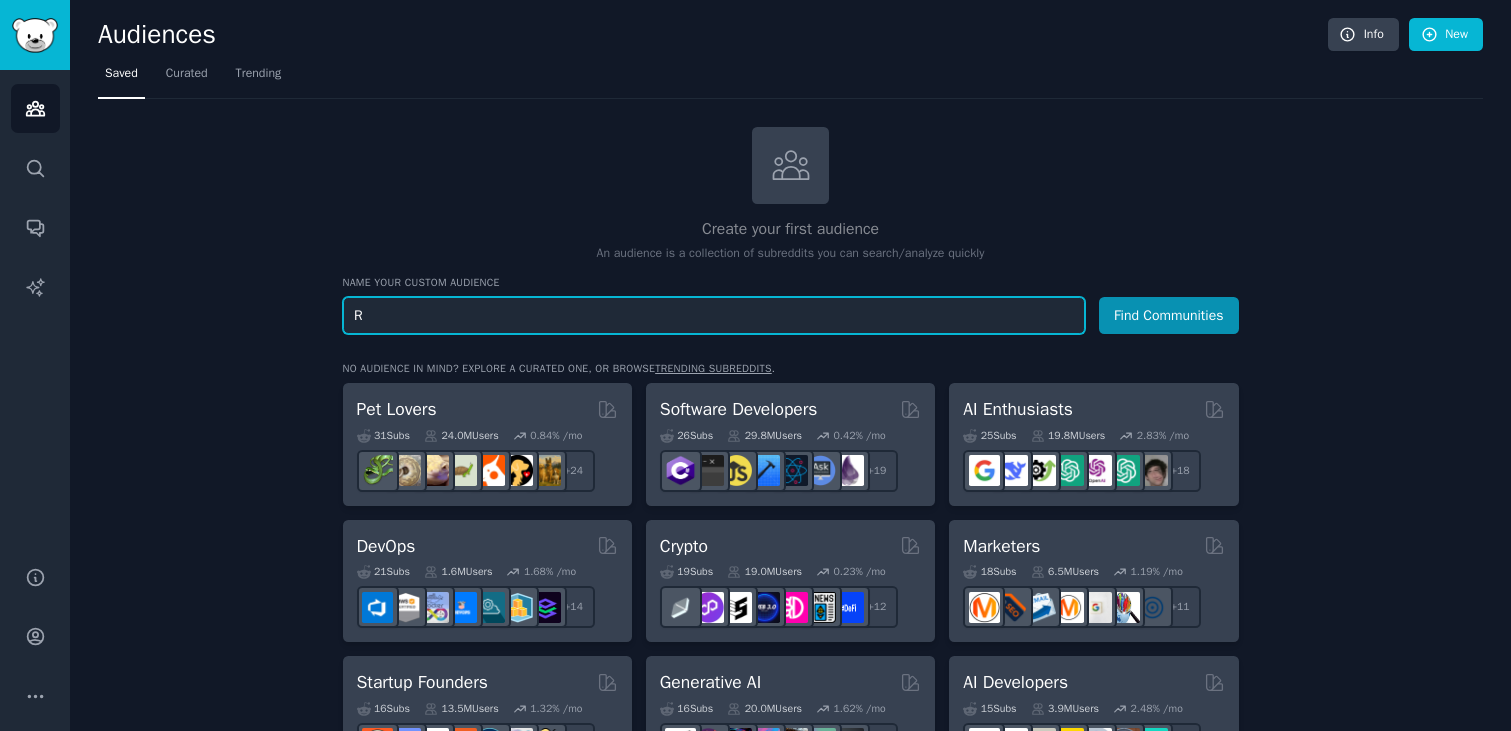 type 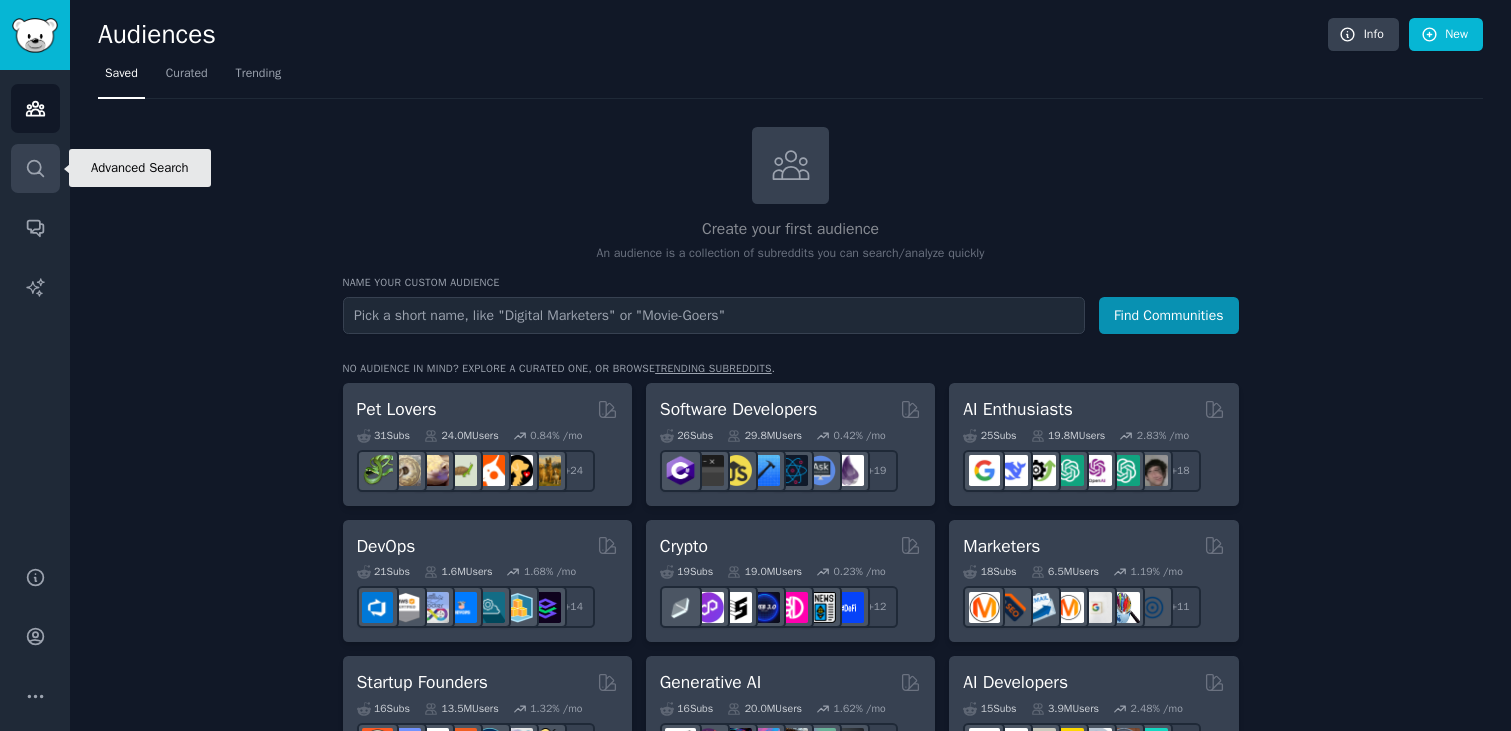 click 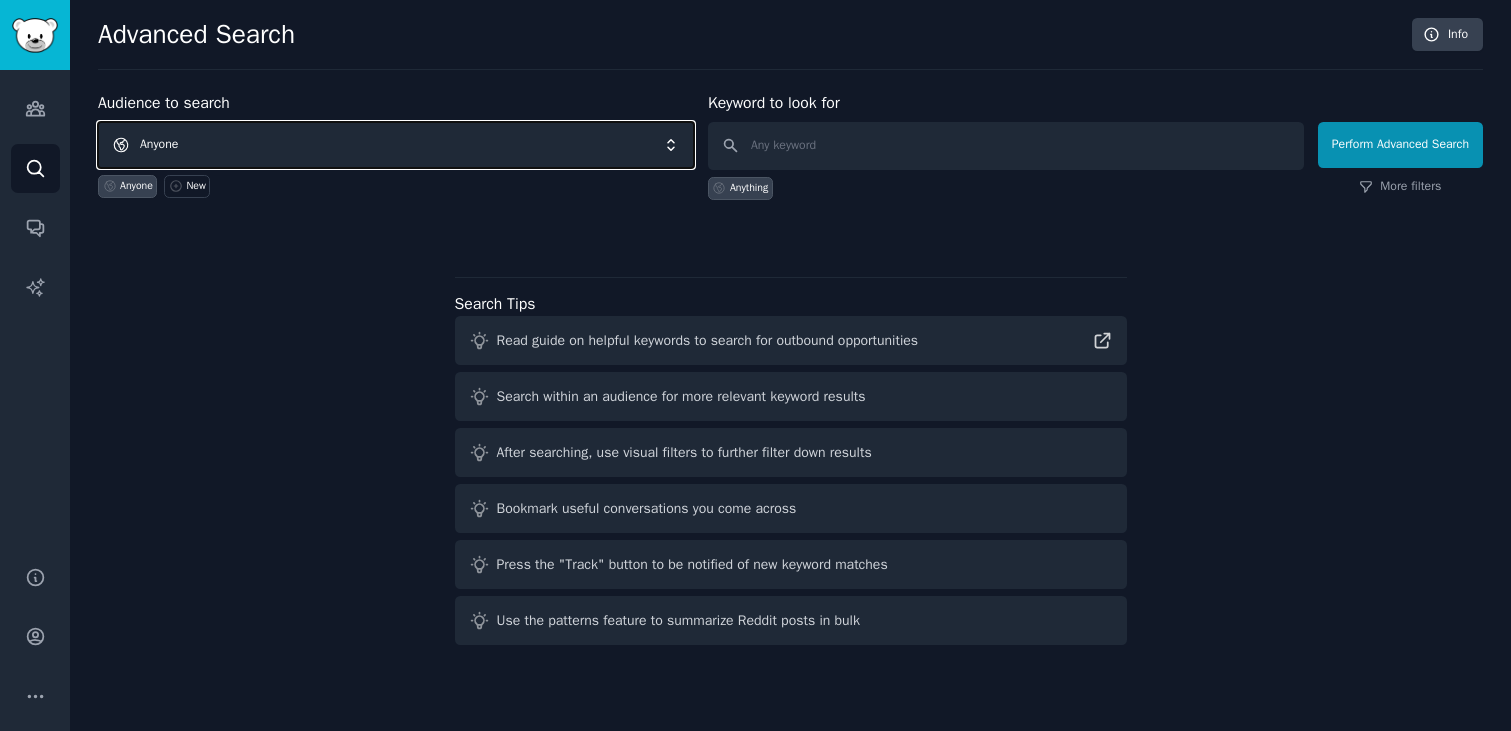 click on "Anyone" at bounding box center (396, 145) 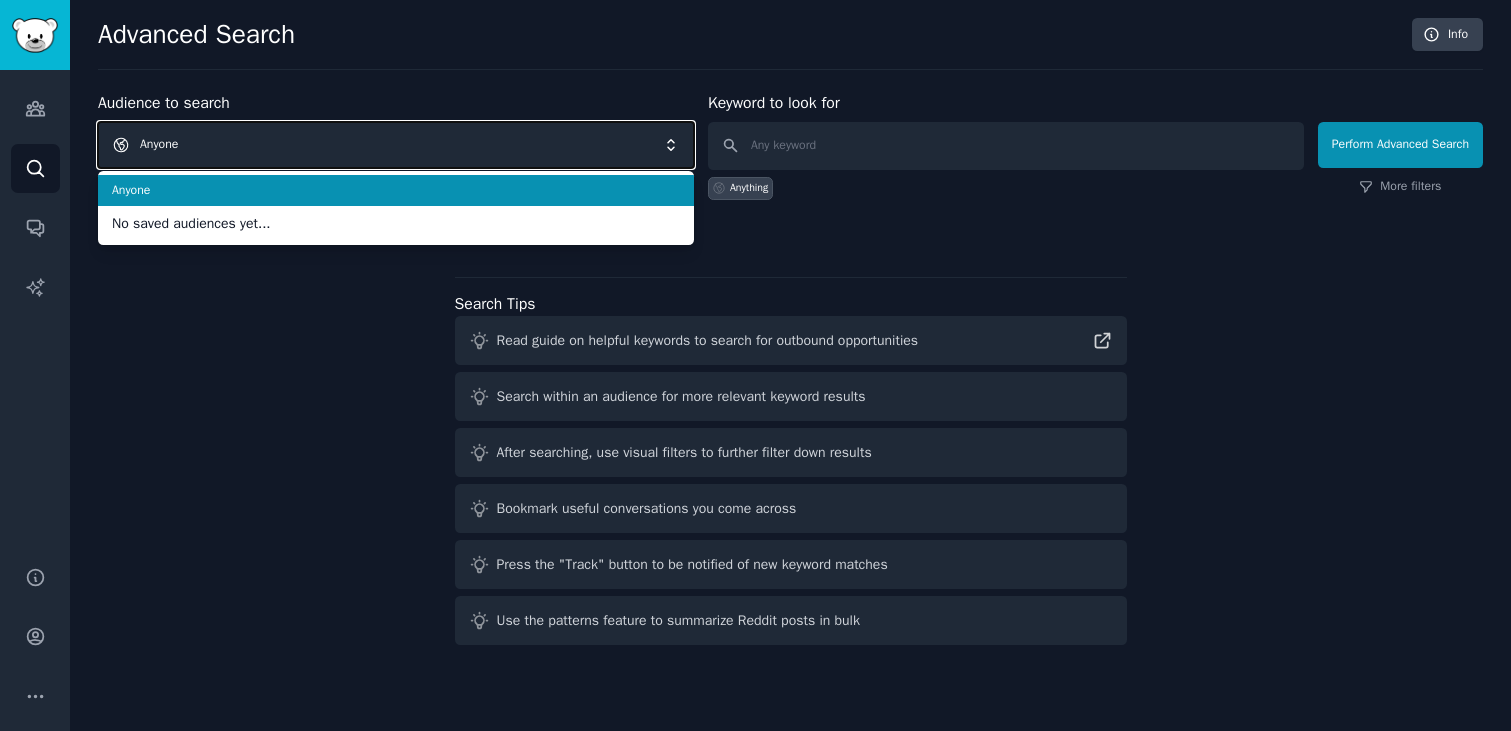 click on "Anyone" at bounding box center [396, 145] 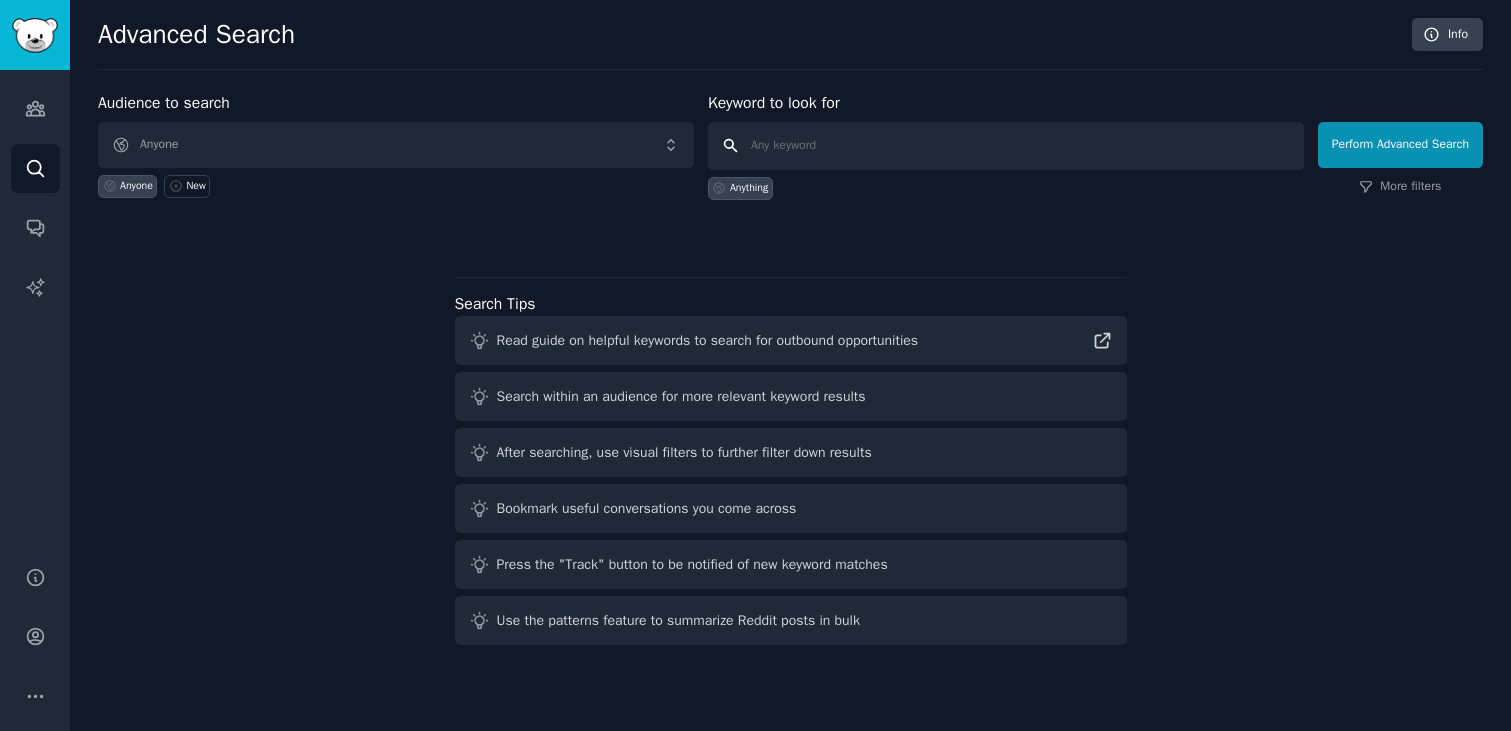 click at bounding box center (1006, 146) 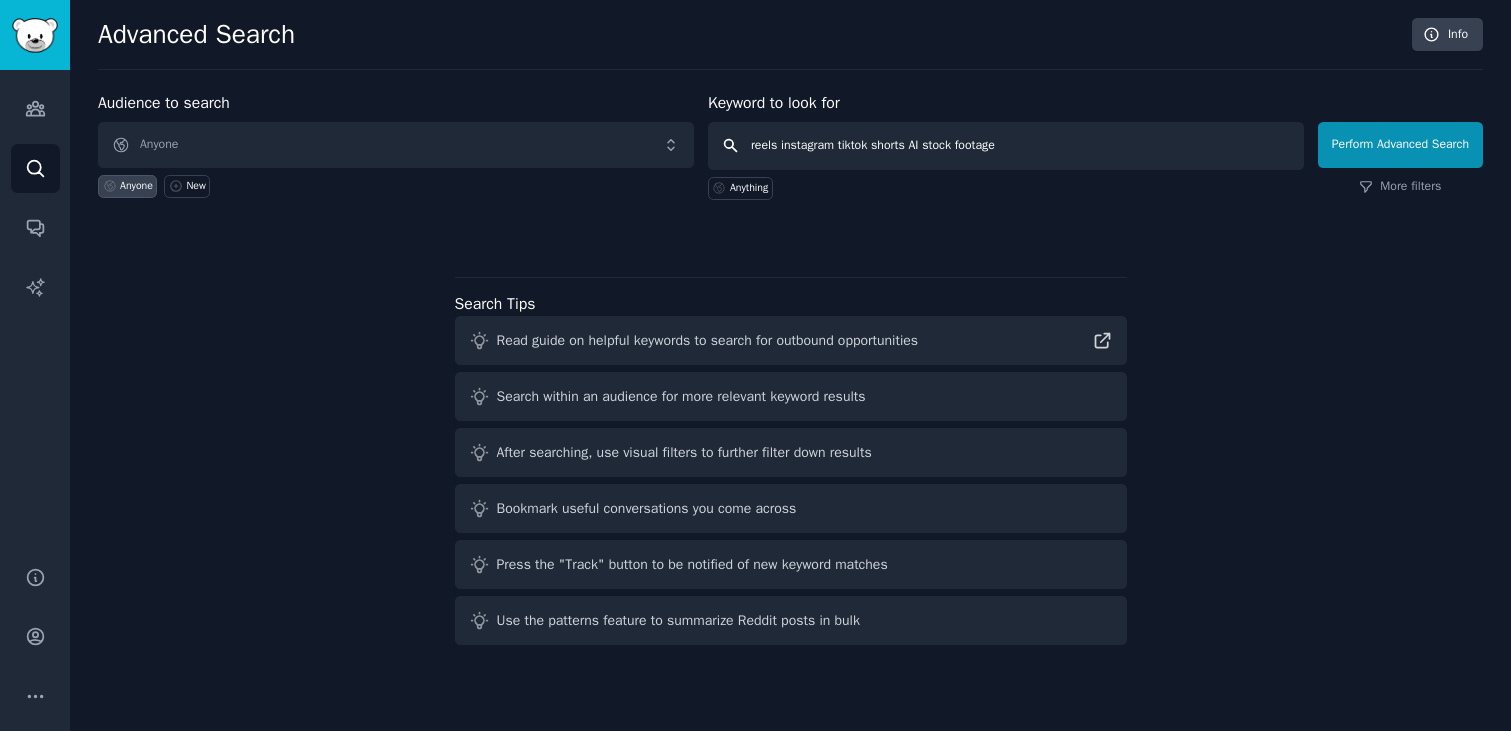 click on "reels instagram tiktok shorts AI stock footage" at bounding box center [1006, 146] 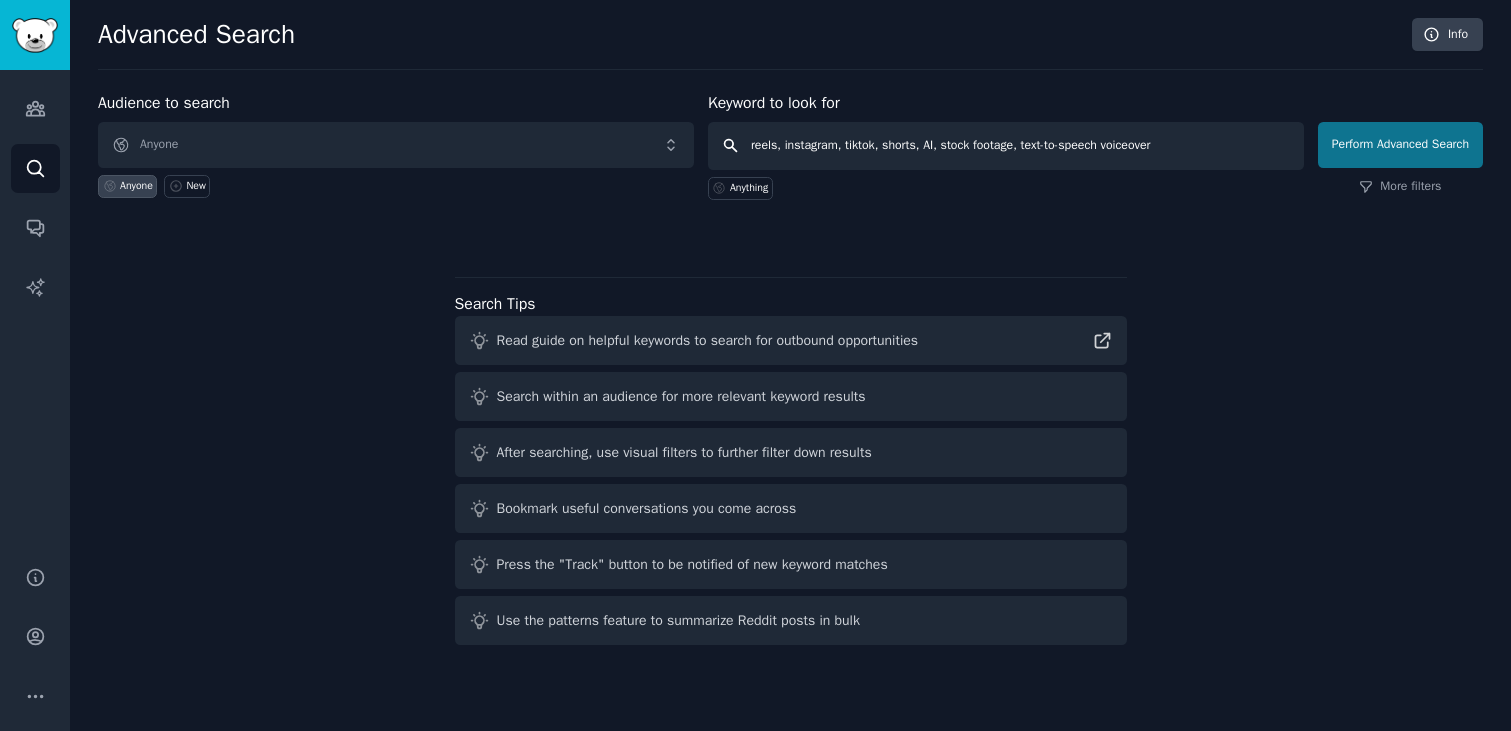 type on "reels, instagram, tiktok, shorts, AI, stock footage, text-to-speech voiceover" 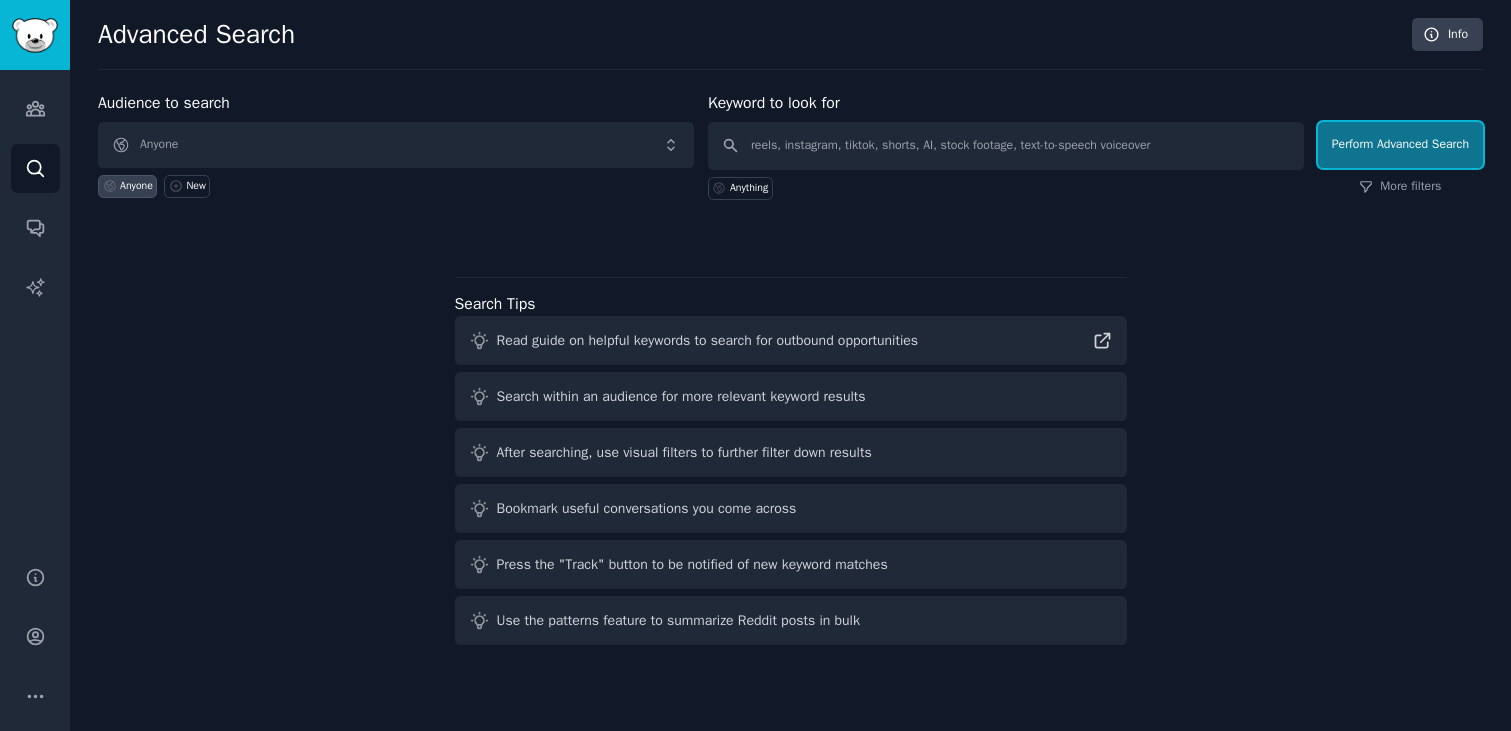 click on "Perform Advanced Search" at bounding box center (1400, 145) 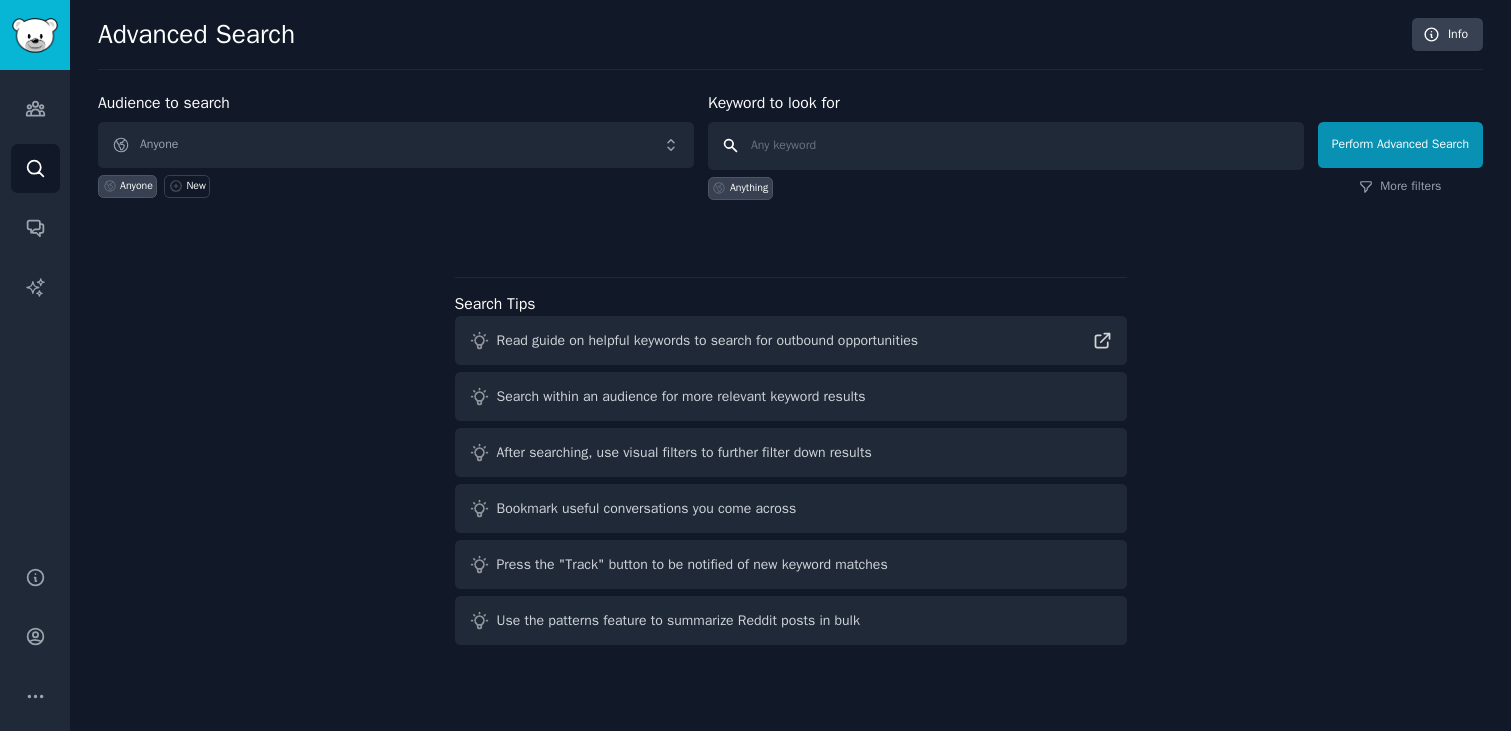 click at bounding box center [1006, 146] 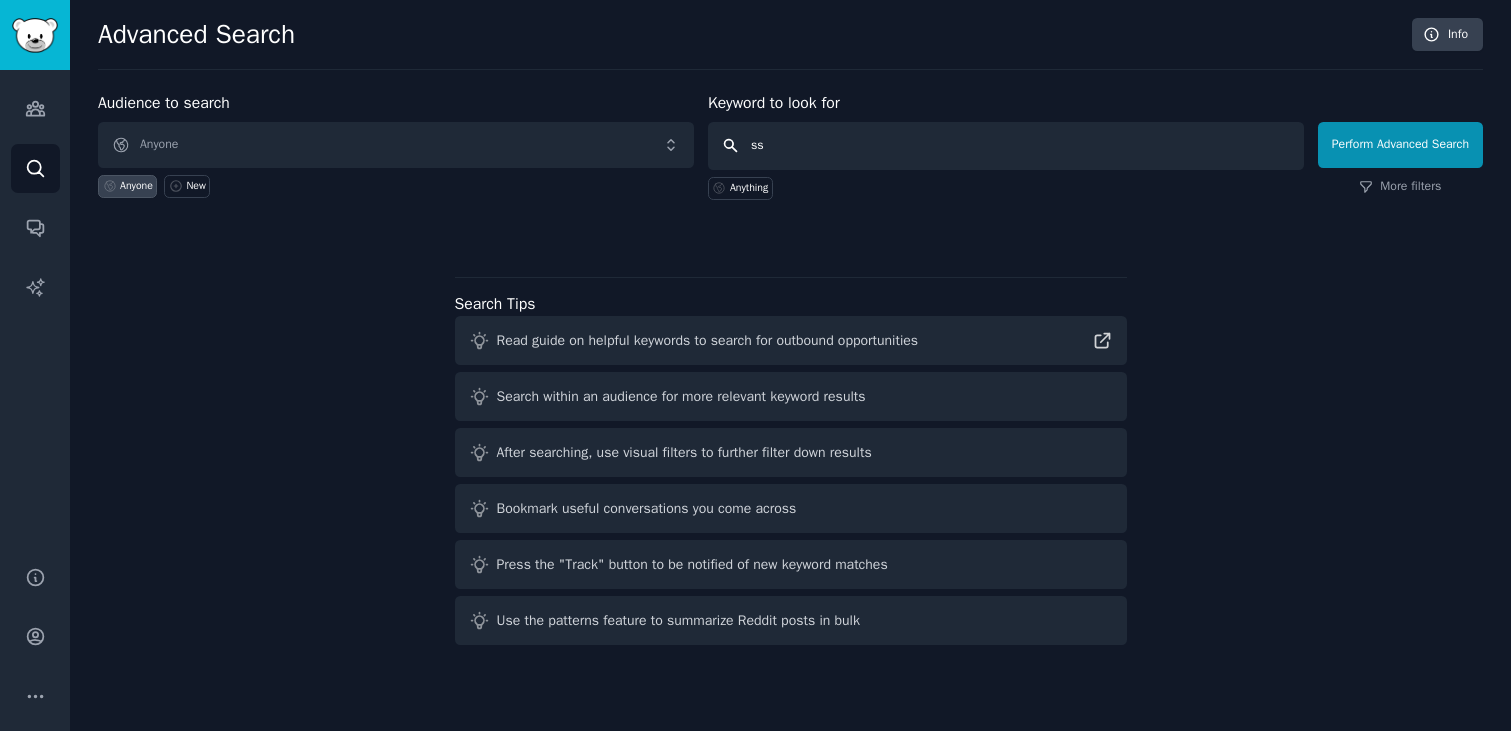 type on "s" 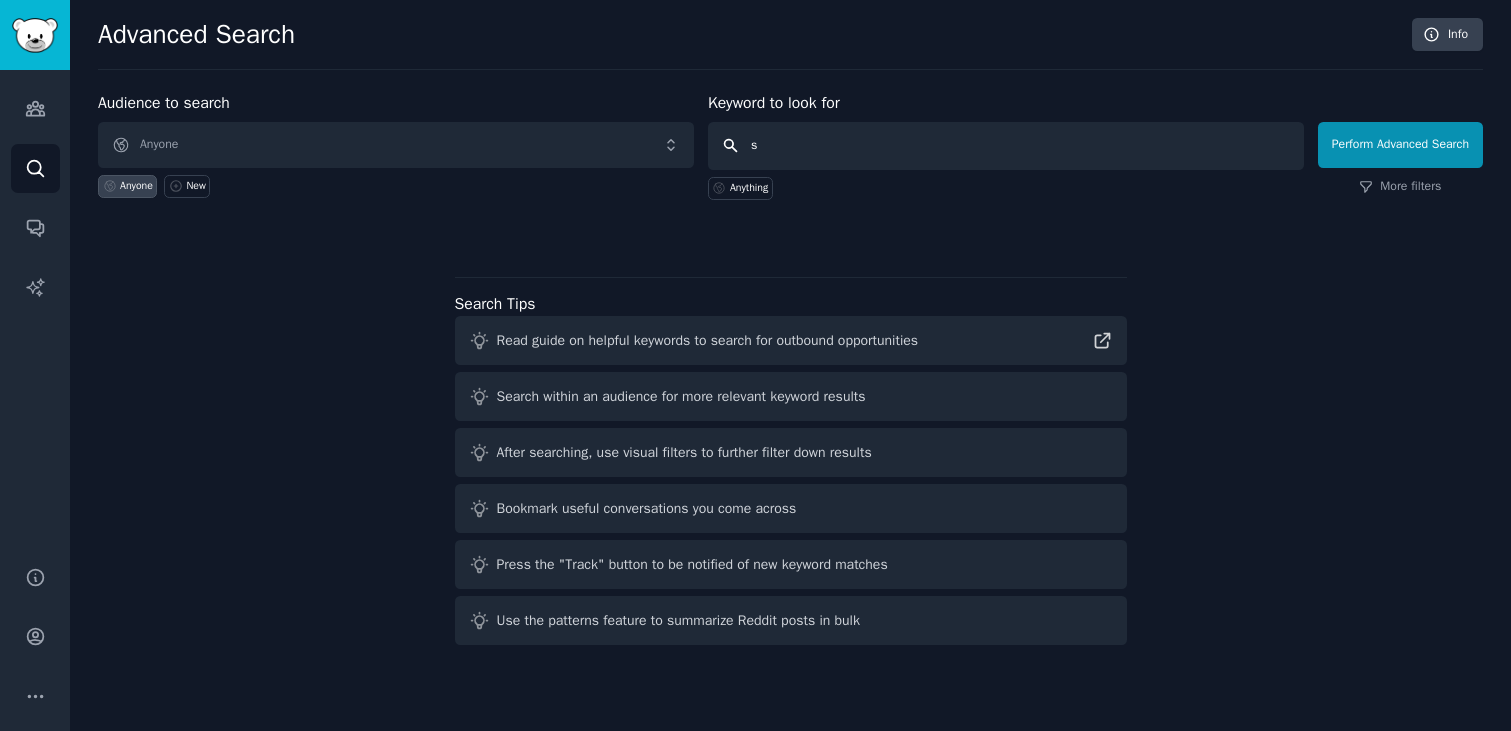 type 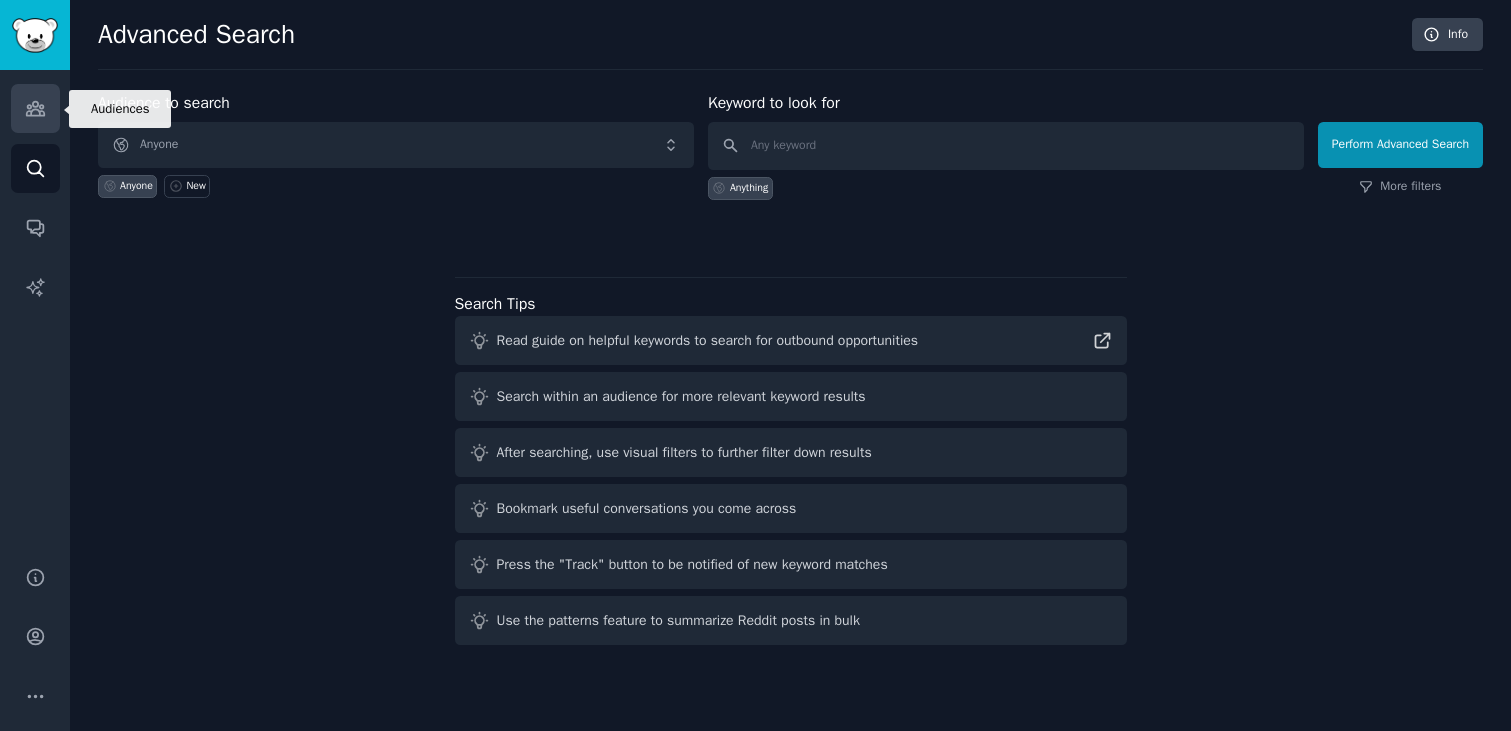 click on "Audiences" at bounding box center (35, 108) 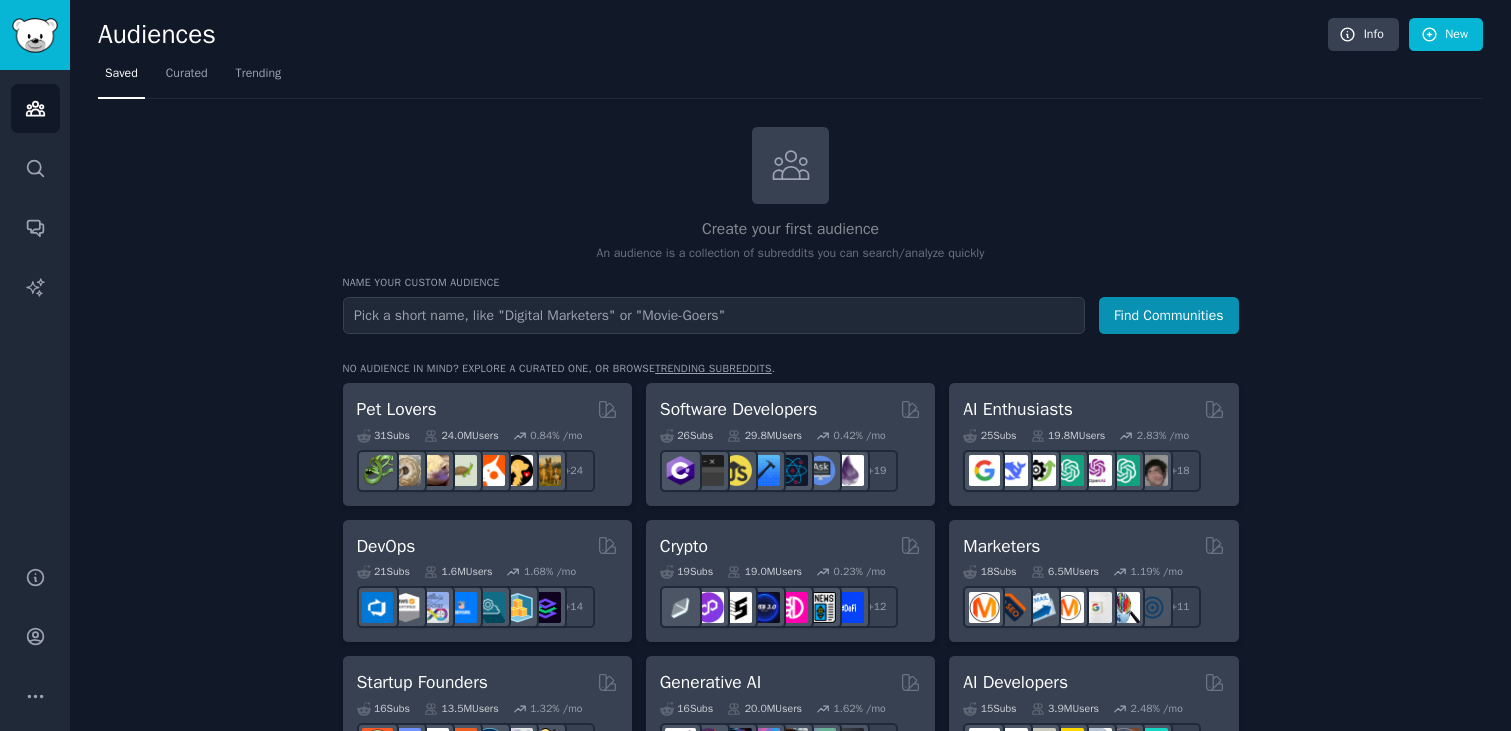 type on "s" 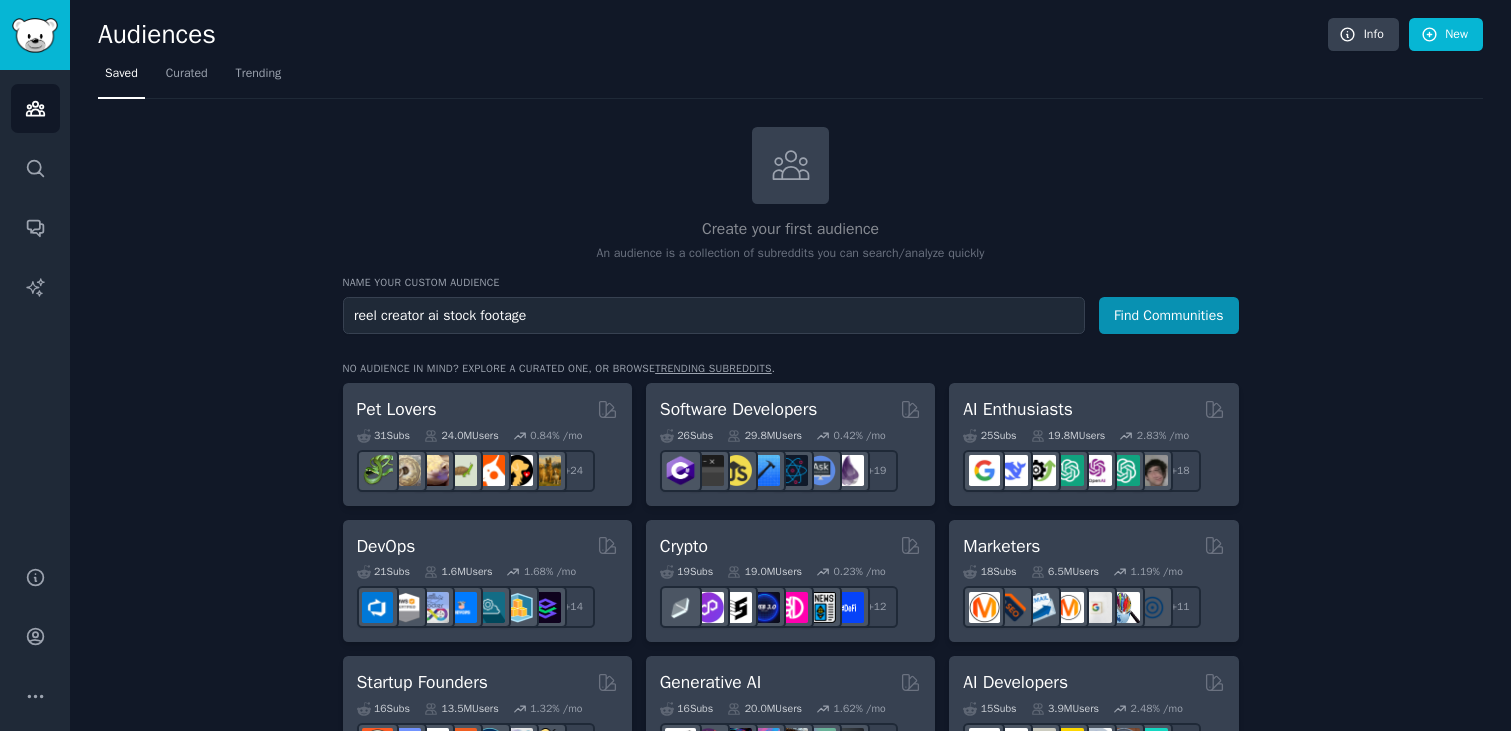 type on "reel creator ai stock footage" 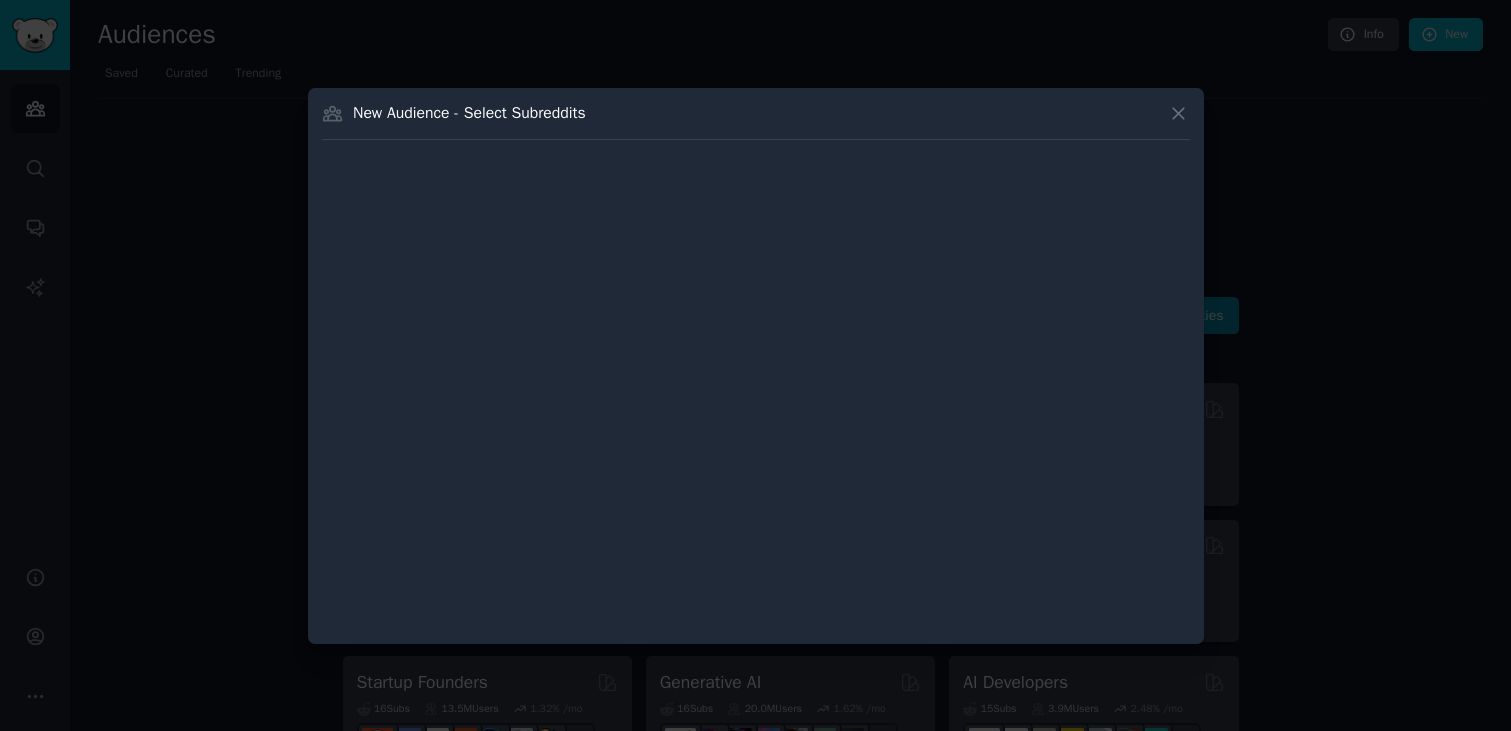 type 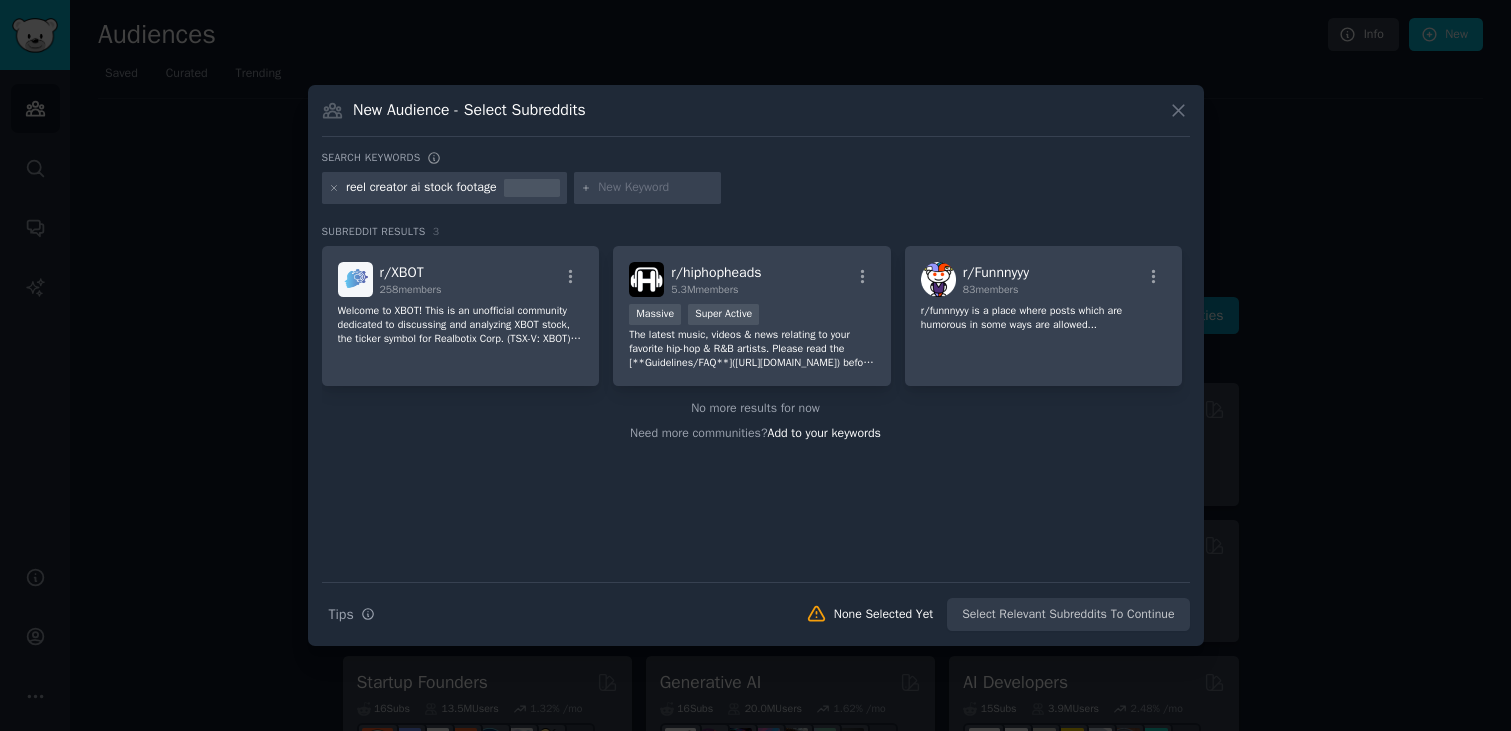 click on "reel creator ai stock footage" at bounding box center [421, 188] 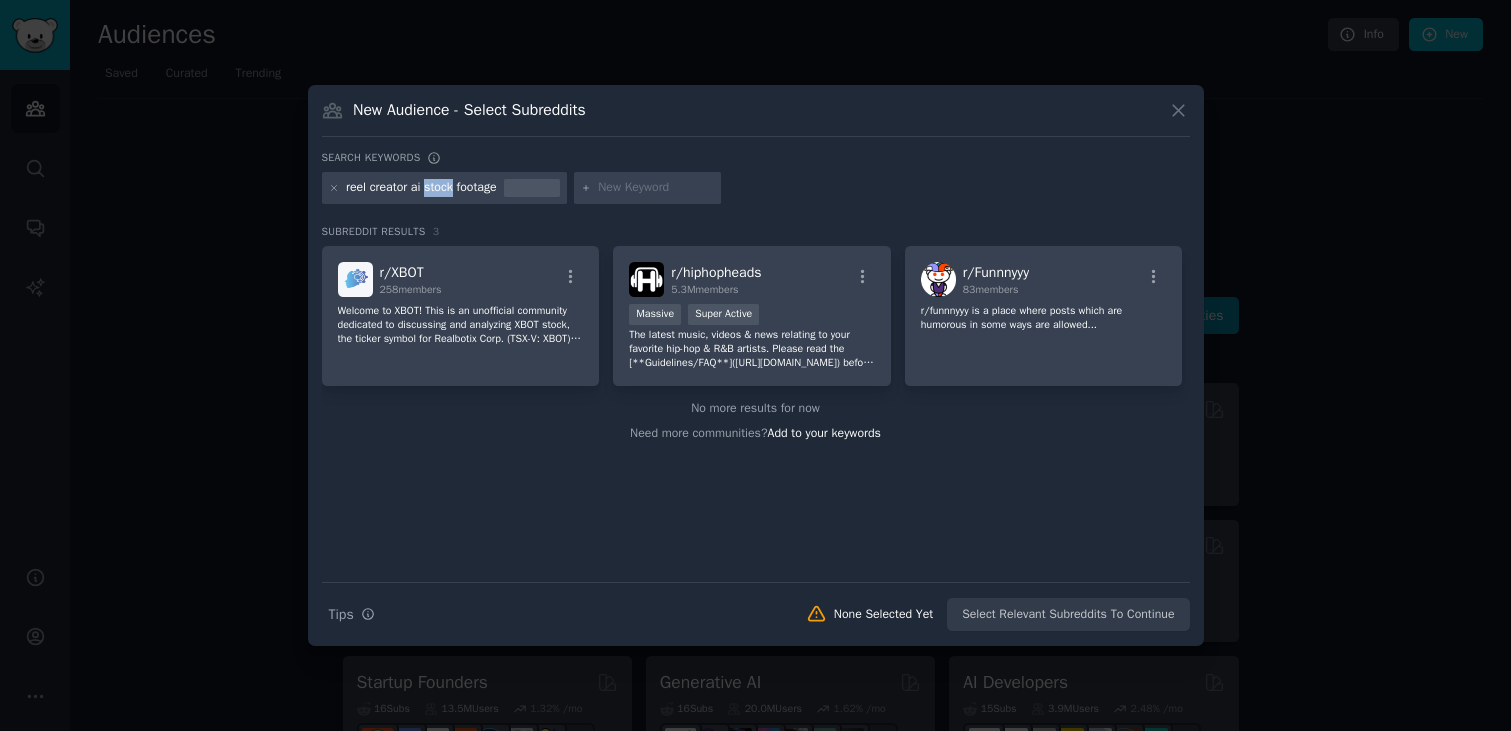 click on "reel creator ai stock footage" at bounding box center [421, 188] 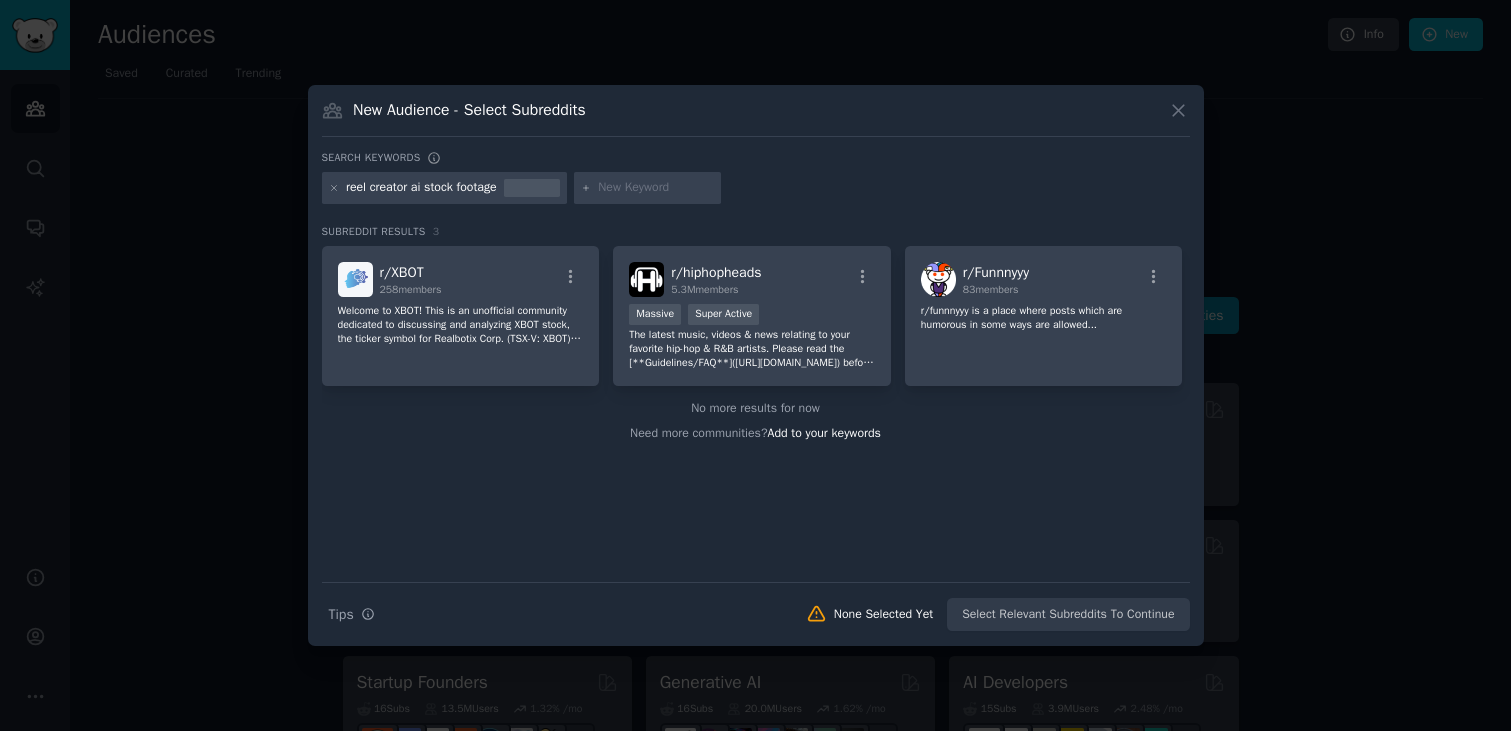 click on "reel creator ai stock footage" at bounding box center [421, 188] 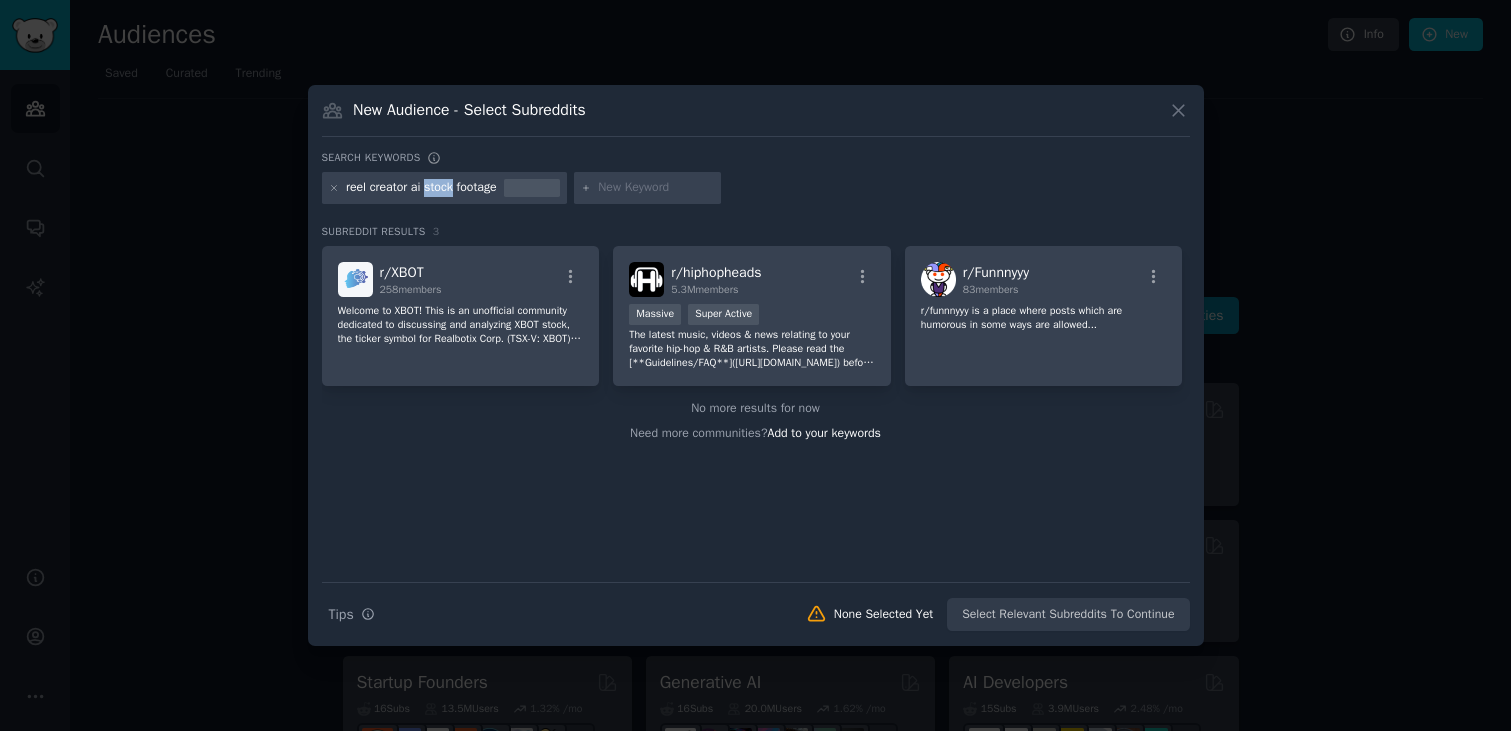 click on "reel creator ai stock footage" at bounding box center (421, 188) 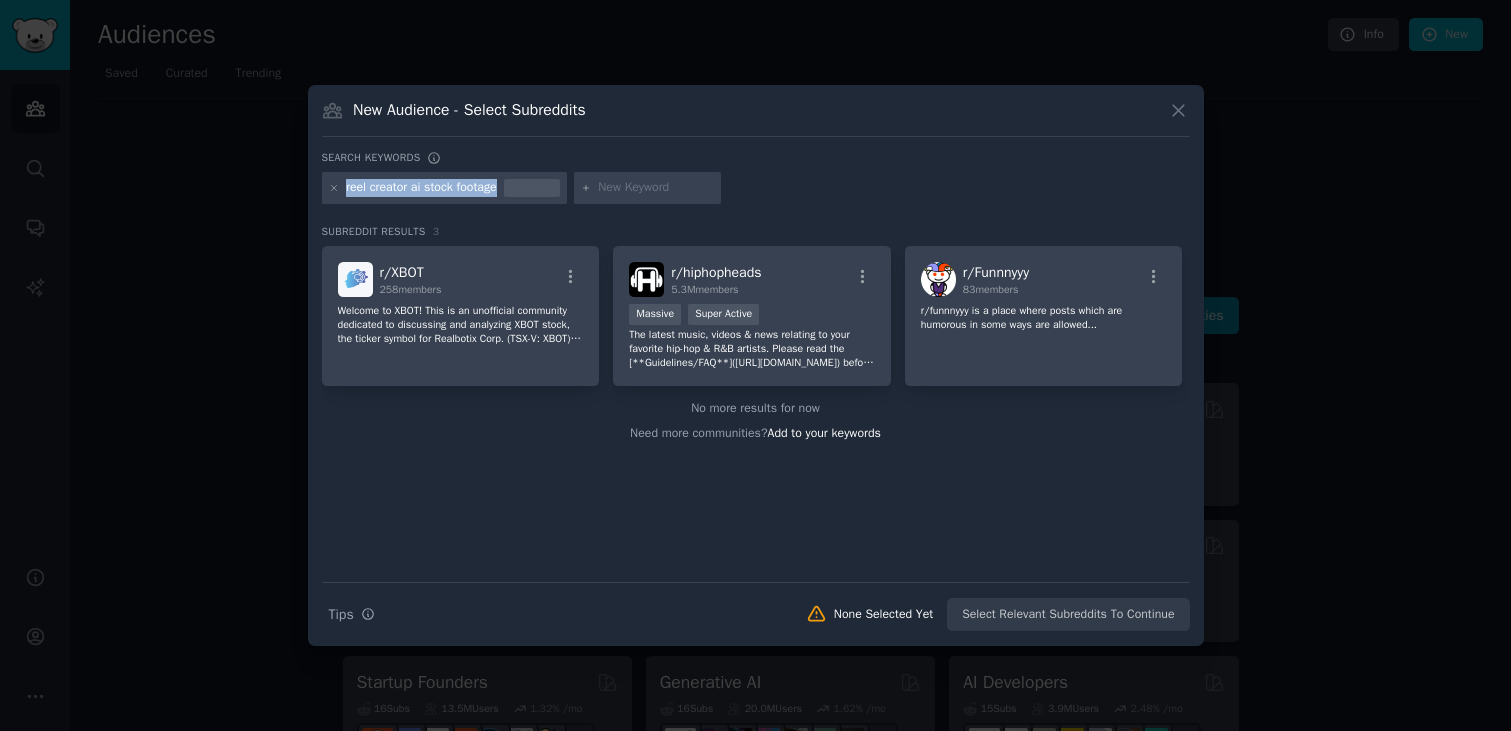 click on "reel creator ai stock footage" at bounding box center [421, 188] 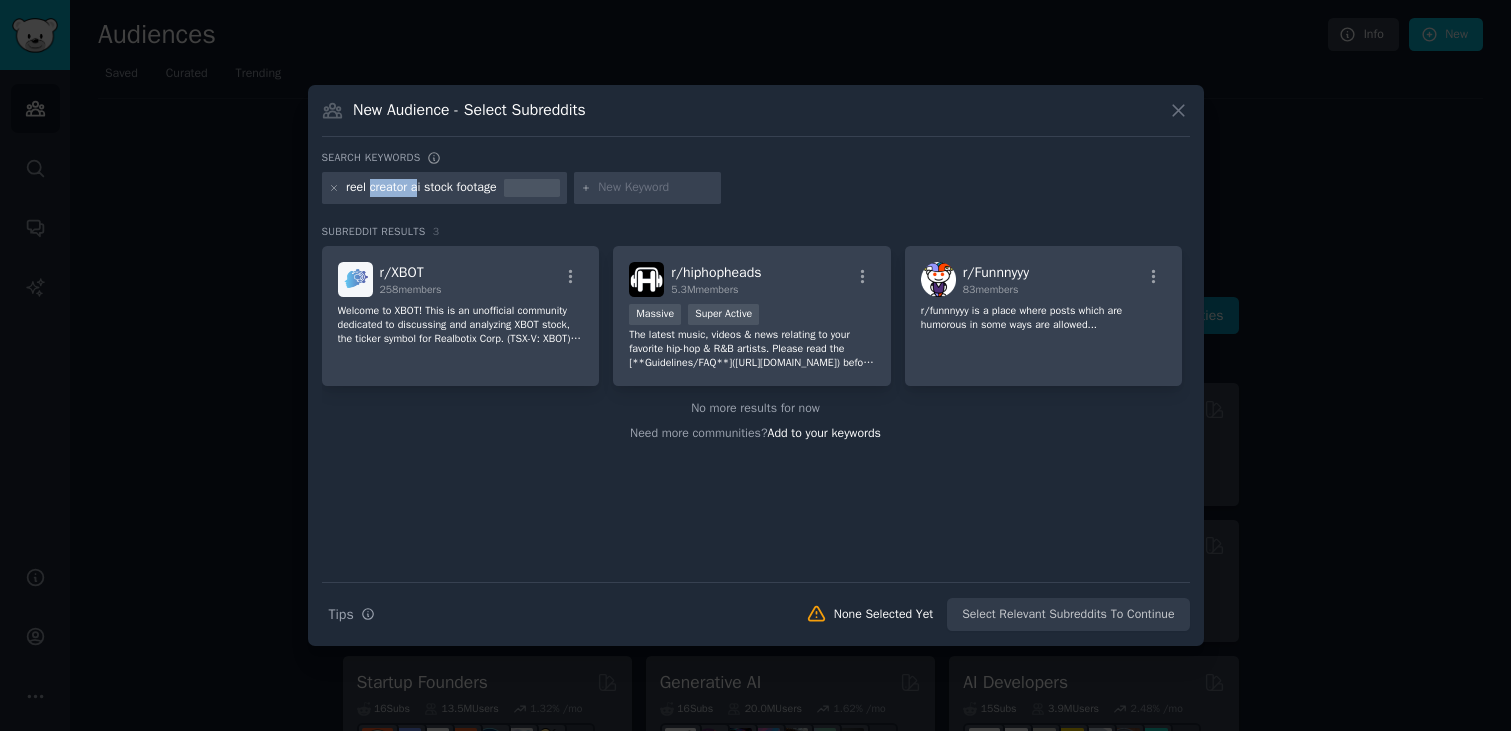 drag, startPoint x: 373, startPoint y: 193, endPoint x: 420, endPoint y: 193, distance: 47 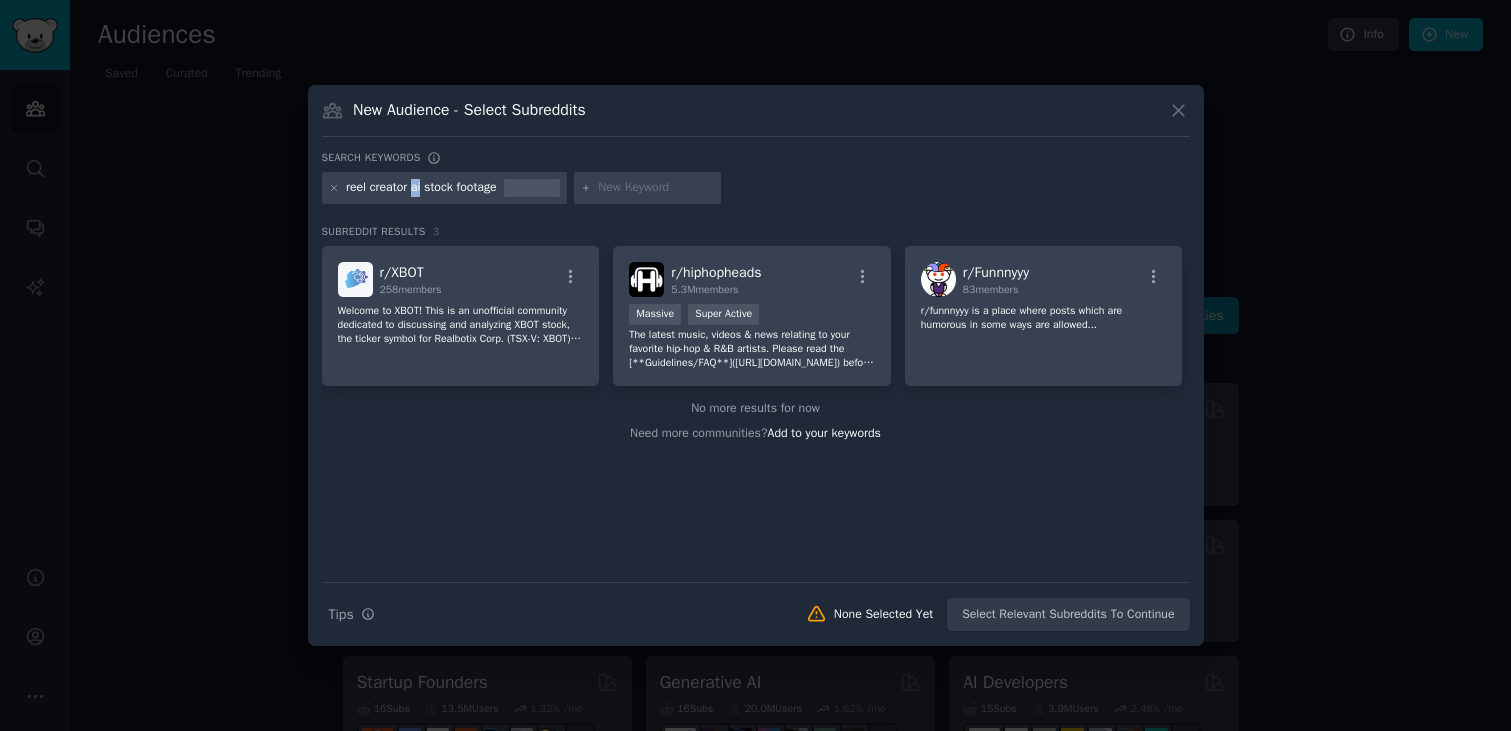 click on "reel creator ai stock footage" at bounding box center [421, 188] 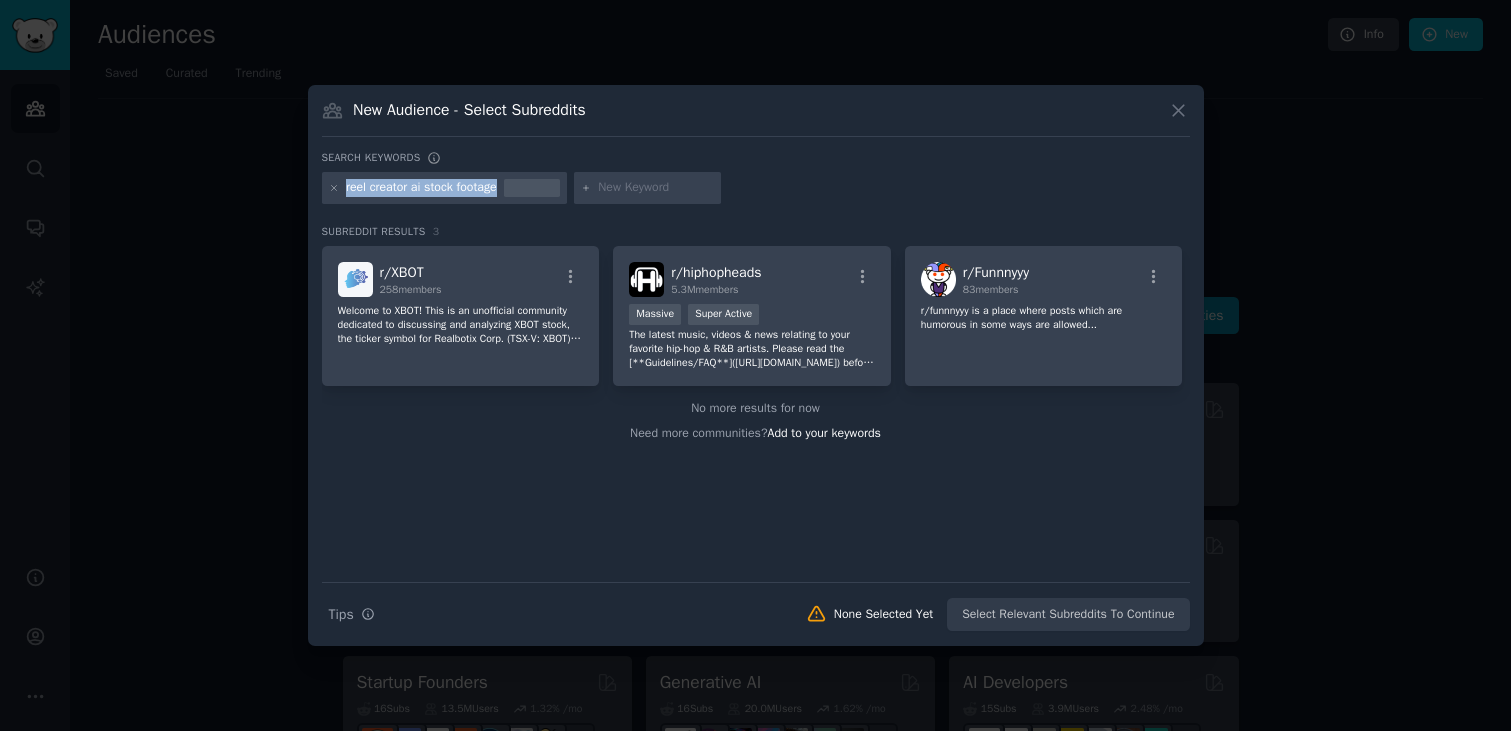 click on "reel creator ai stock footage" at bounding box center [421, 188] 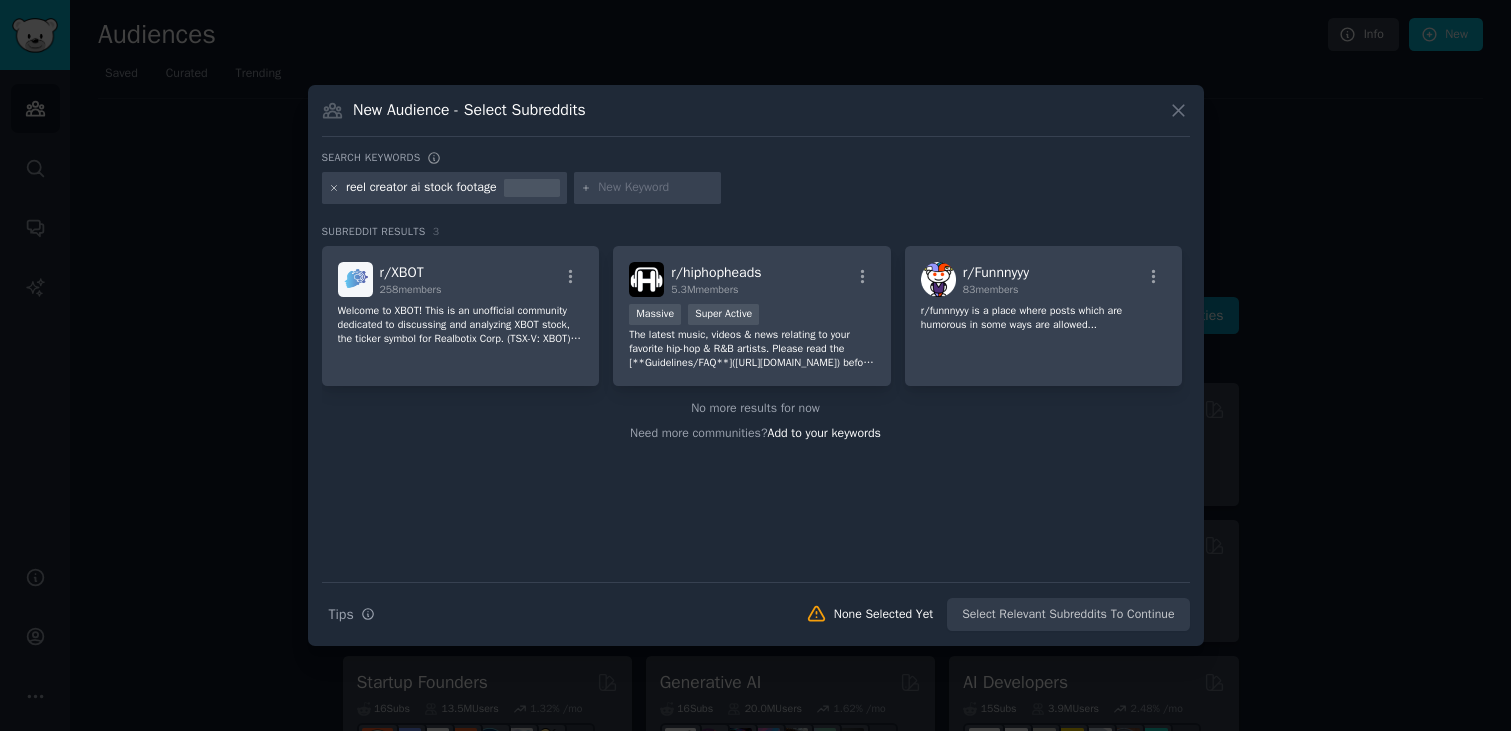 click on "reel creator ai stock footage" at bounding box center [444, 188] 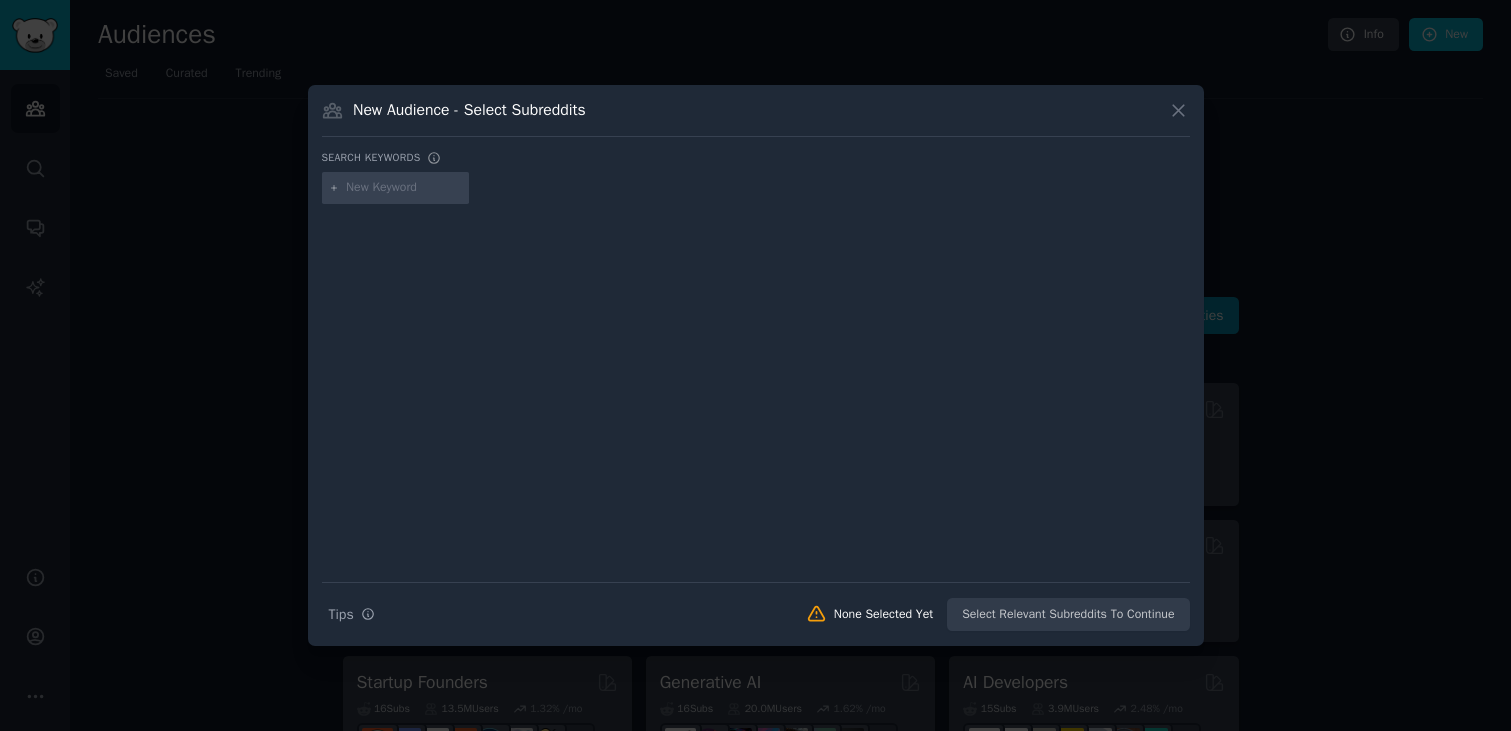 click at bounding box center [404, 188] 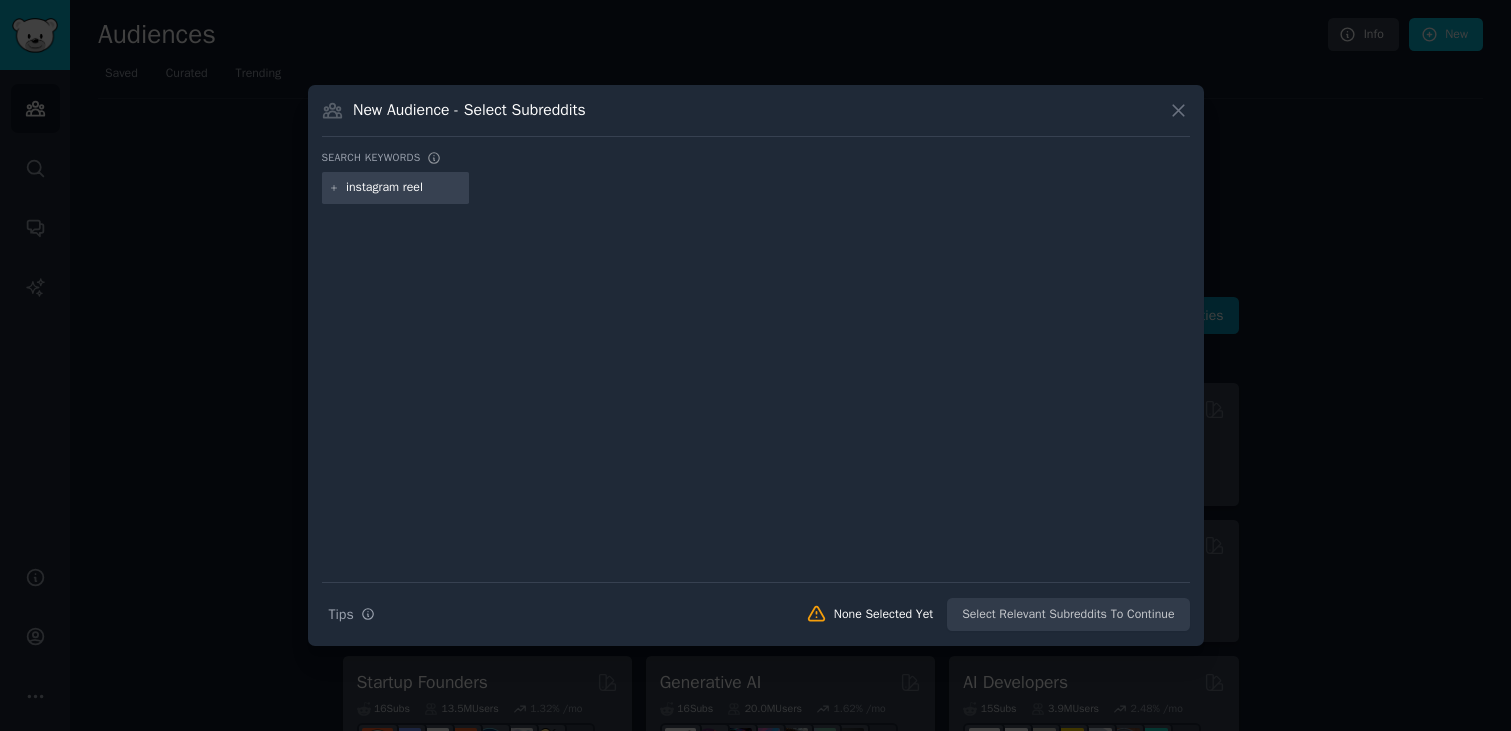 click on "instagram reel" at bounding box center (404, 188) 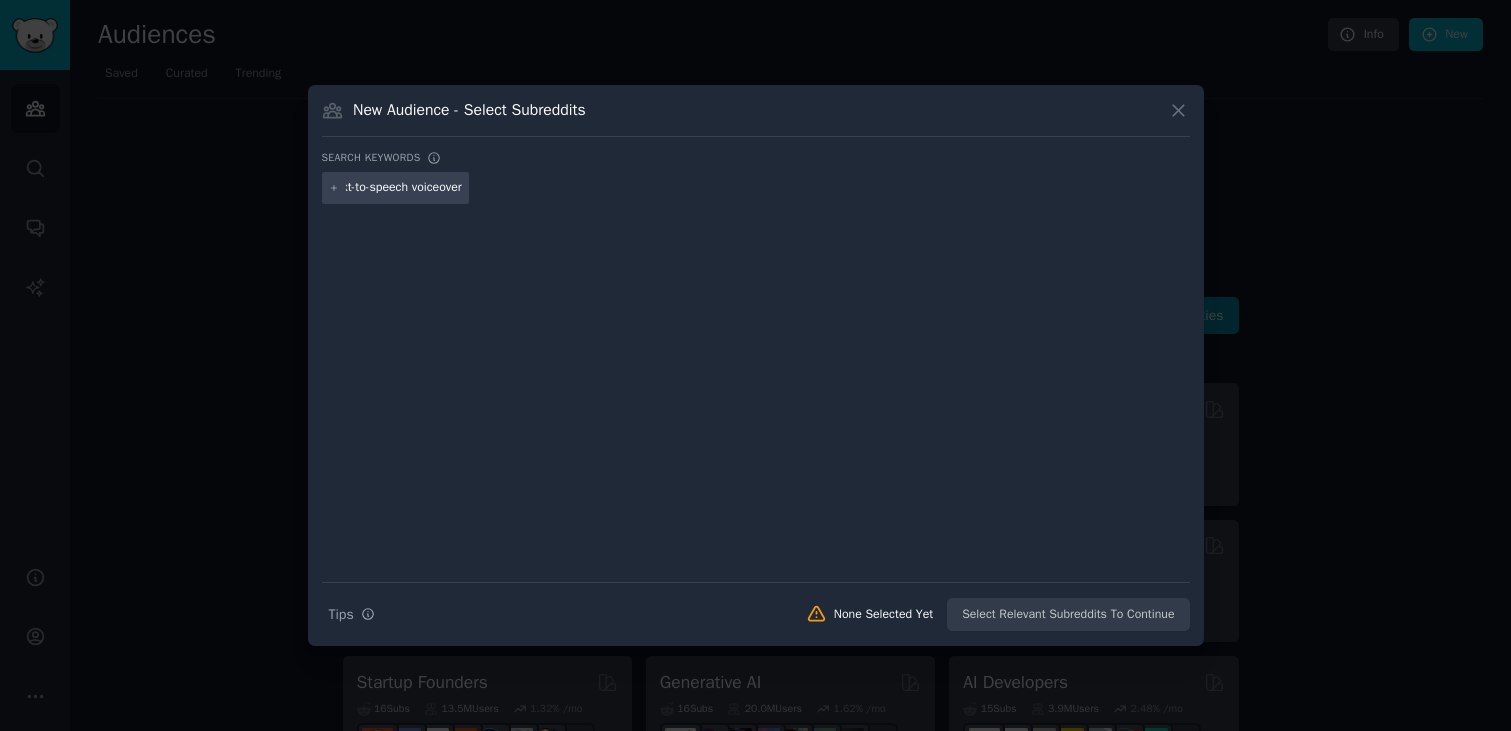 type on "instagram reel tiktok text-to-speech voiceover" 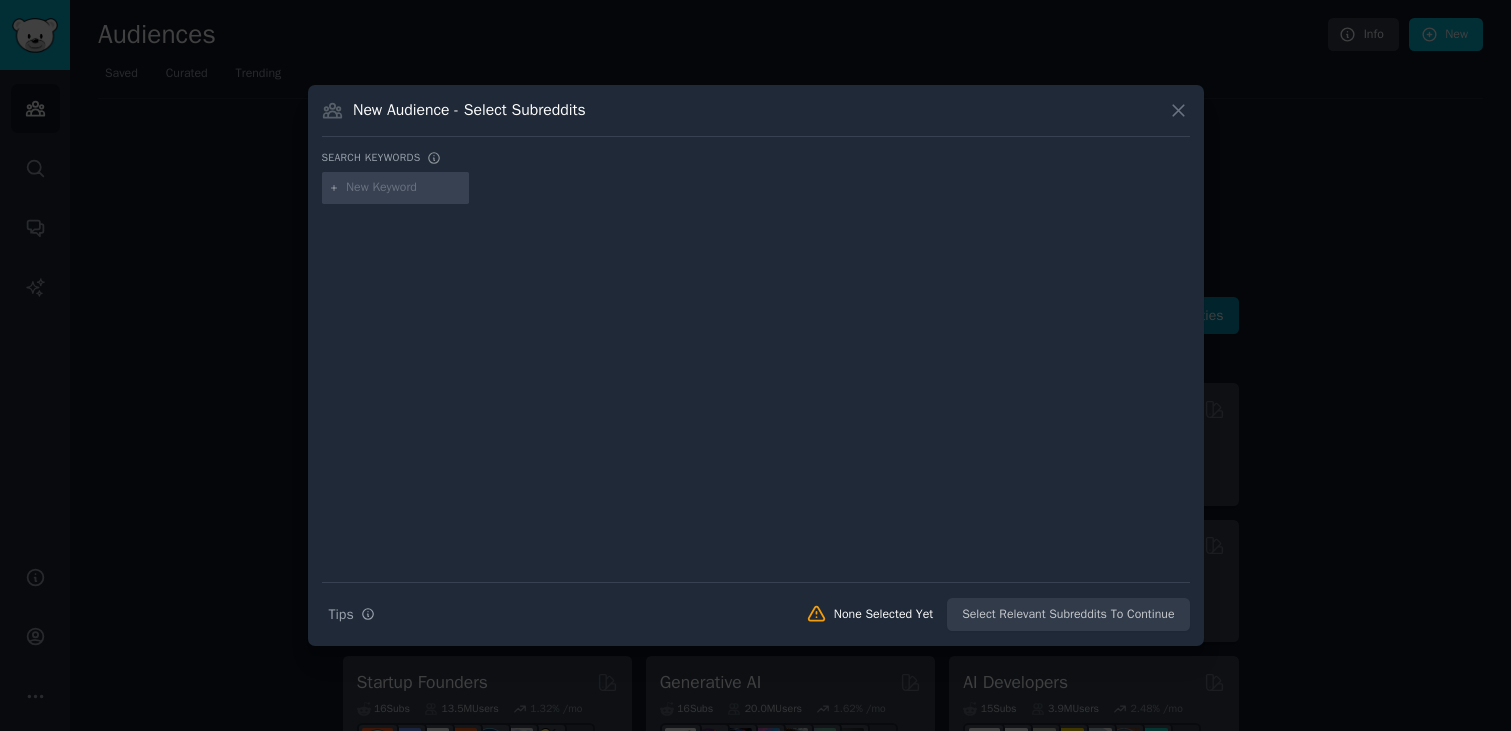 scroll, scrollTop: 0, scrollLeft: 0, axis: both 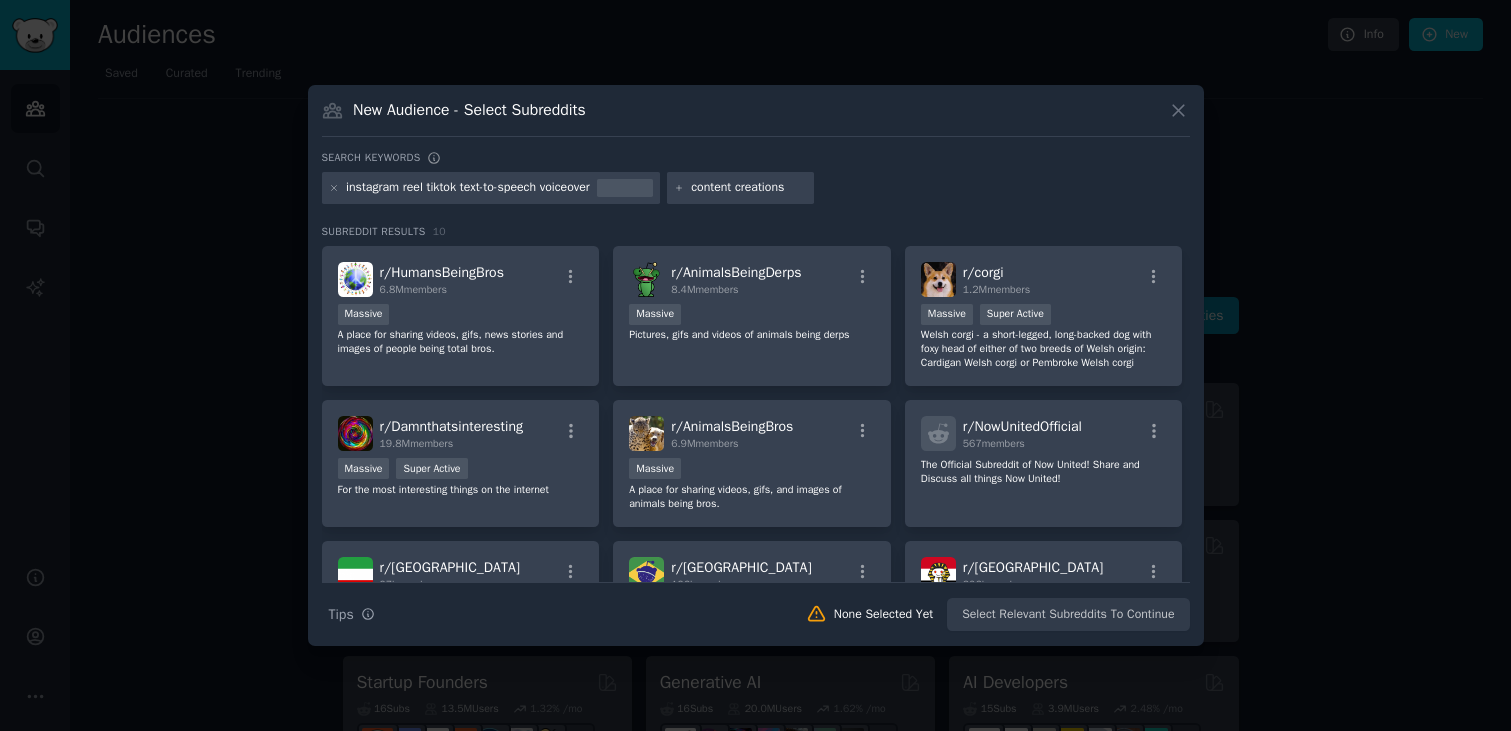 type on "content creation" 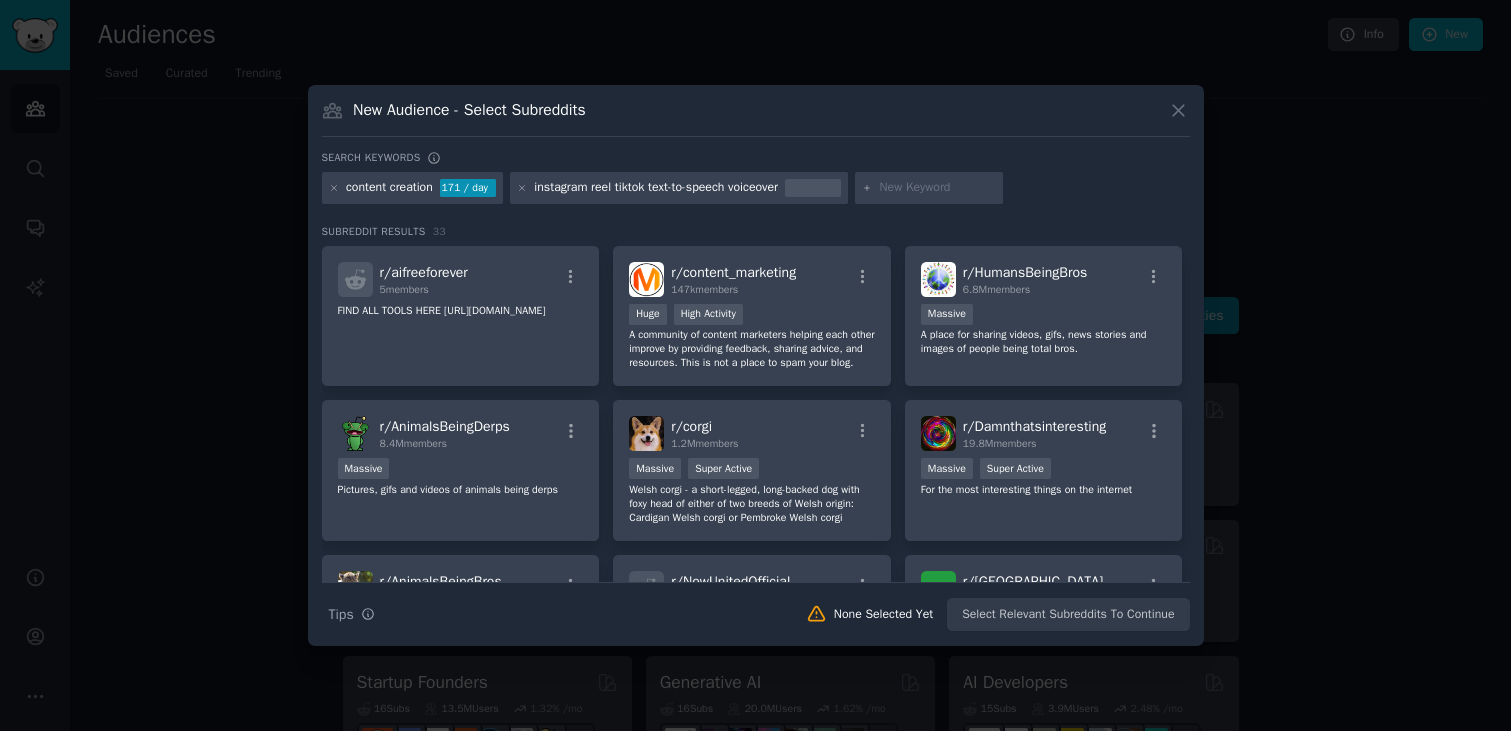click on "content creation" at bounding box center (389, 188) 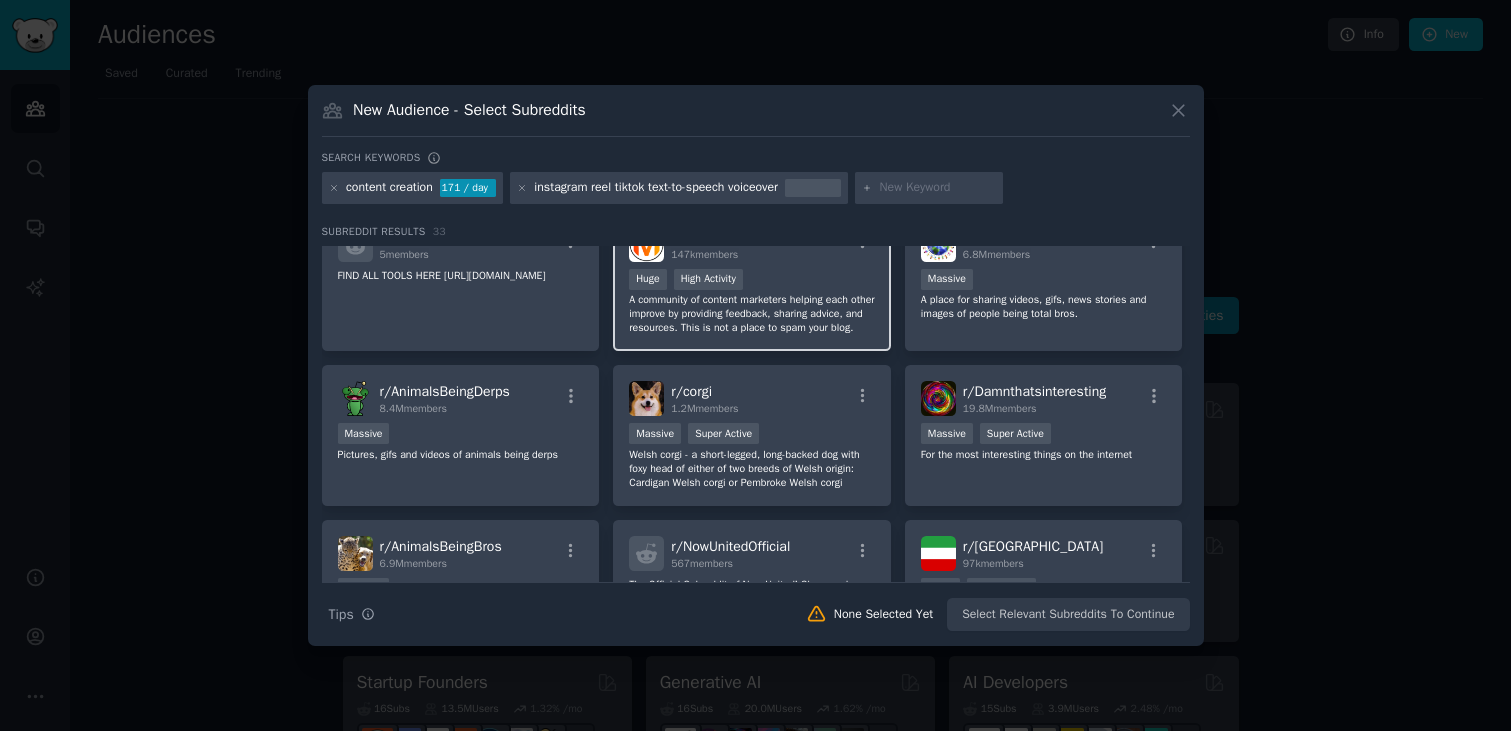 scroll, scrollTop: 0, scrollLeft: 0, axis: both 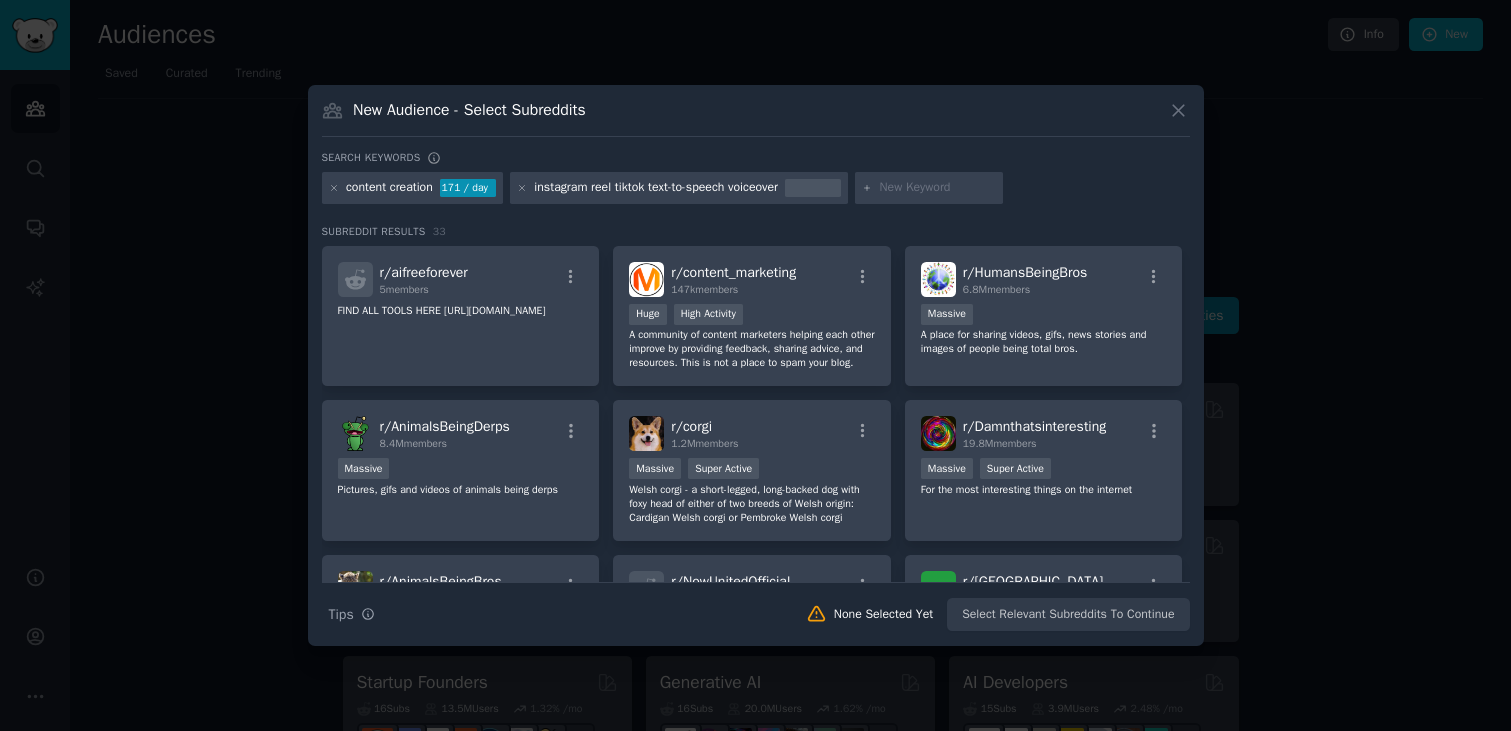 click on "instagram reel tiktok text-to-speech voiceover" at bounding box center [679, 188] 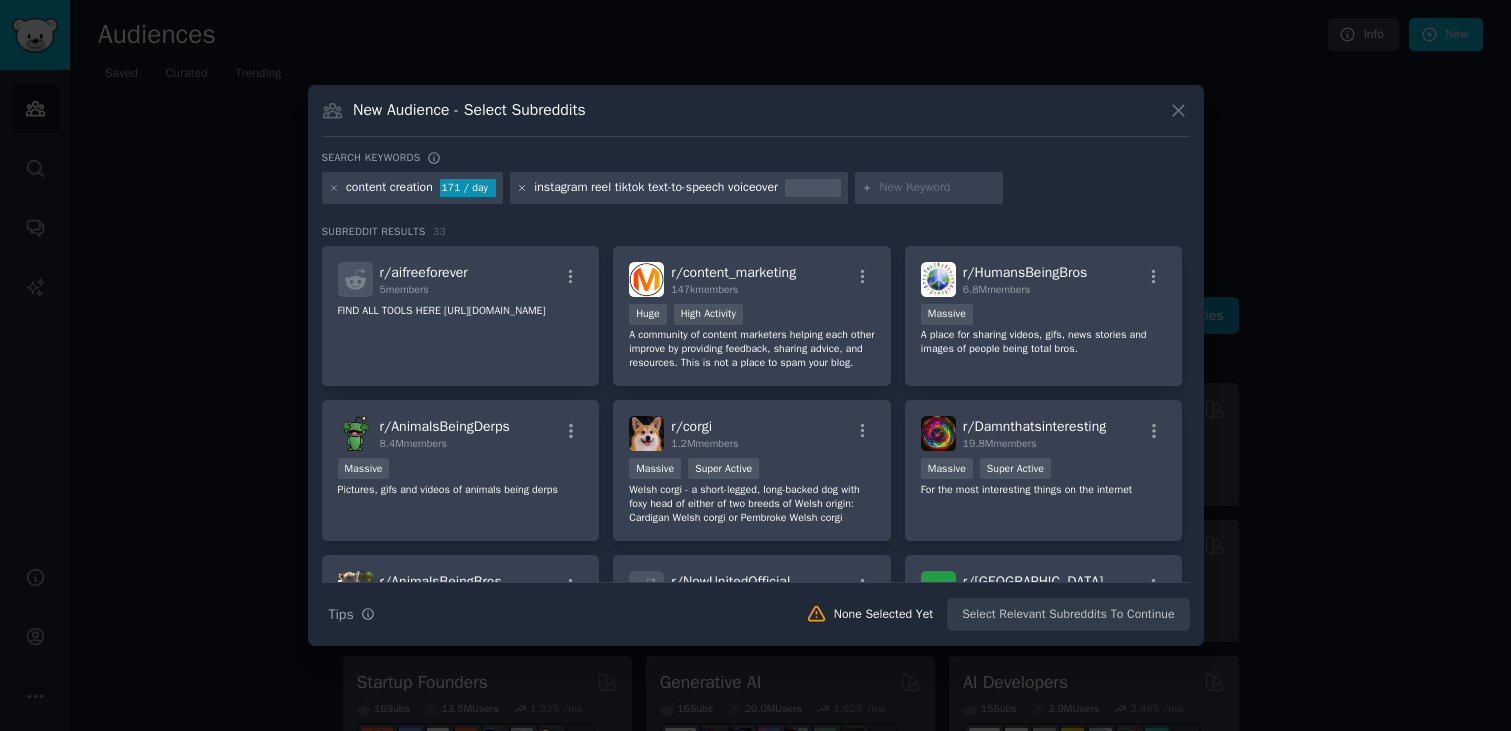 click 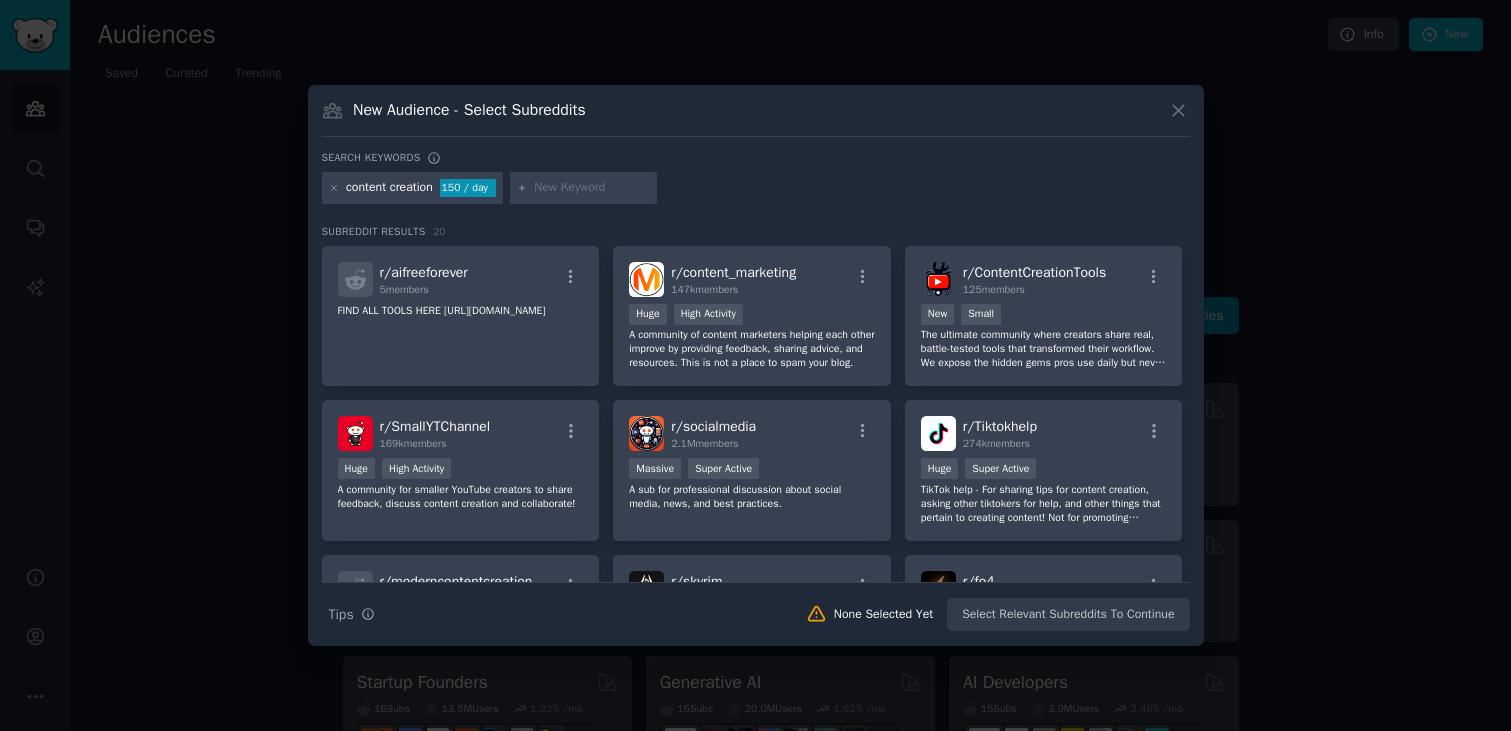 click at bounding box center (334, 188) 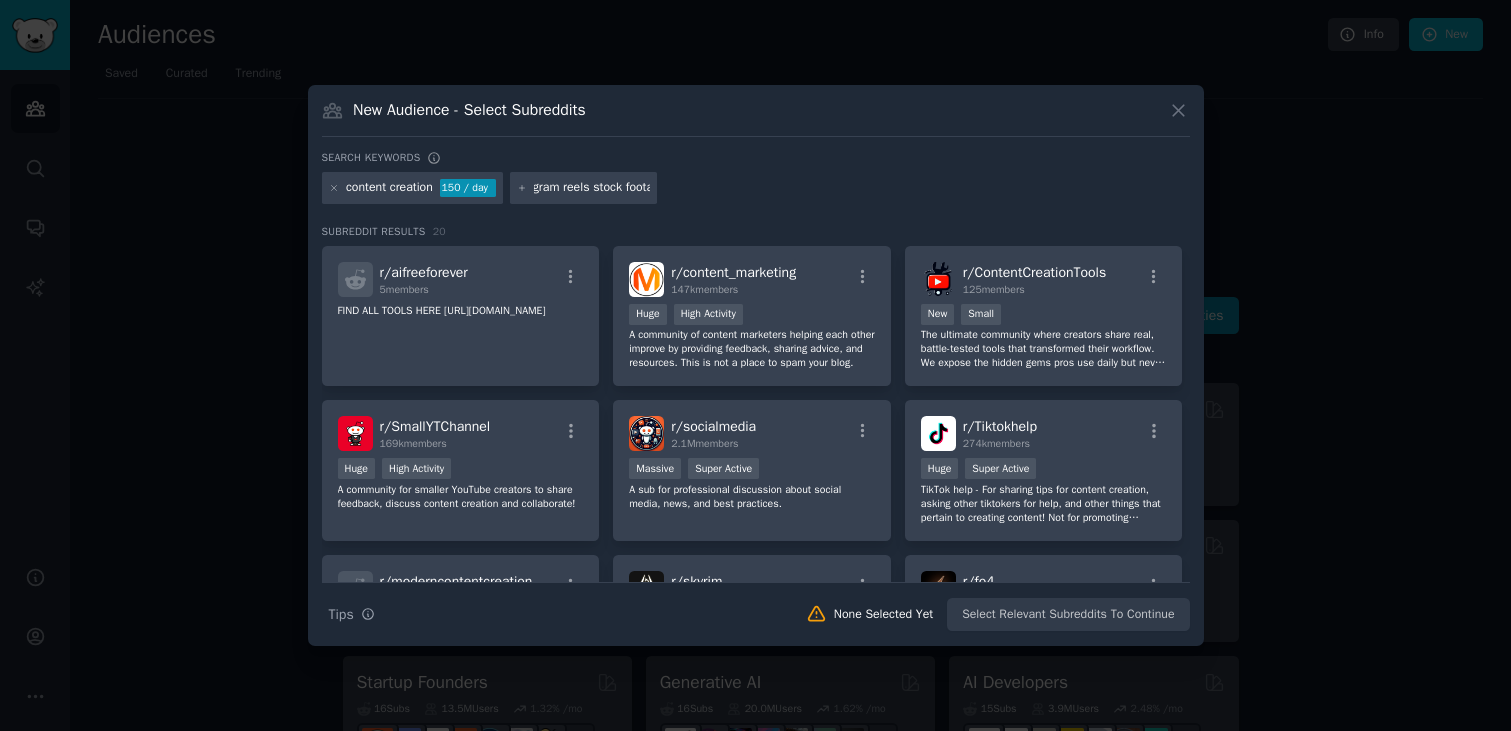 type on "instagram reels stock footage" 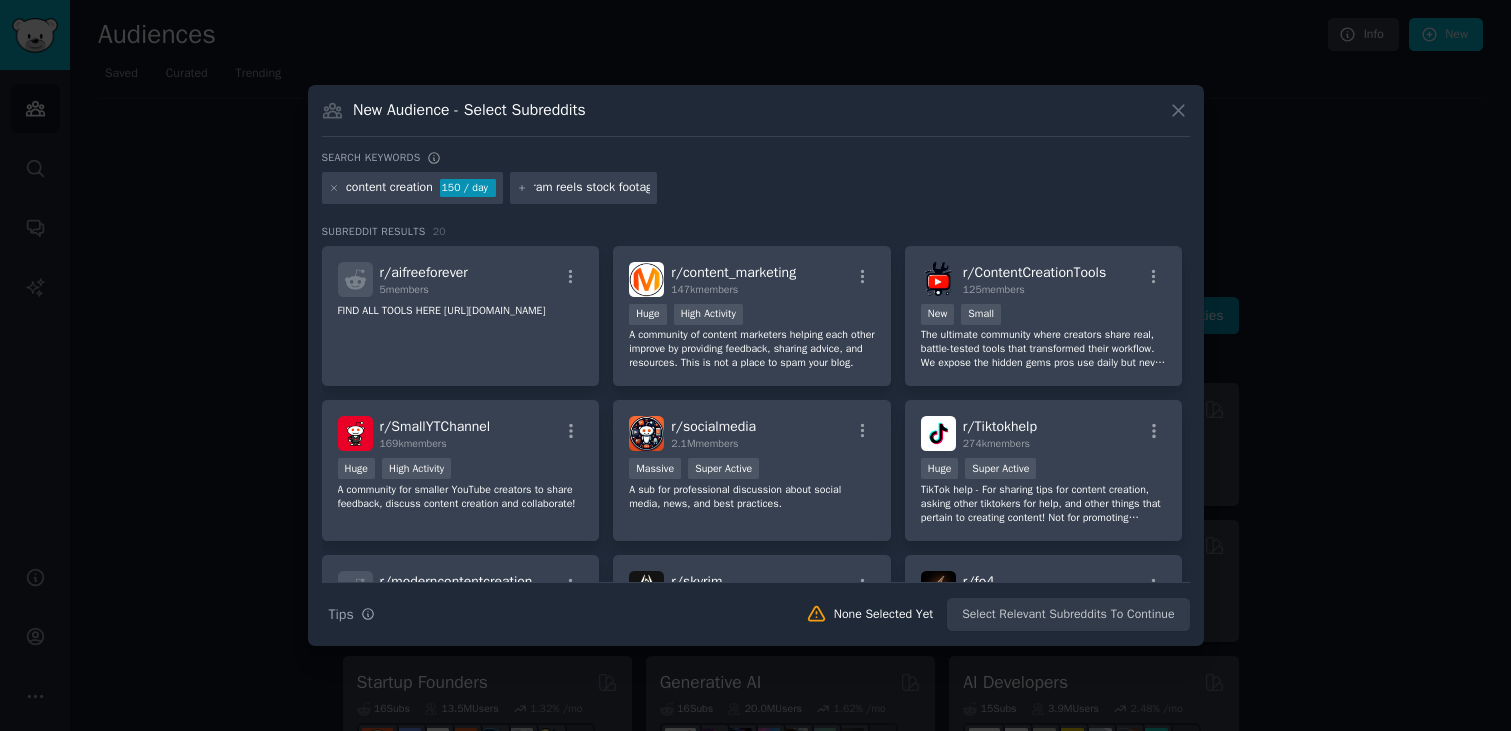 type 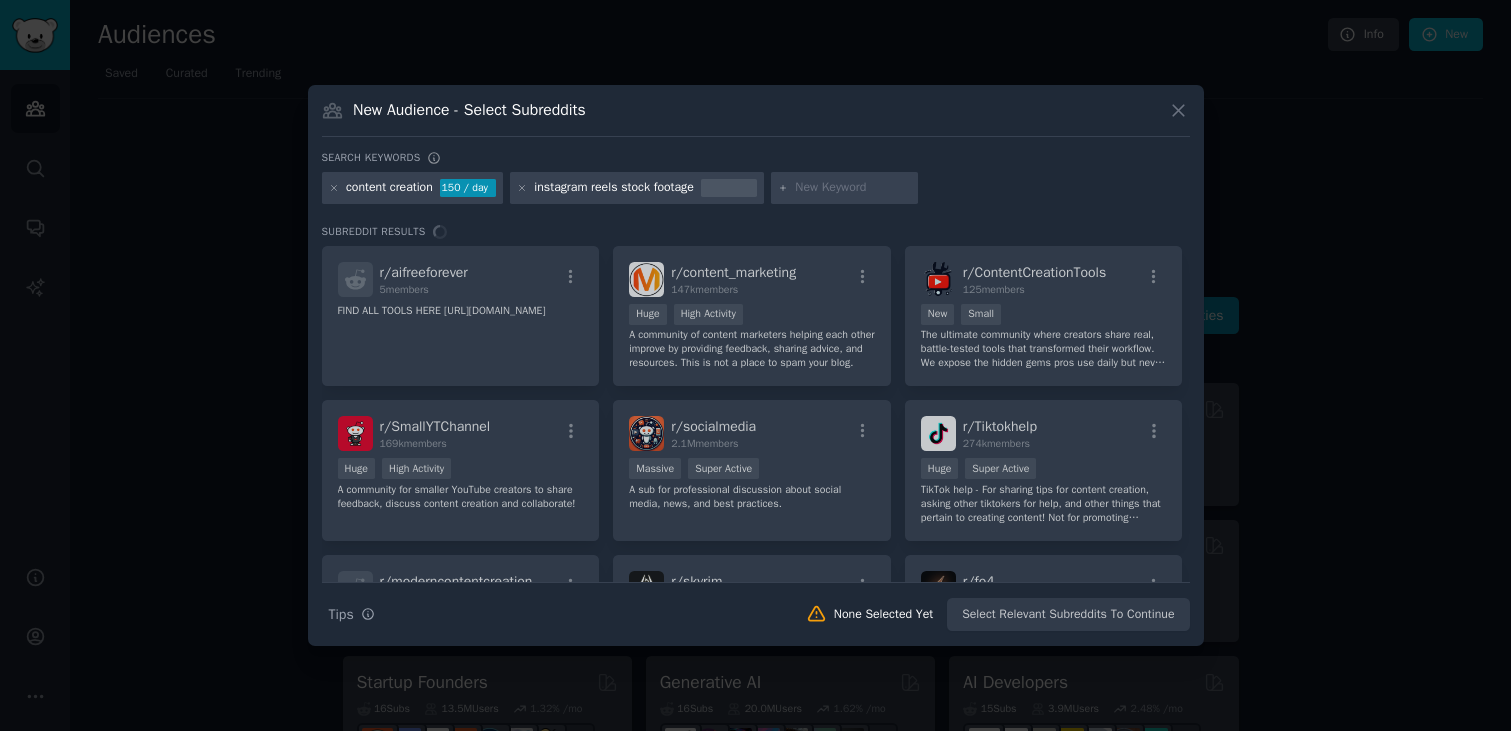 scroll, scrollTop: 0, scrollLeft: 0, axis: both 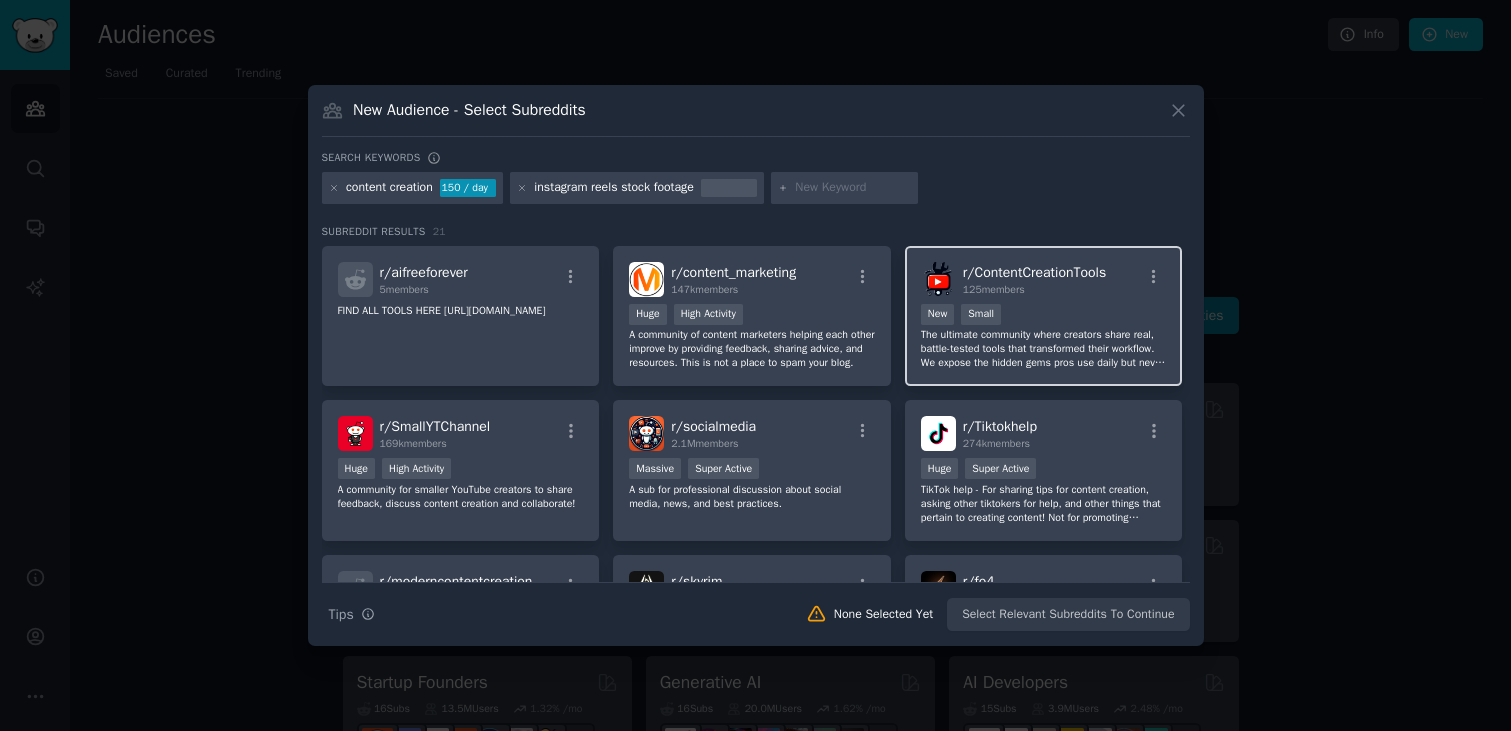 click on "The ultimate community where creators share real, battle-tested tools that transformed their workflow. We expose the hidden gems pros use daily but never talk about. No fluff, no sponsorships—just authentic recommendations from creators who've wasted time and money figuring out what actually works. Join us to cut your production time in half and finally focus on what matters: creating content that resonates, not drowning in technical struggles." at bounding box center [1044, 349] 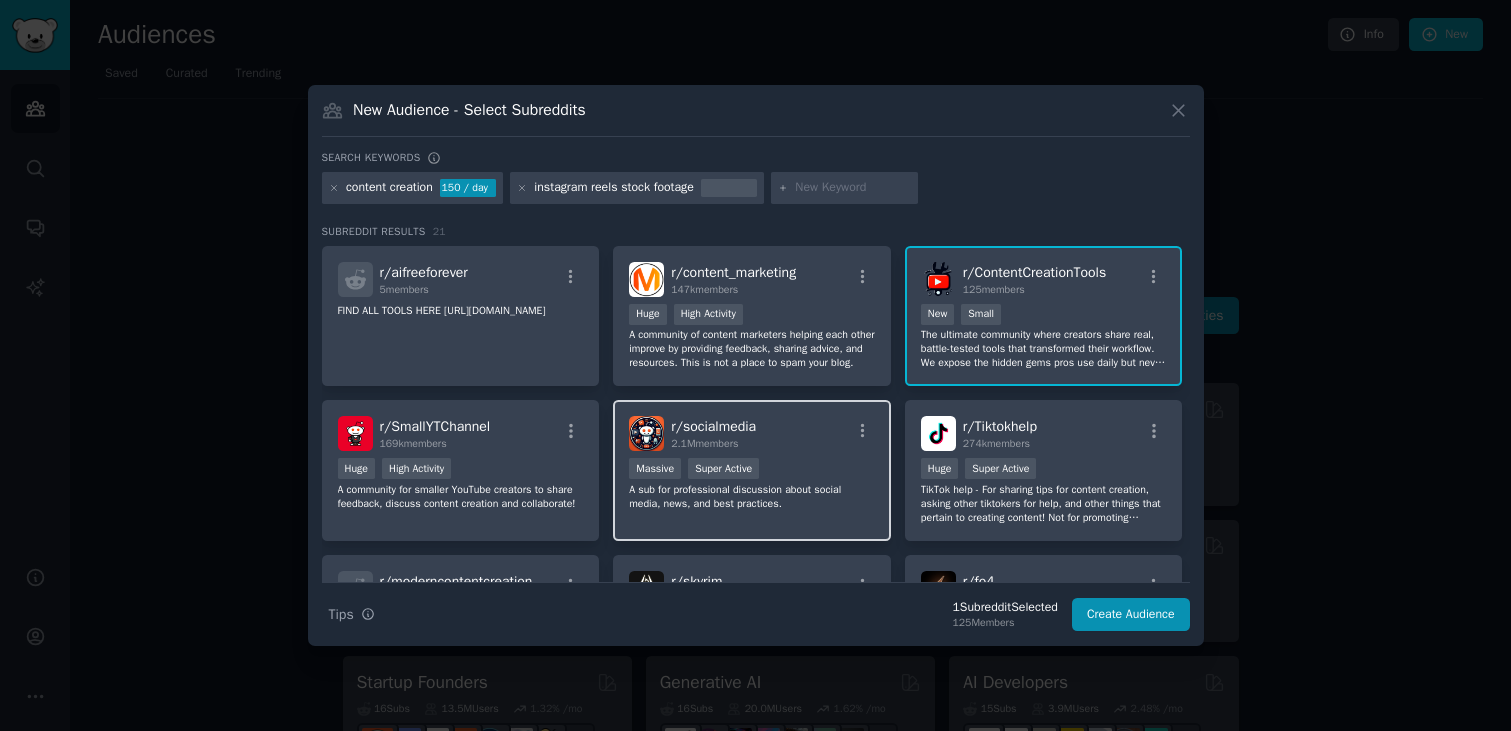 scroll, scrollTop: 38, scrollLeft: 0, axis: vertical 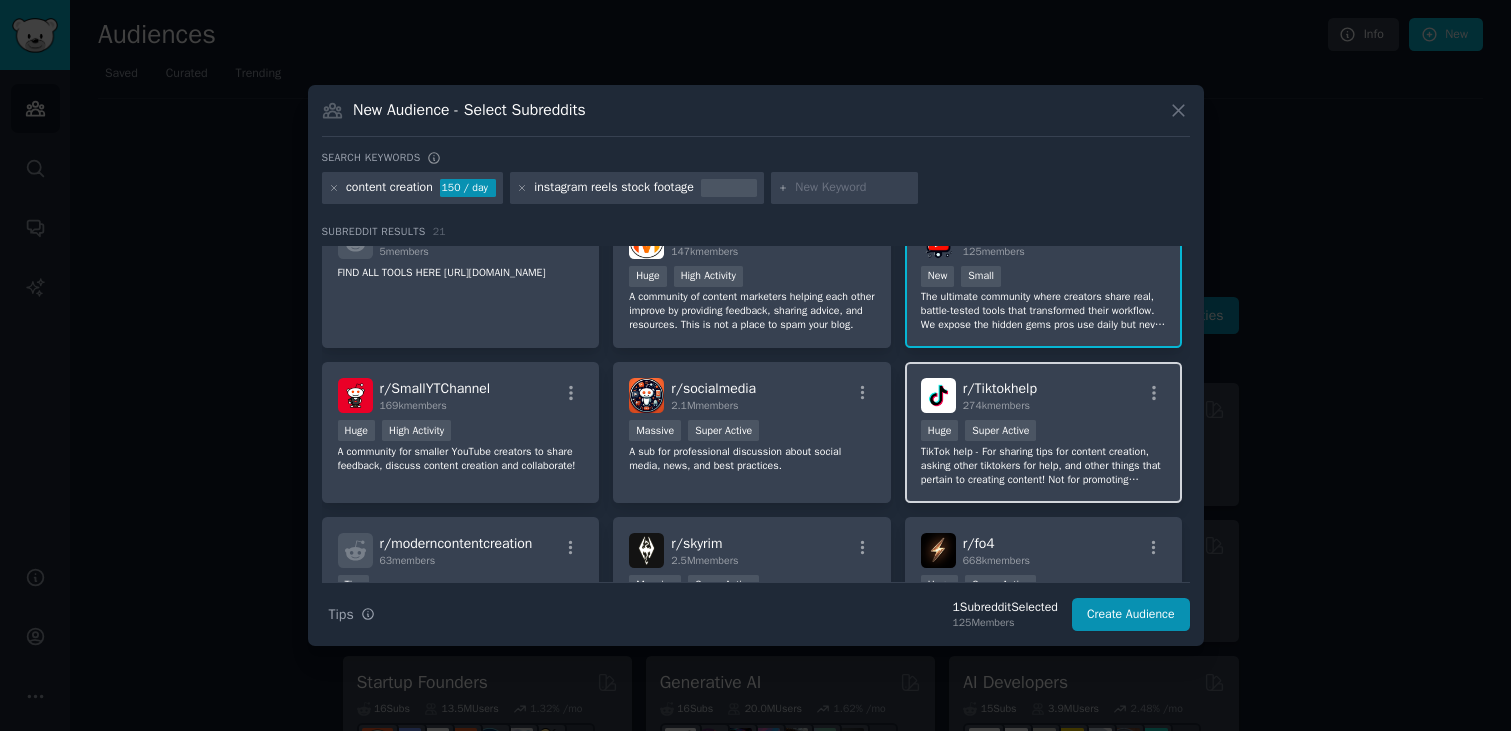 click on "100,000 - 1,000,000 members Huge Super Active" at bounding box center (1044, 432) 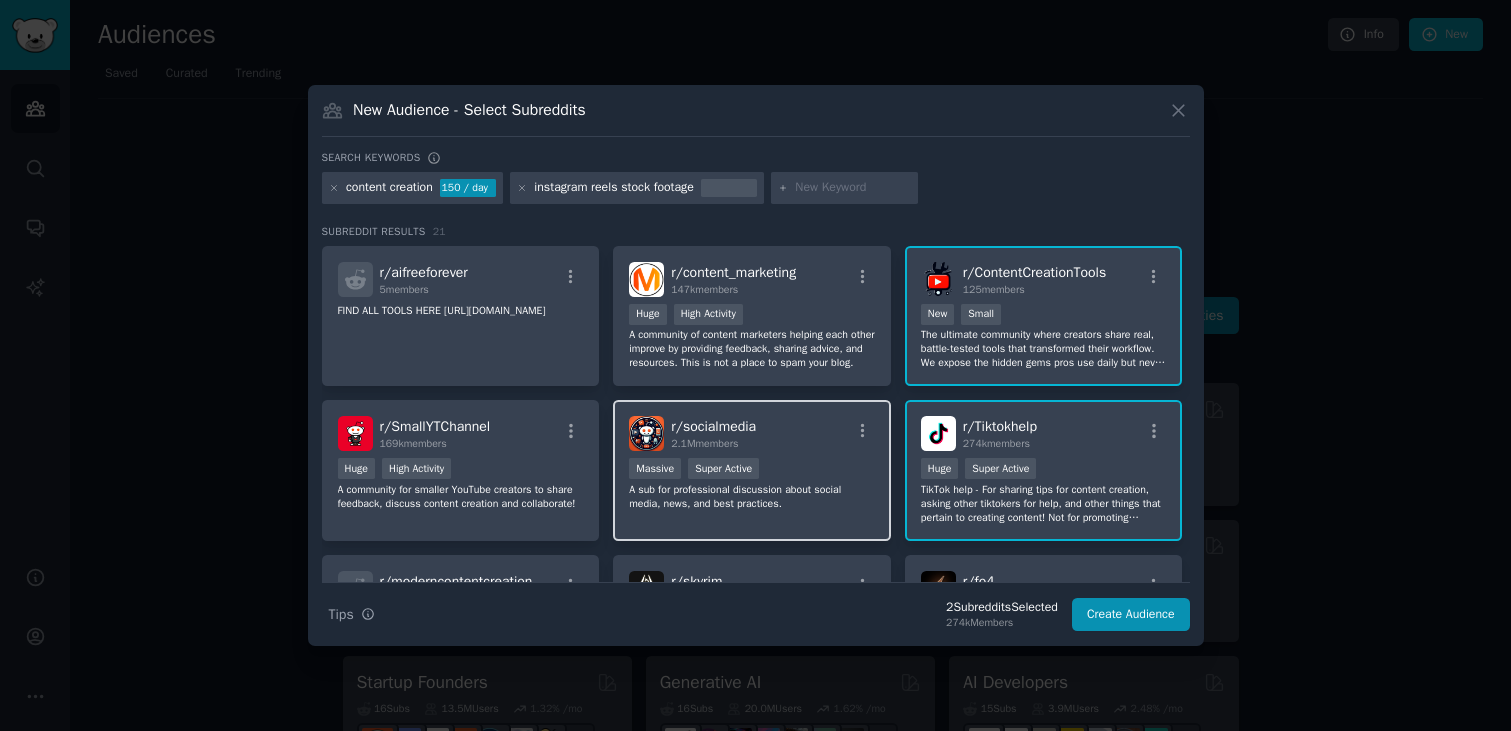 scroll, scrollTop: 17, scrollLeft: 0, axis: vertical 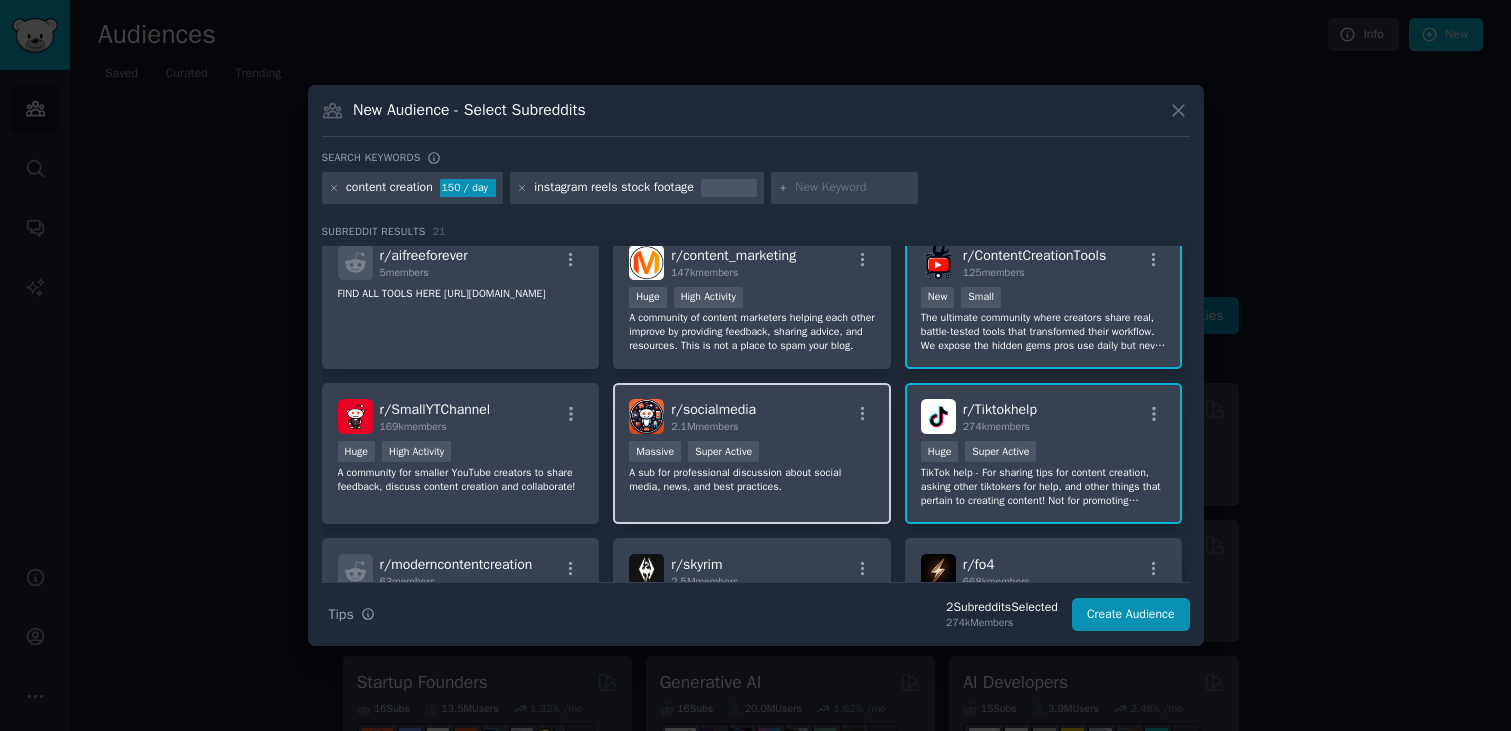 click on "r/ socialmedia 2.1M  members Massive Super Active A sub for professional discussion about social media, news, and best practices." at bounding box center (752, 453) 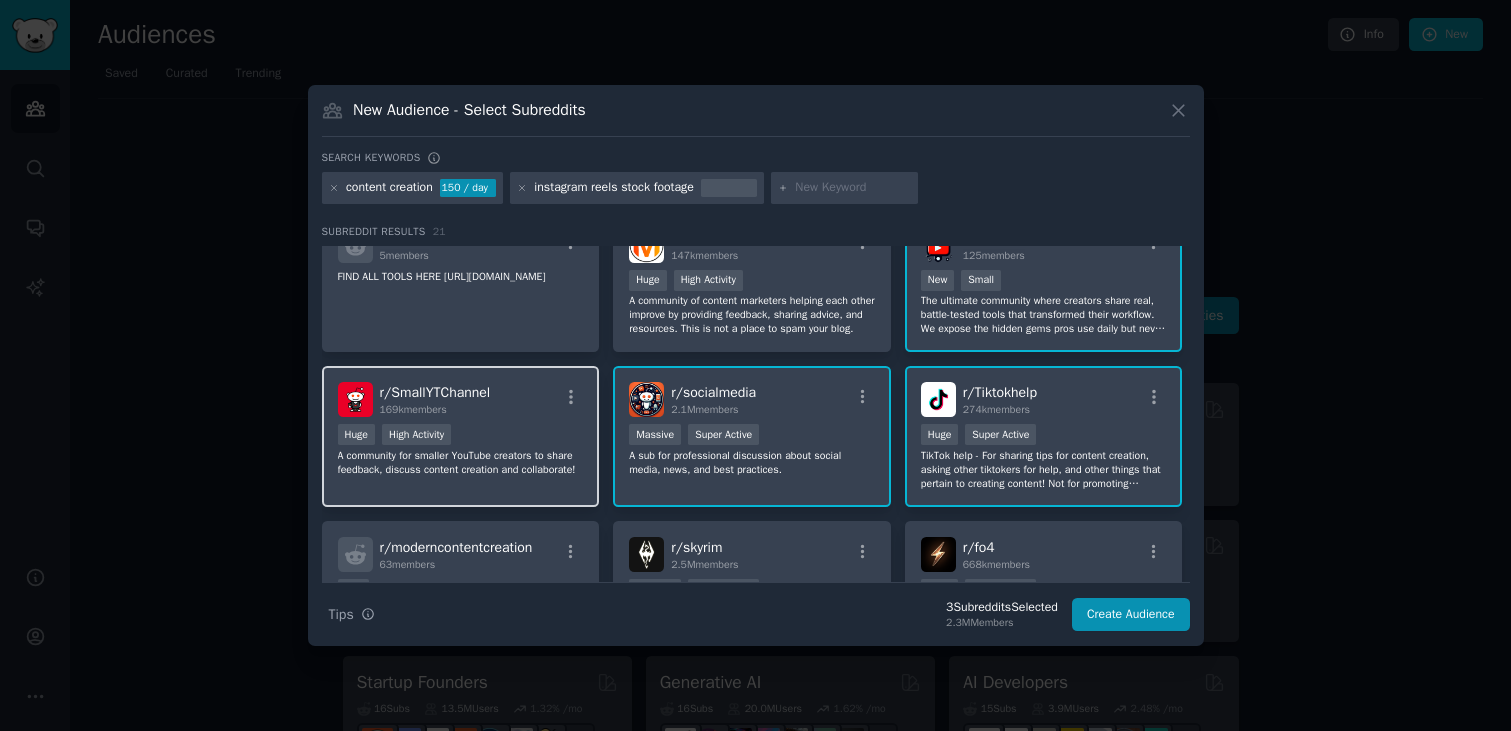 scroll, scrollTop: 39, scrollLeft: 0, axis: vertical 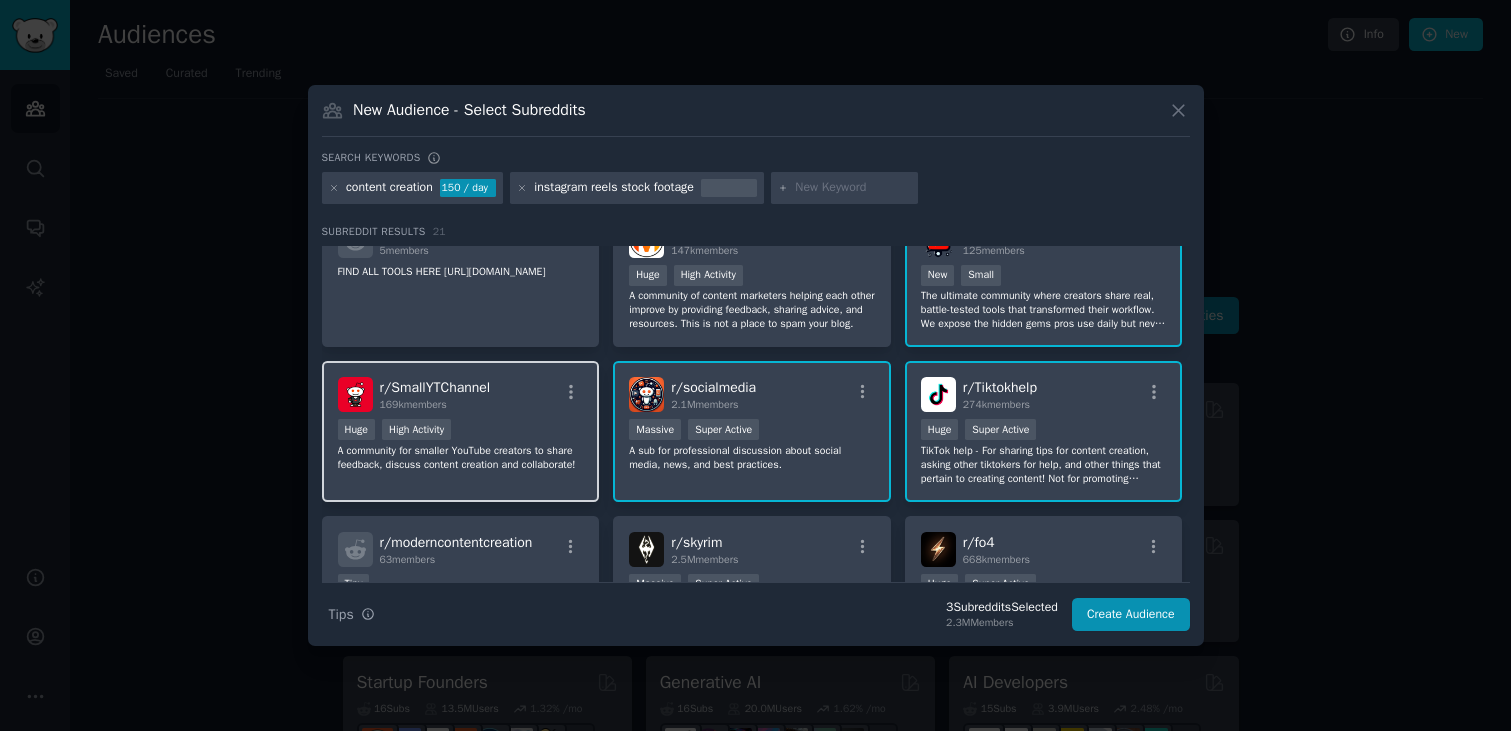 click on "r/ SmallYTChannel 169k  members Huge High Activity A community for smaller YouTube creators to share feedback, discuss content creation and collaborate!" at bounding box center (461, 431) 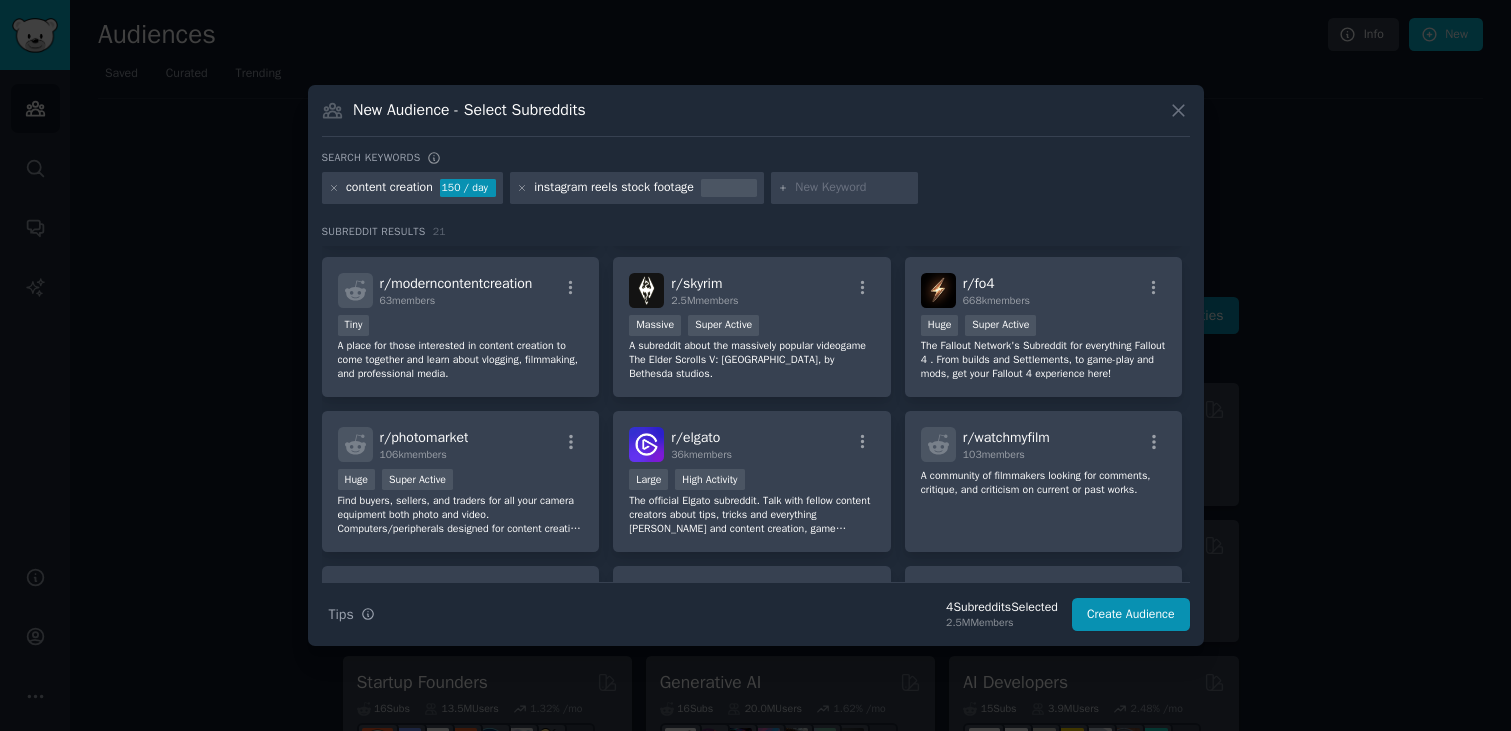 scroll, scrollTop: 300, scrollLeft: 0, axis: vertical 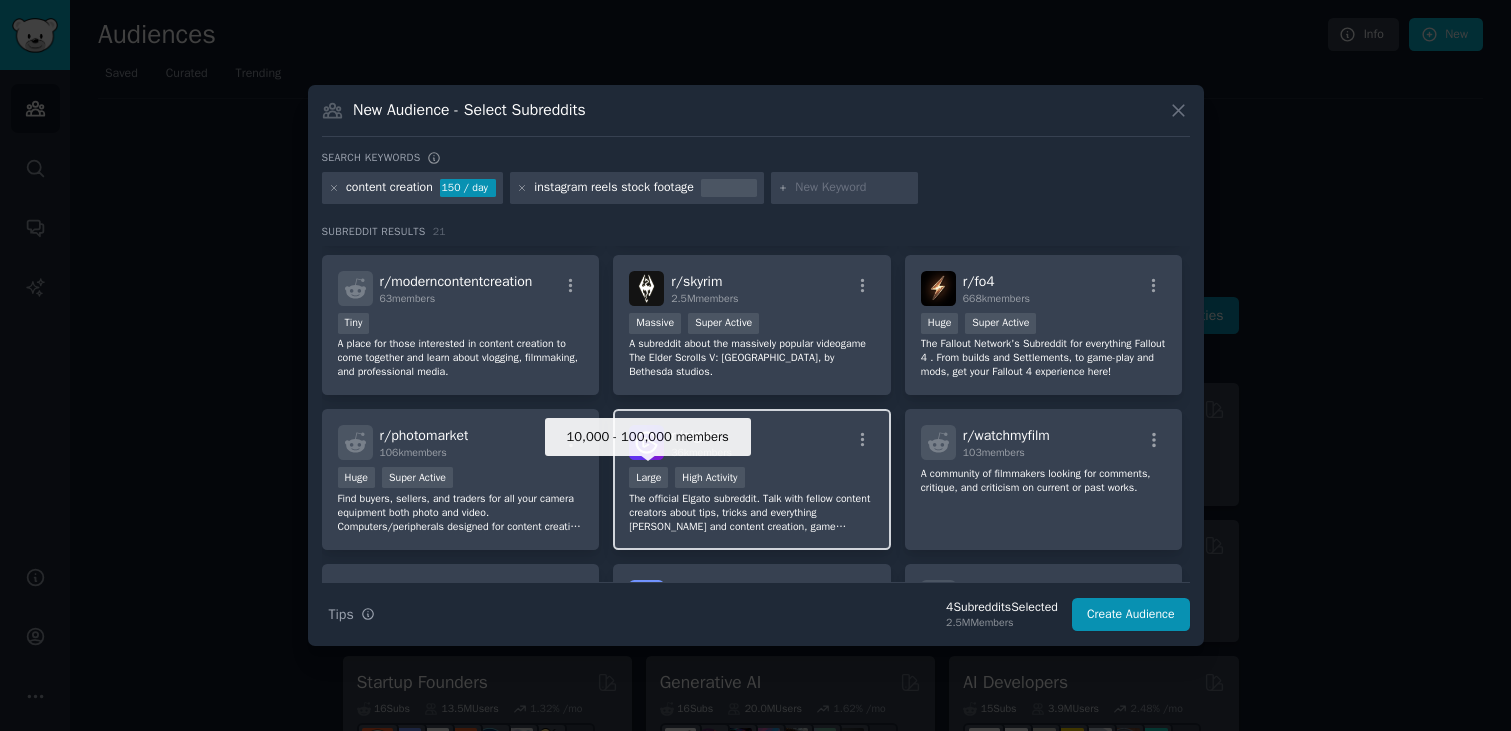 click on "Large" at bounding box center (648, 477) 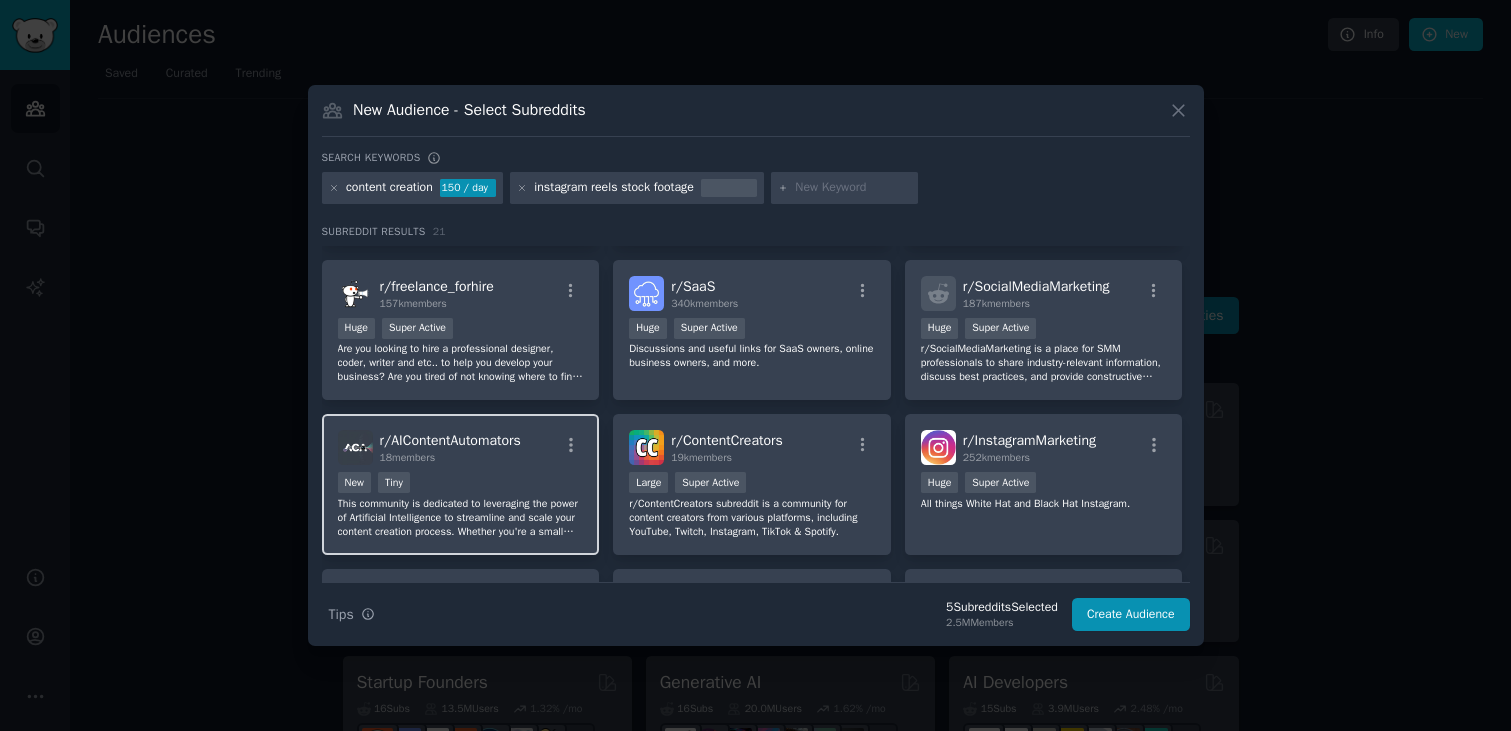 scroll, scrollTop: 623, scrollLeft: 0, axis: vertical 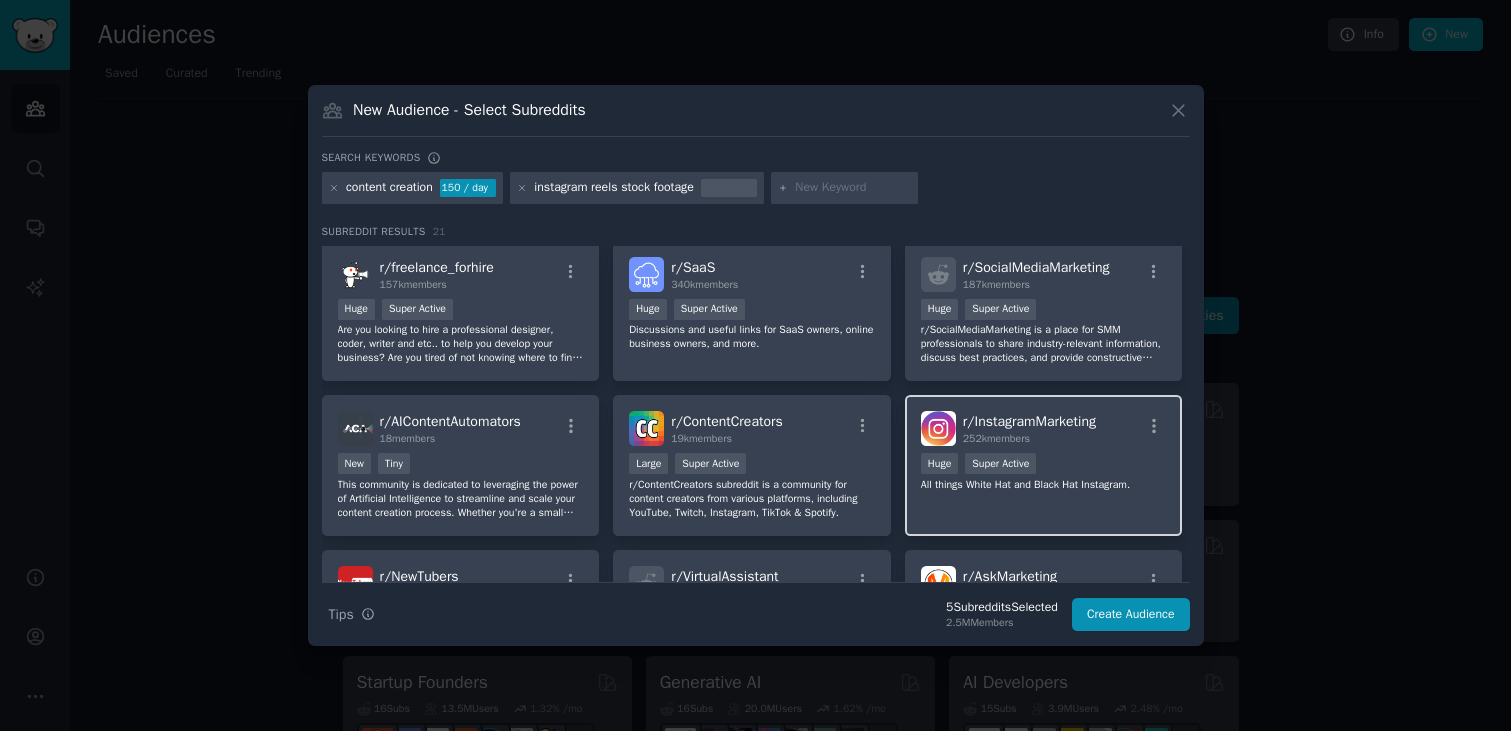 click on "r/ InstagramMarketing 252k  members Huge Super Active All things White Hat and Black Hat Instagram." at bounding box center (1044, 465) 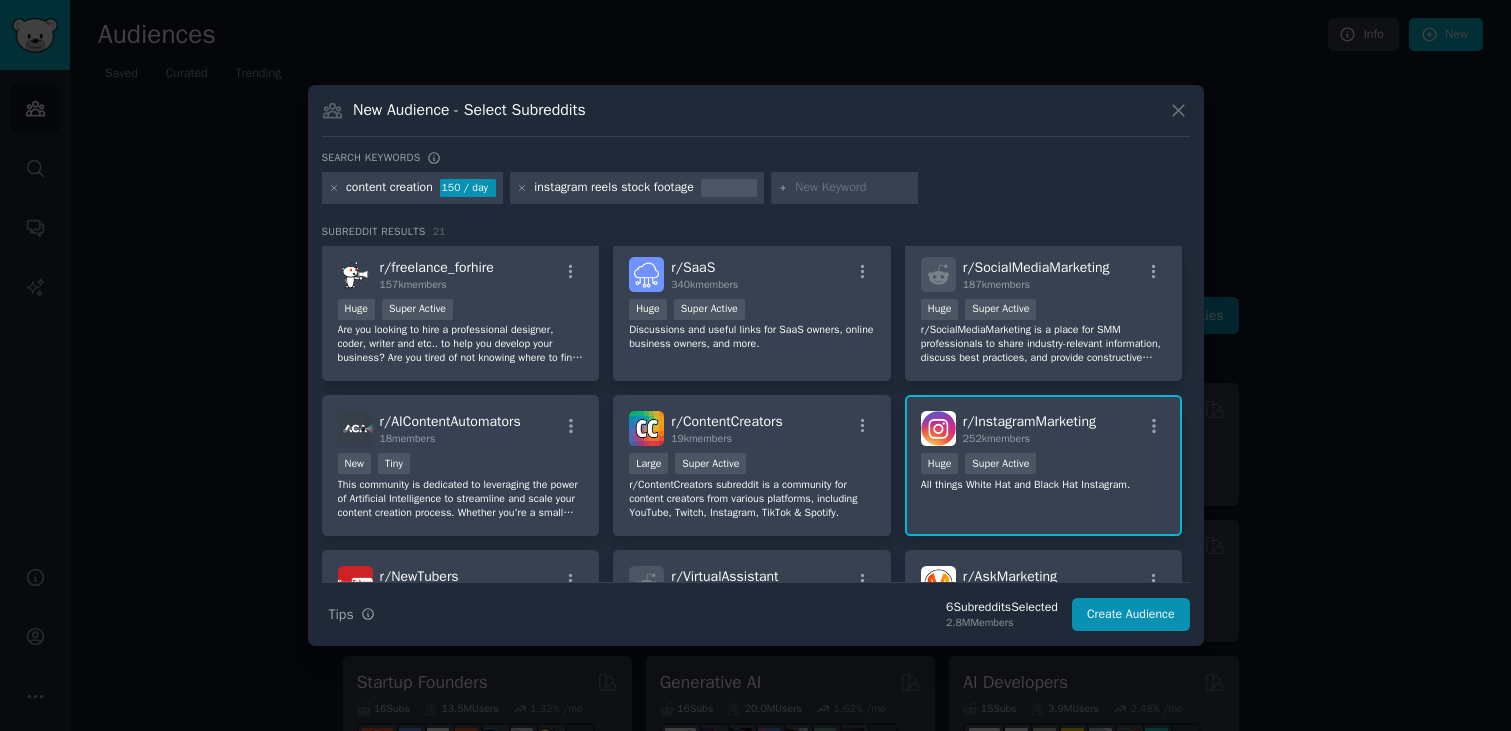click on "r/ InstagramMarketing" at bounding box center (1029, 421) 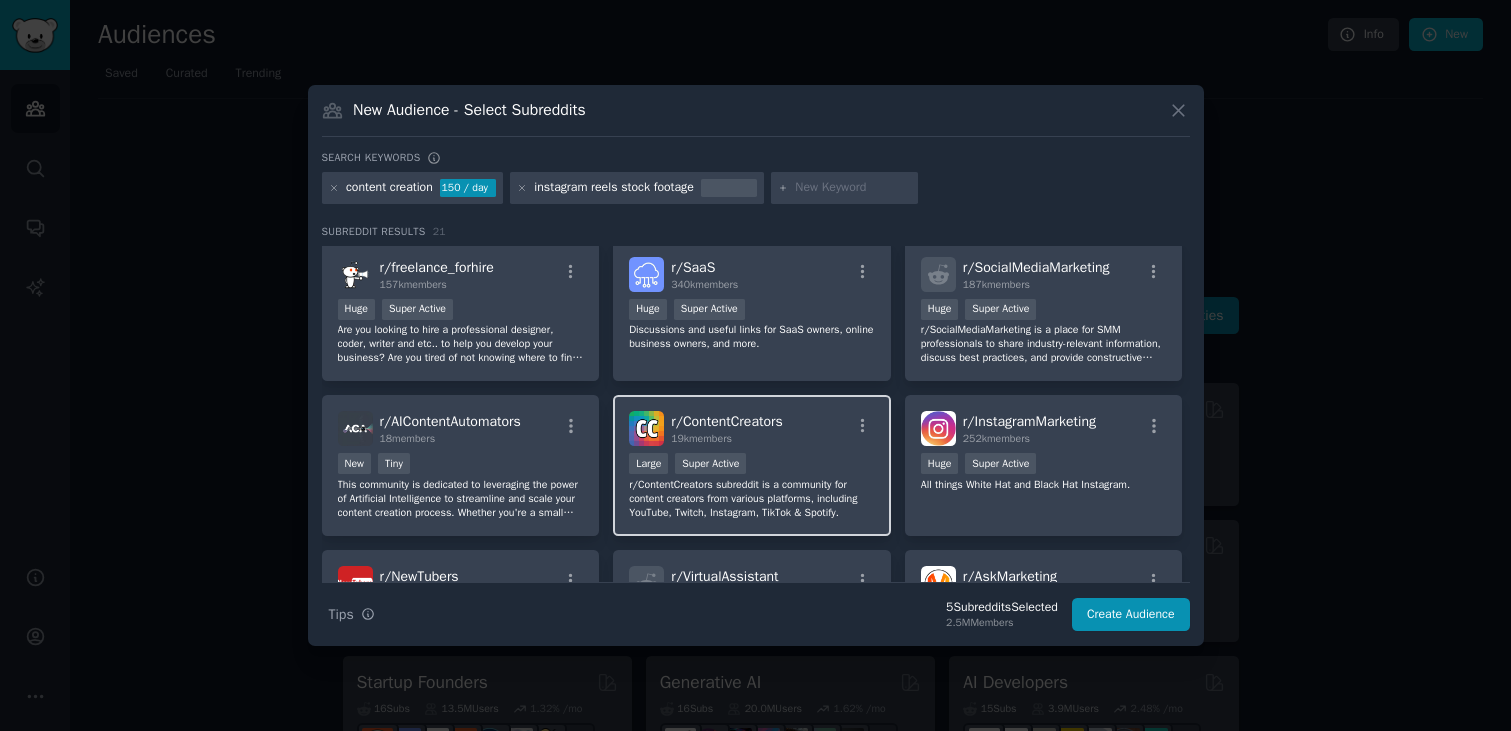 scroll, scrollTop: 640, scrollLeft: 0, axis: vertical 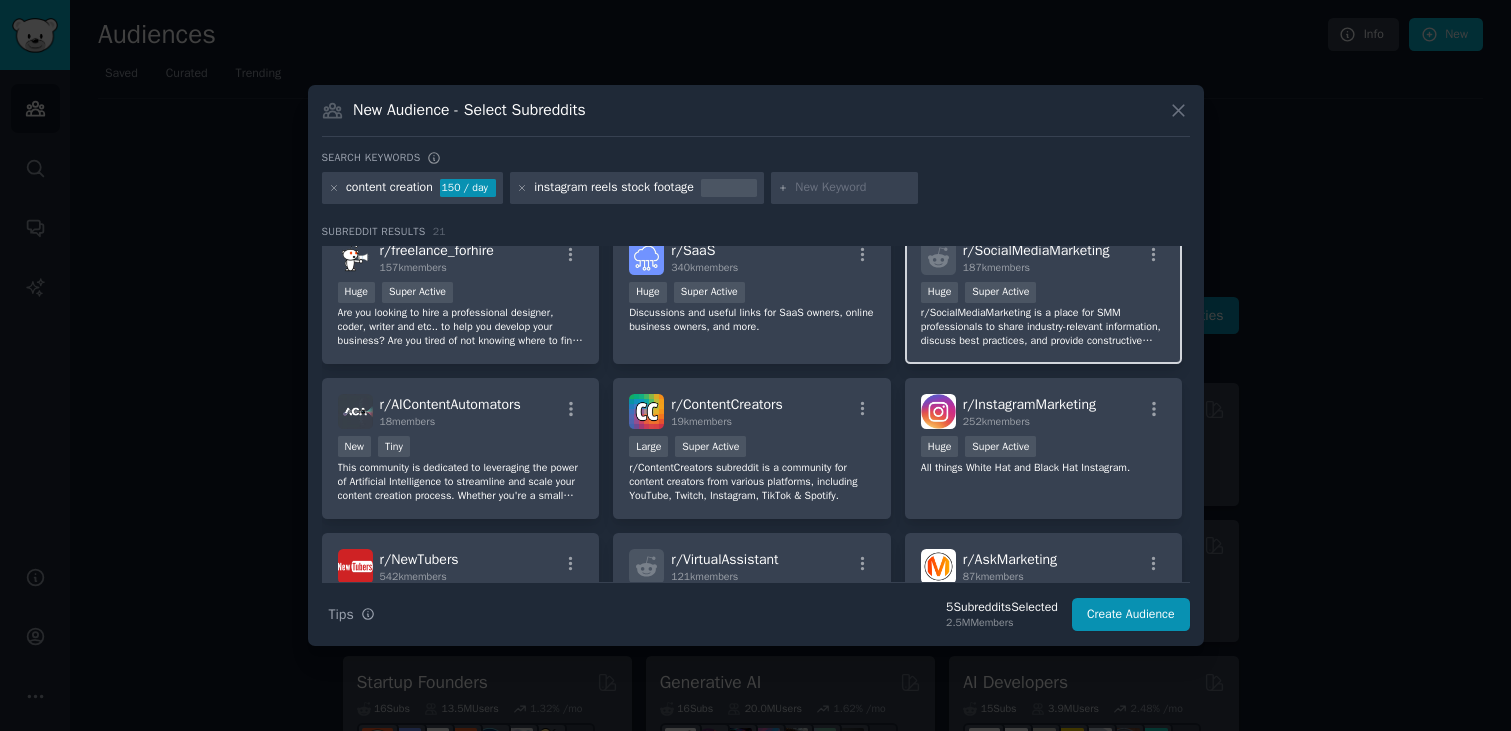 click on "r/SocialMediaMarketing is a place for SMM professionals to share industry-relevant information, discuss best practices, and provide constructive critique." at bounding box center (1044, 327) 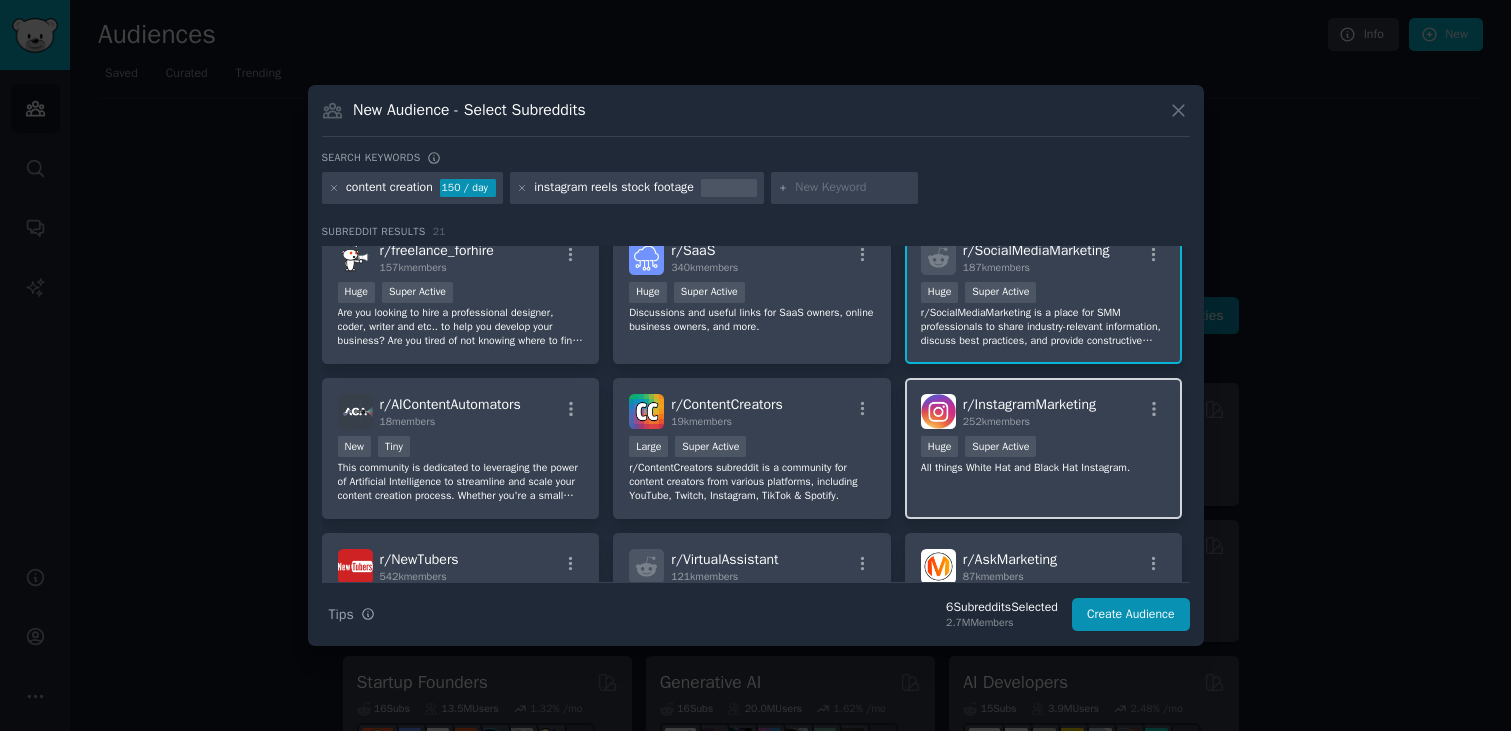 click on ">= 95th percentile for submissions / day Huge Super Active" at bounding box center [1044, 448] 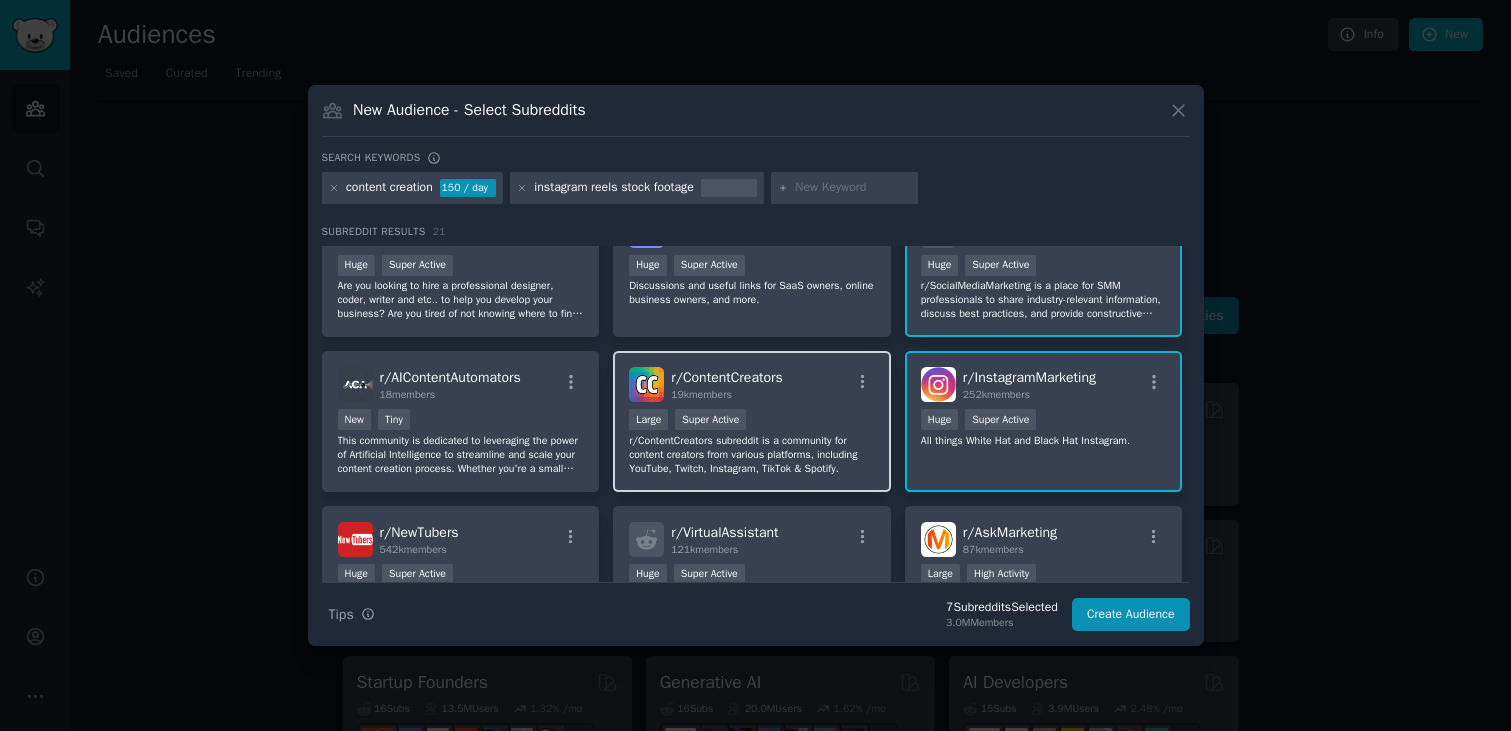 scroll, scrollTop: 676, scrollLeft: 0, axis: vertical 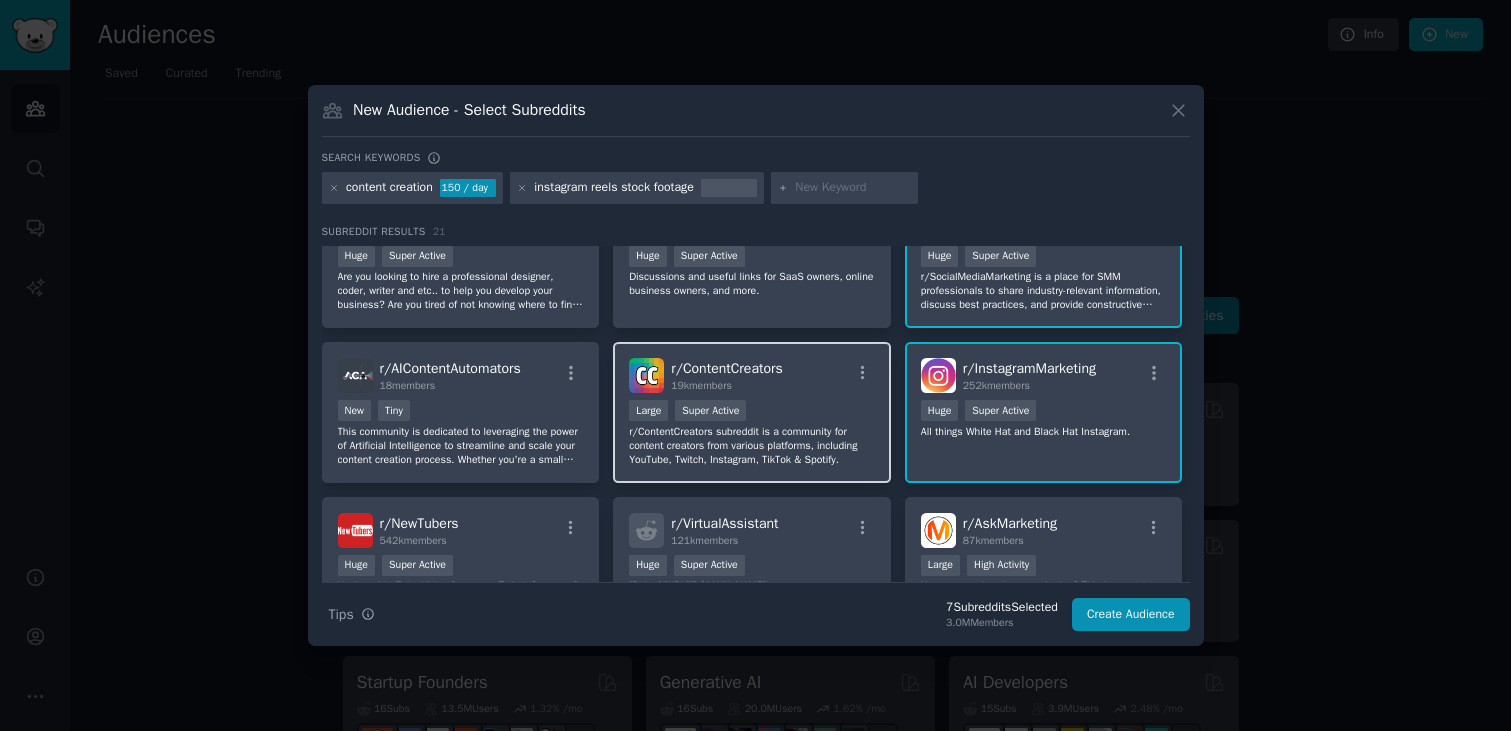 click on "r/ ContentCreators 19k  members 10,000 - 100,000 members Large Super Active r/ContentCreators subreddit is a community for content creators from various platforms, including YouTube, Twitch, Instagram, TikTok & Spotify." at bounding box center (752, 412) 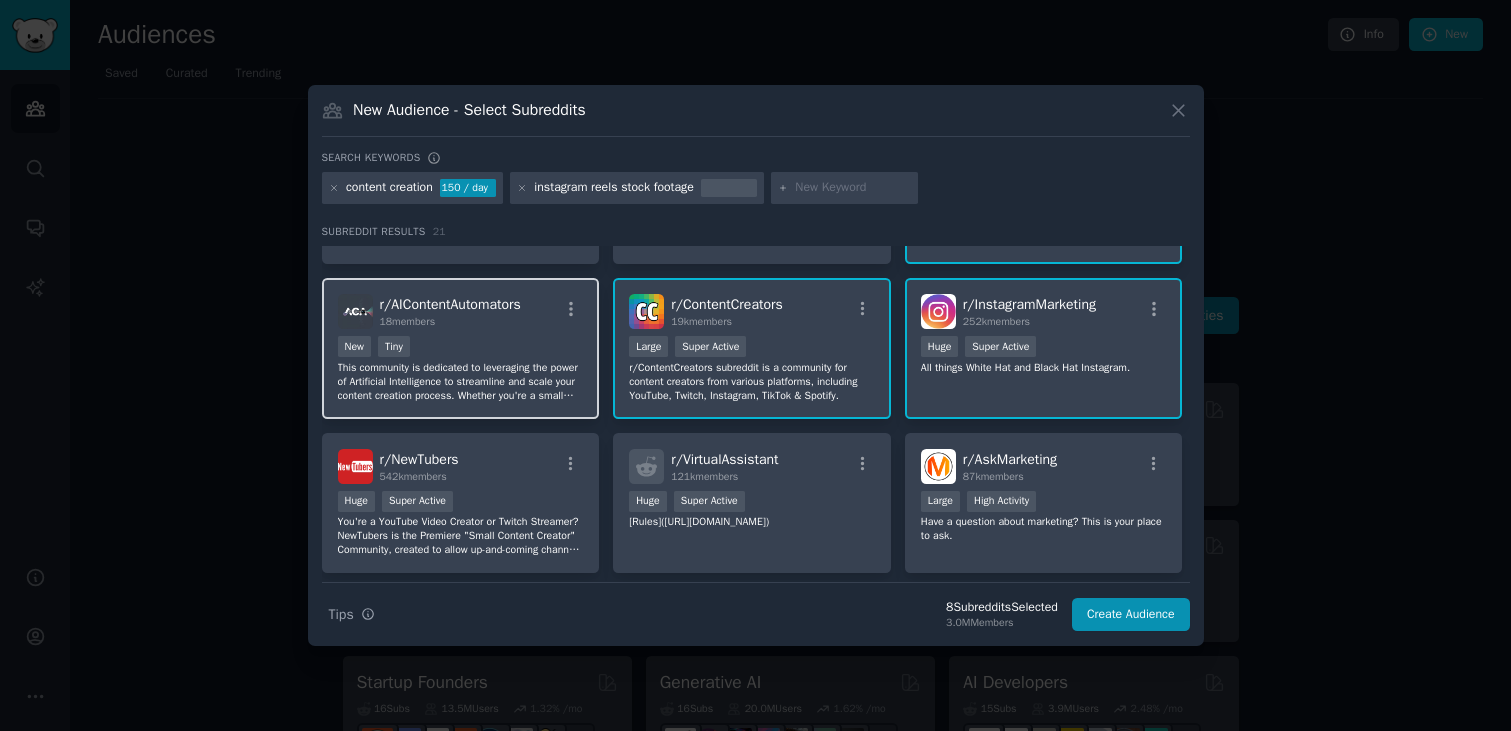 scroll, scrollTop: 742, scrollLeft: 0, axis: vertical 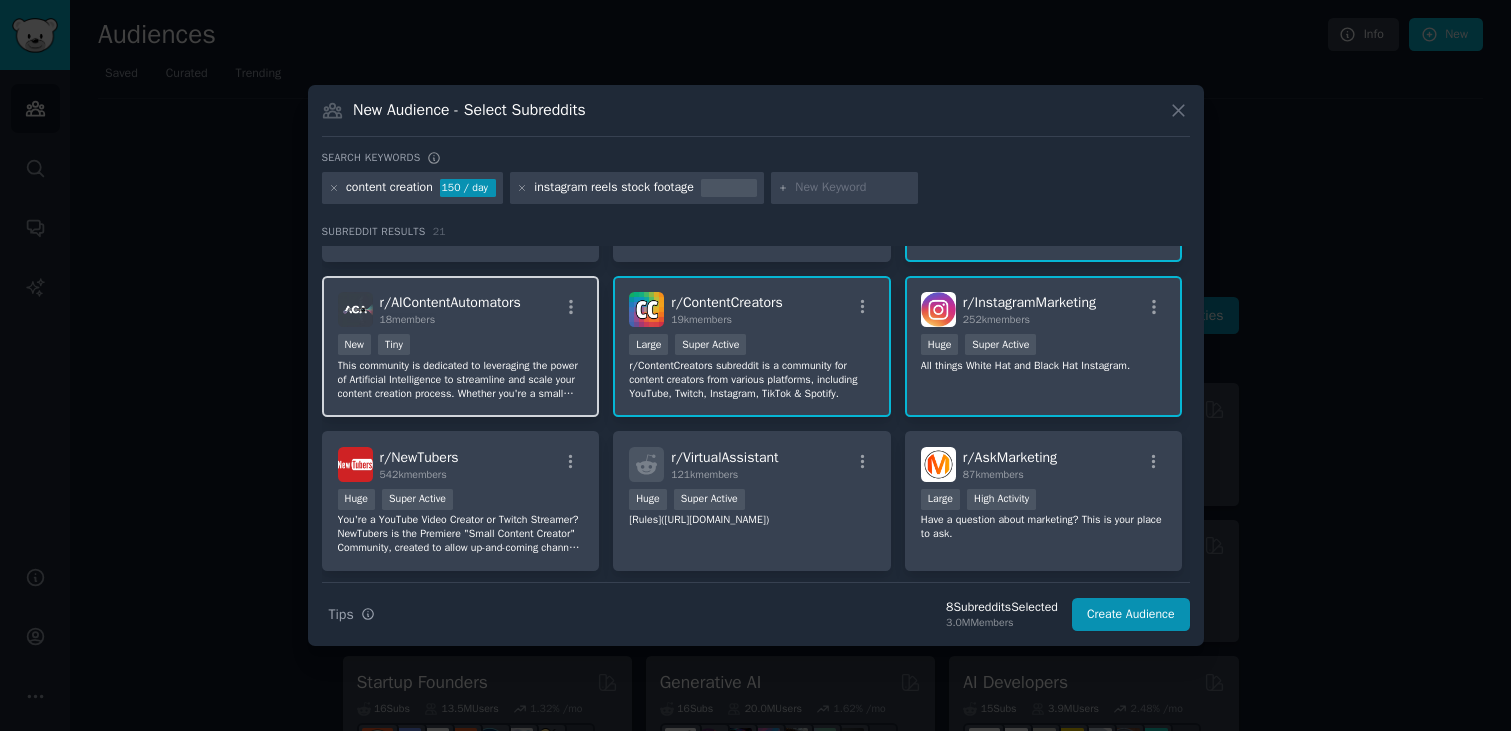 click on "New Tiny" at bounding box center [461, 346] 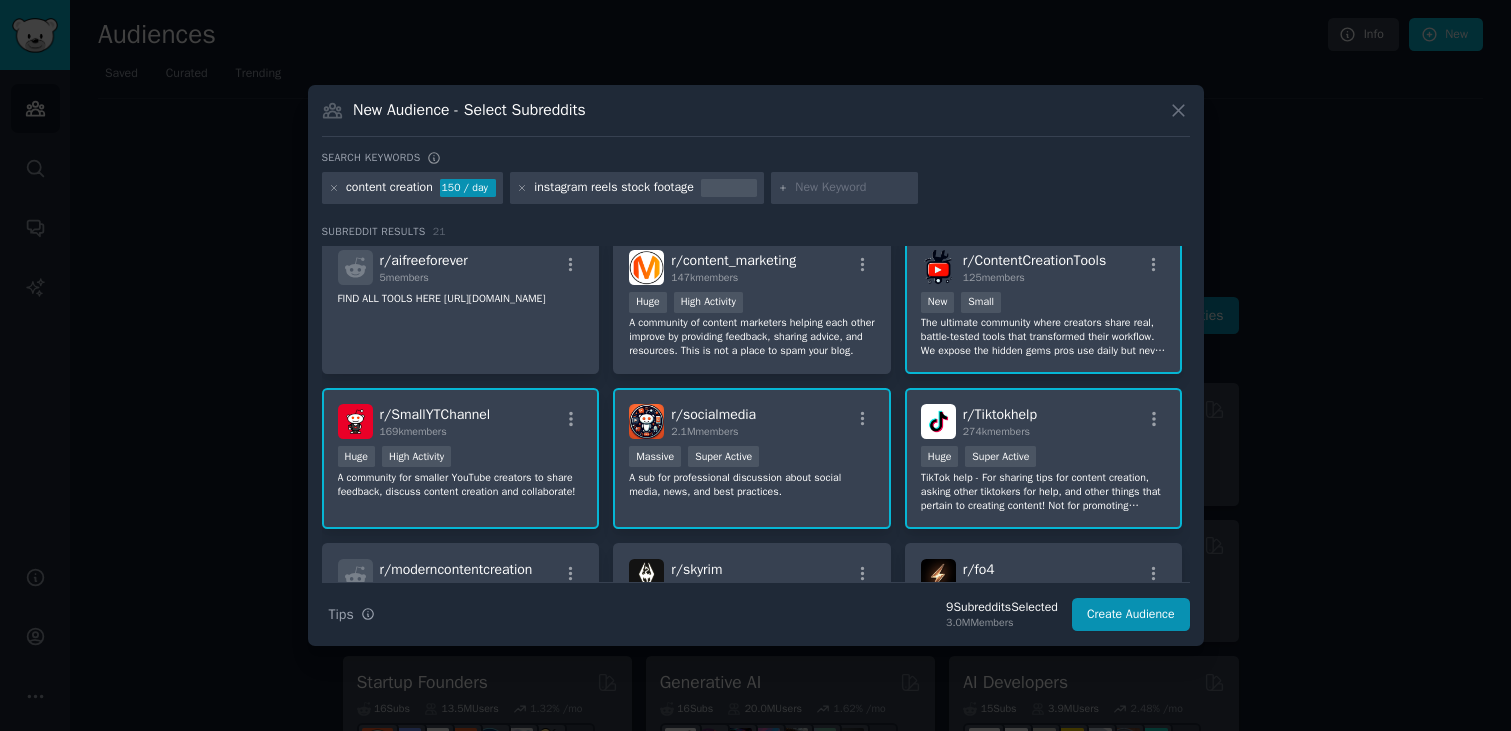 scroll, scrollTop: 0, scrollLeft: 0, axis: both 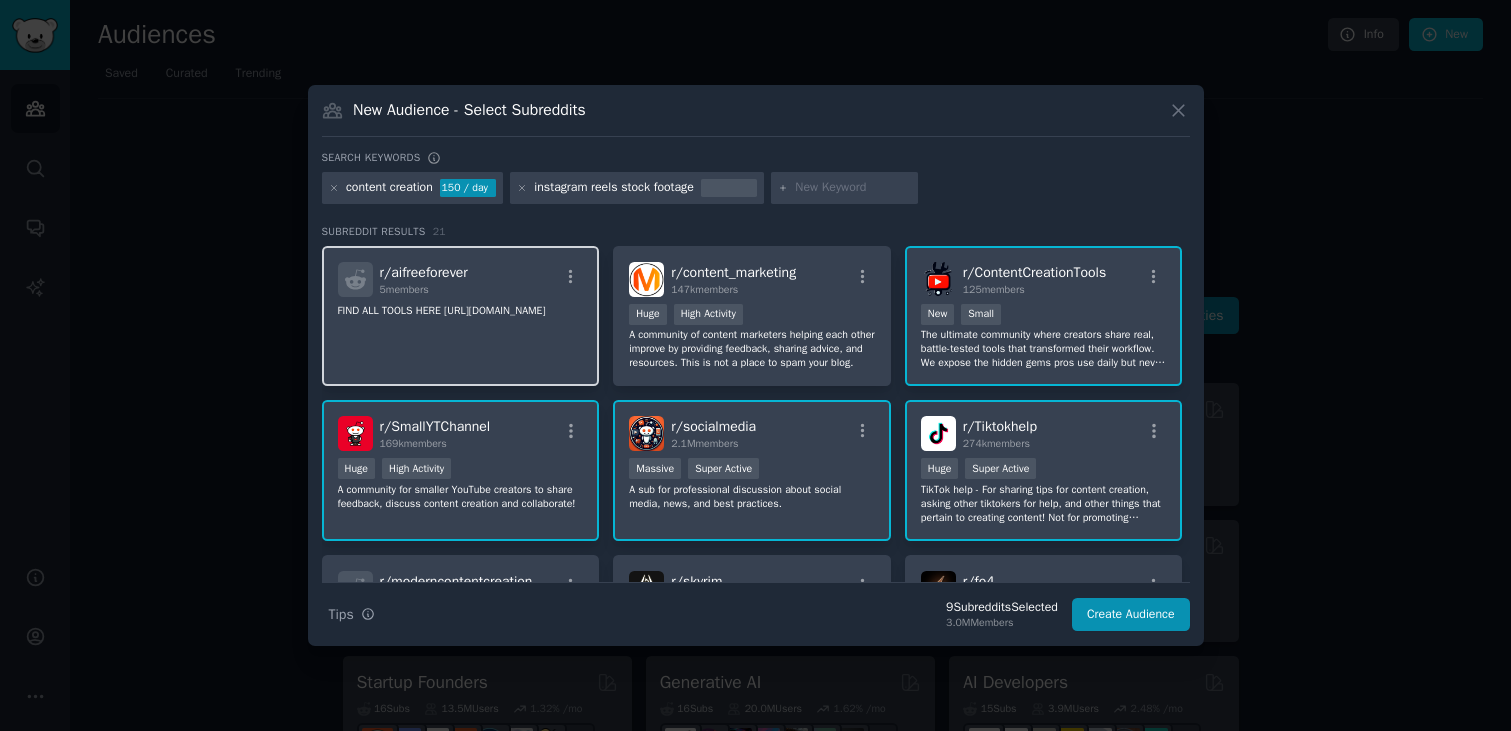 click on "r/ aifreeforever 5  members
FIND ALL TOOLS HERE
[URL][DOMAIN_NAME]" at bounding box center [461, 316] 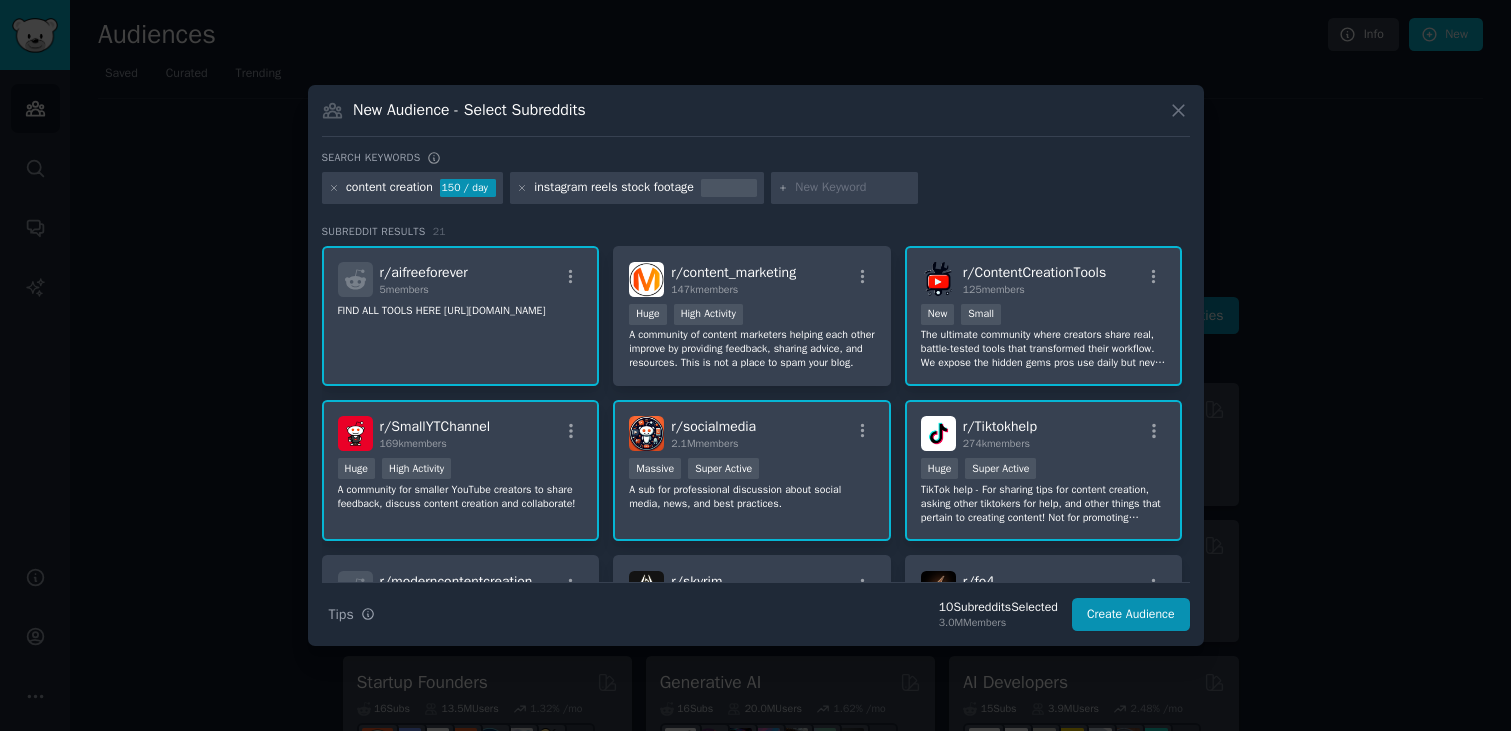 click at bounding box center (853, 188) 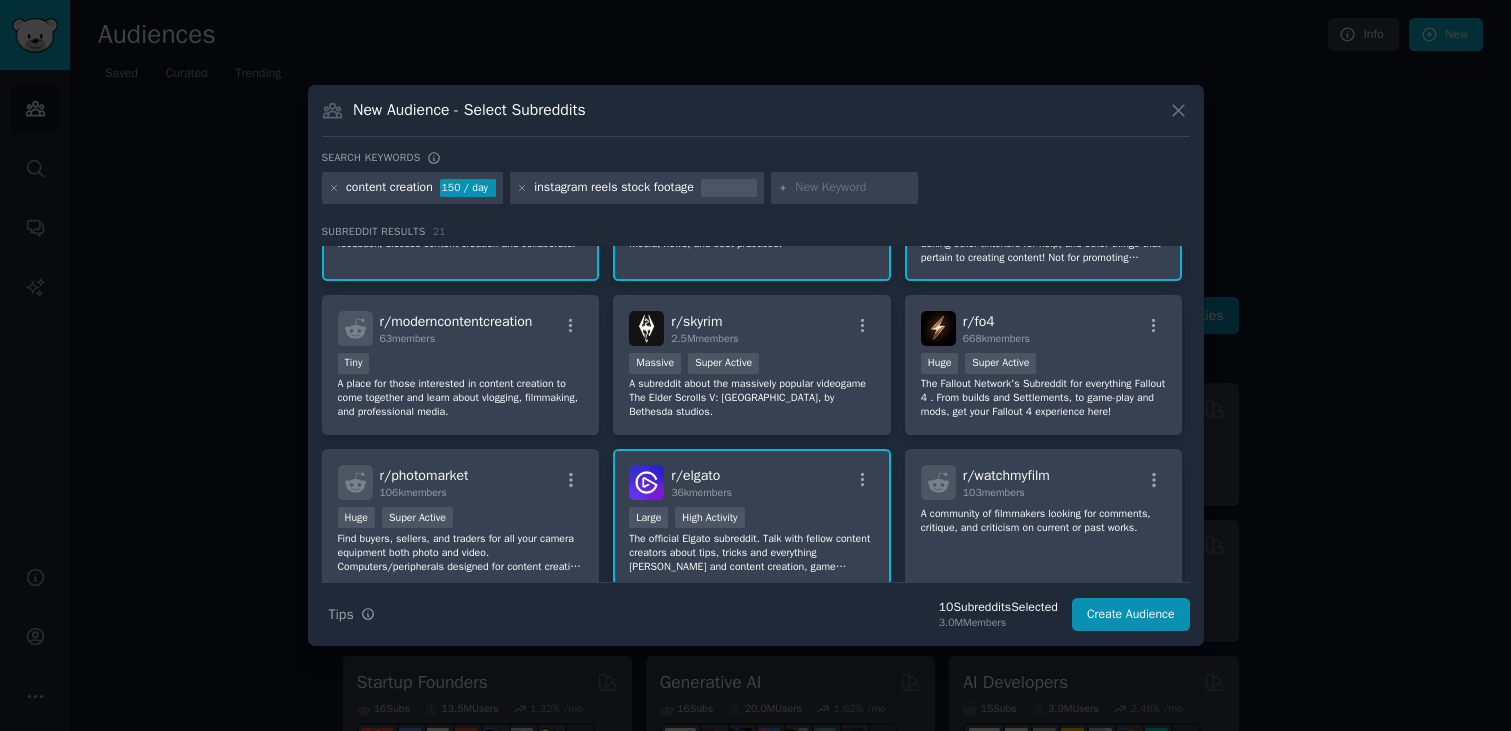 scroll, scrollTop: 0, scrollLeft: 0, axis: both 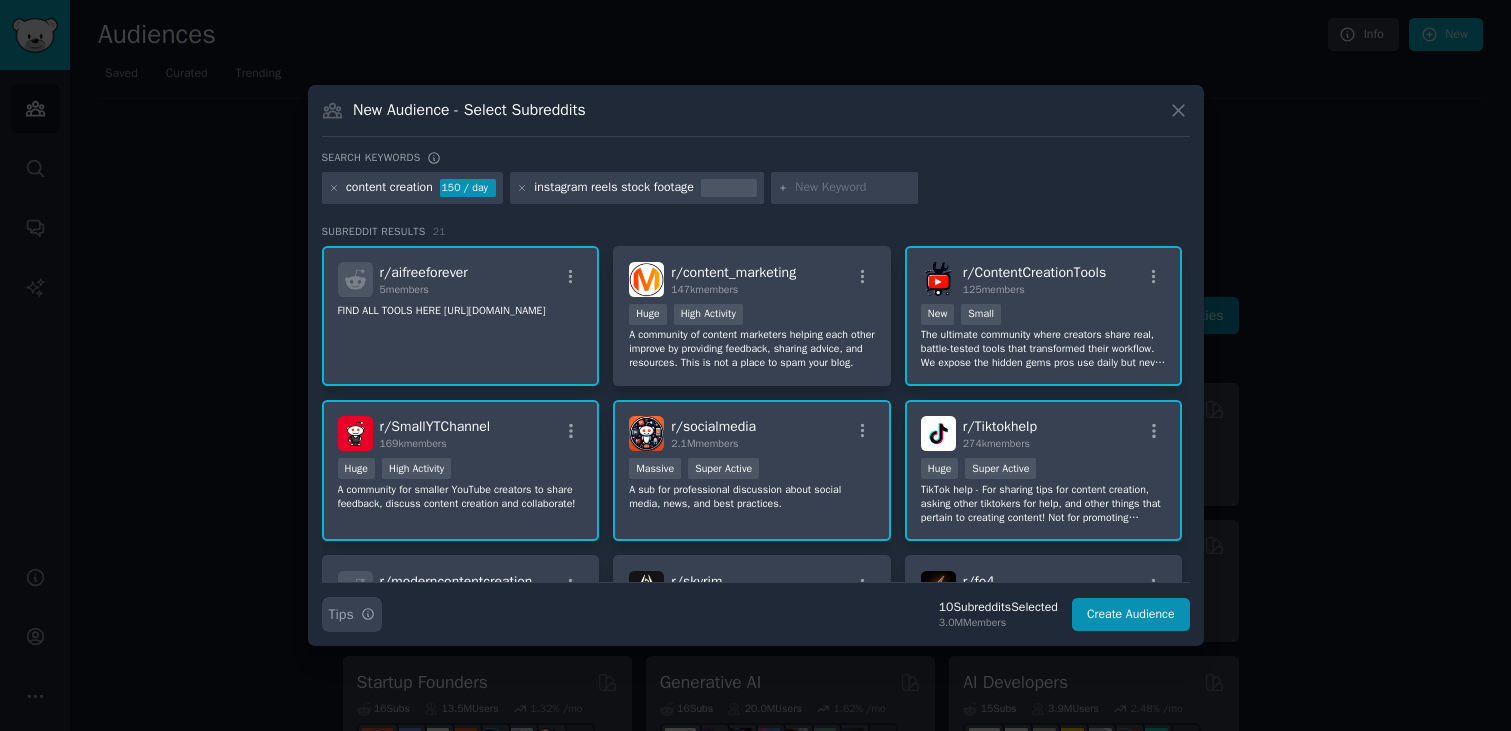 click 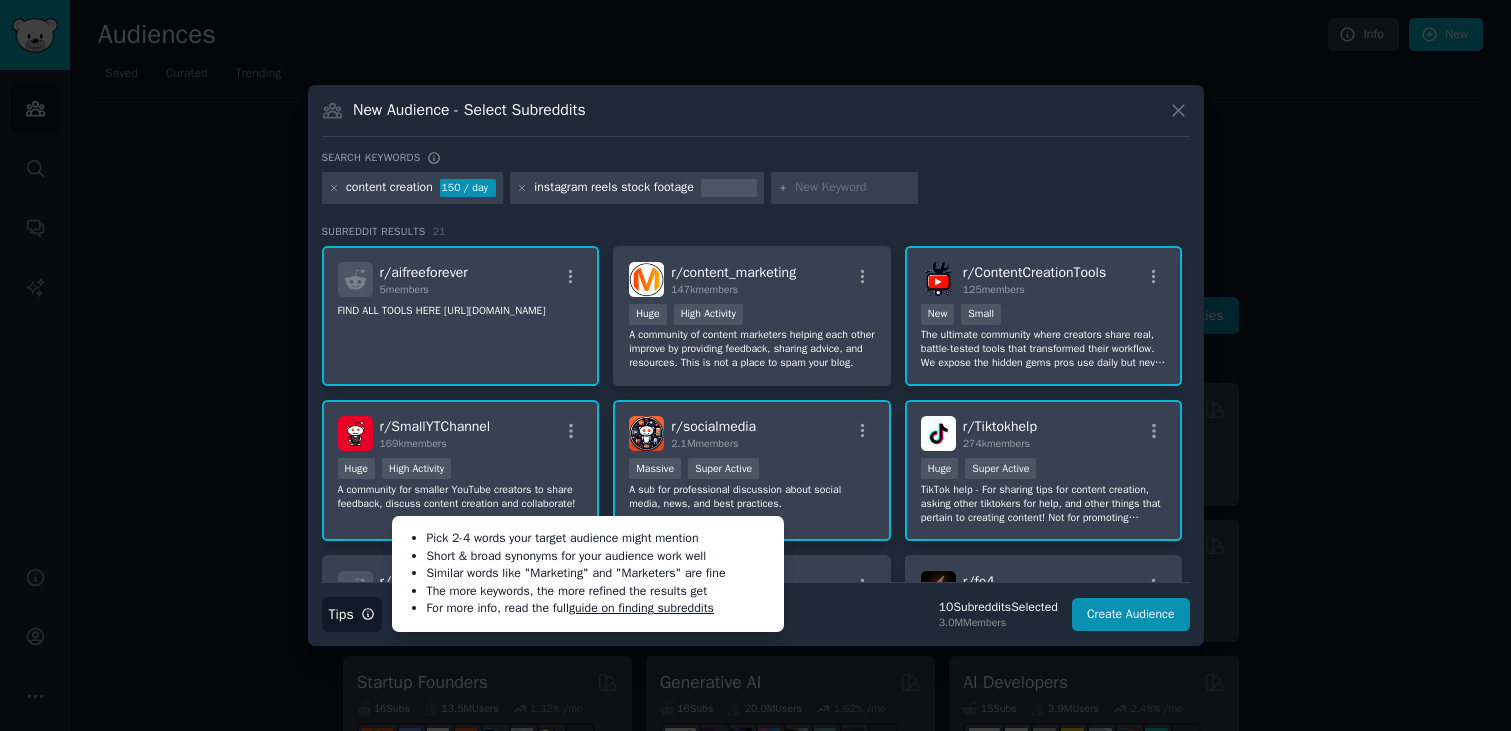 click on "Search Tips Tips Pick 2-4 words your target audience might mention Short & broad synonyms for your audience work well Similar words like "Marketing" and "Marketers" are fine The more keywords, the more refined the results get For more info, read the full  guide on finding subreddits 10  Subreddit s  Selected 3.0M  Members Create Audience" at bounding box center (756, 607) 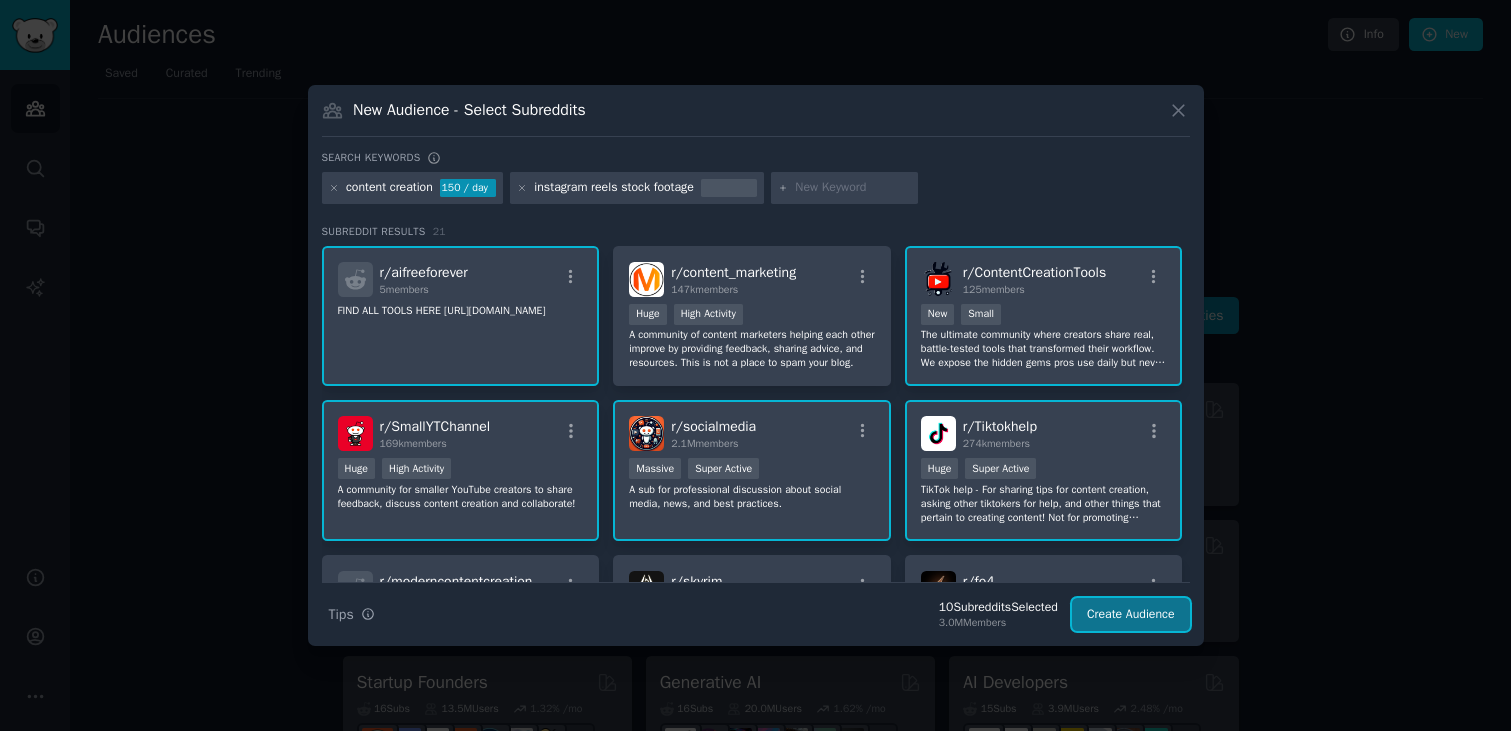 click on "Create Audience" at bounding box center [1131, 615] 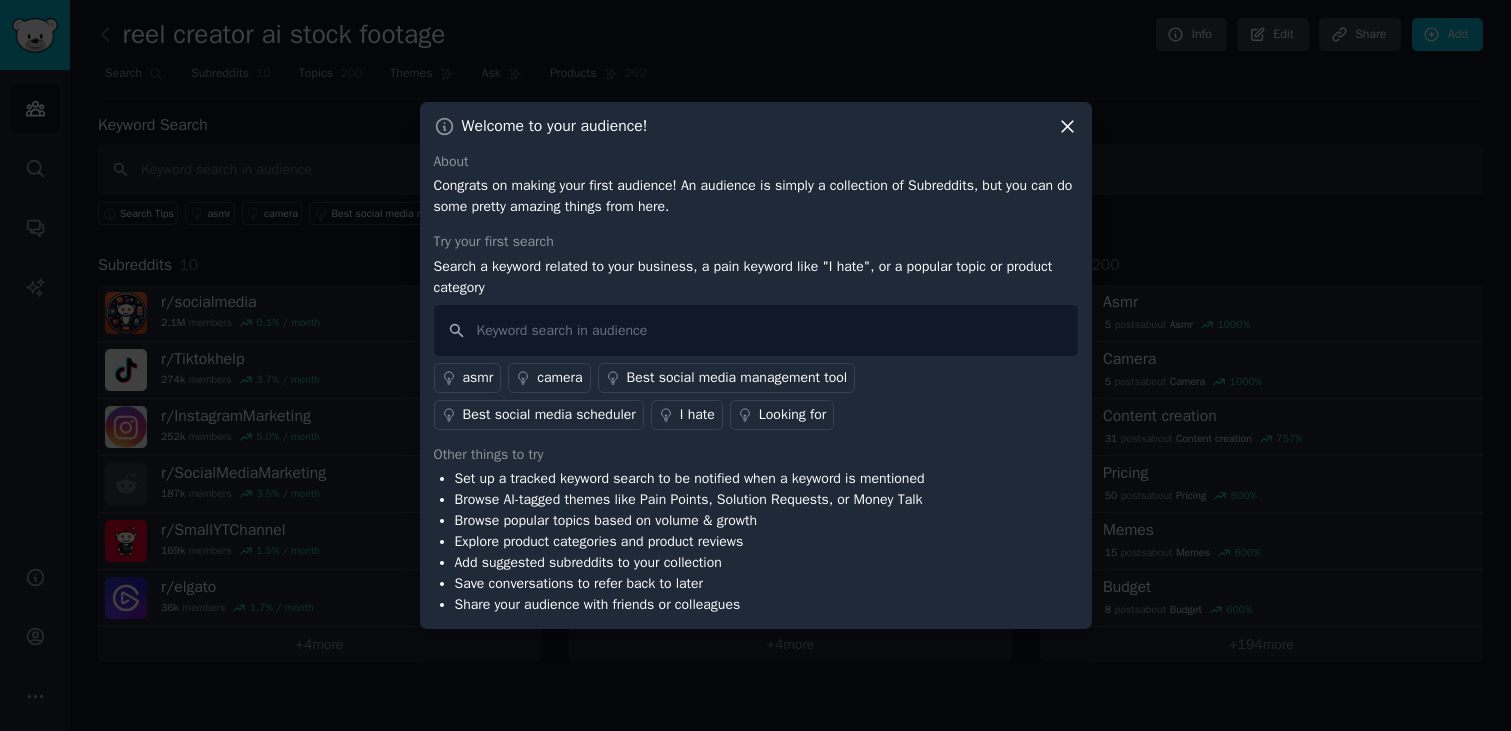click 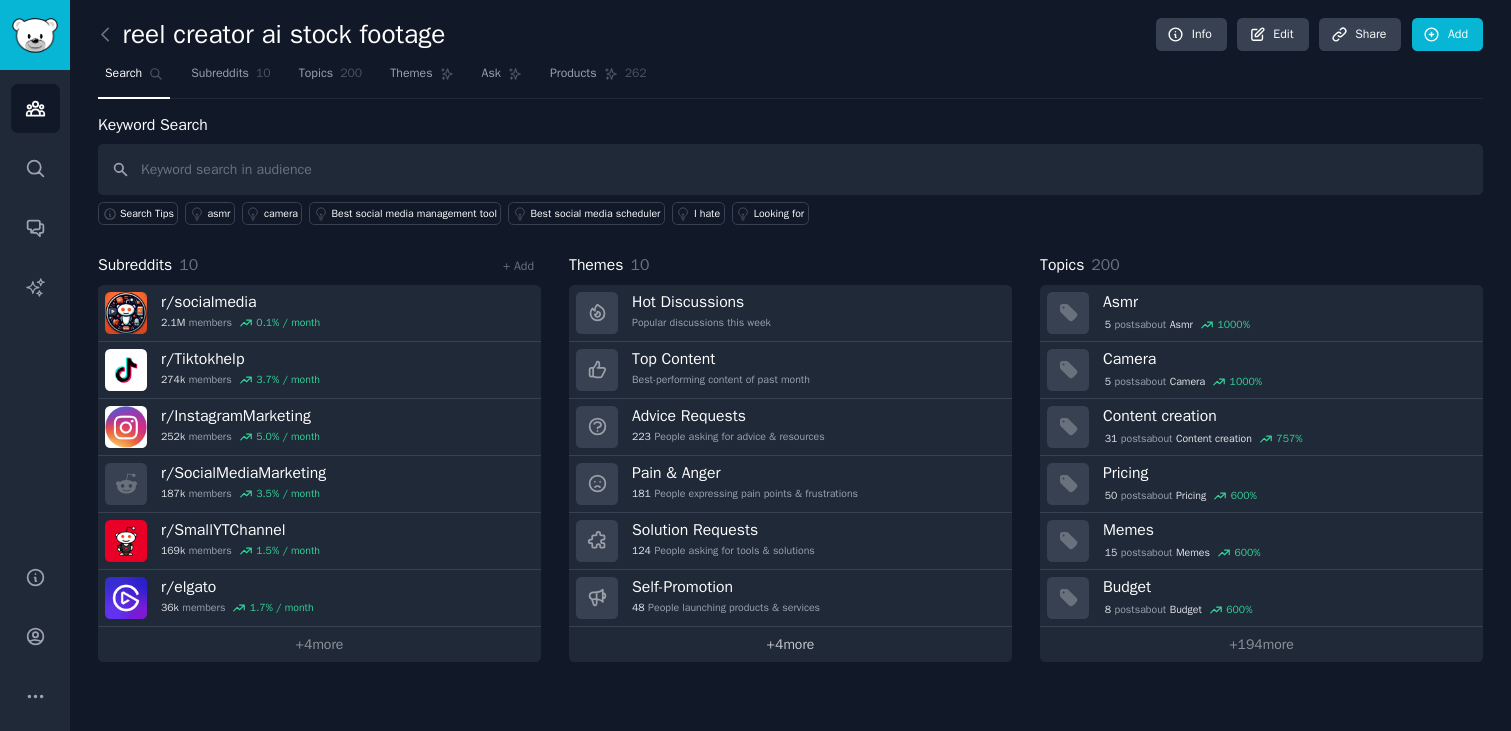 click on "+  4  more" at bounding box center (790, 644) 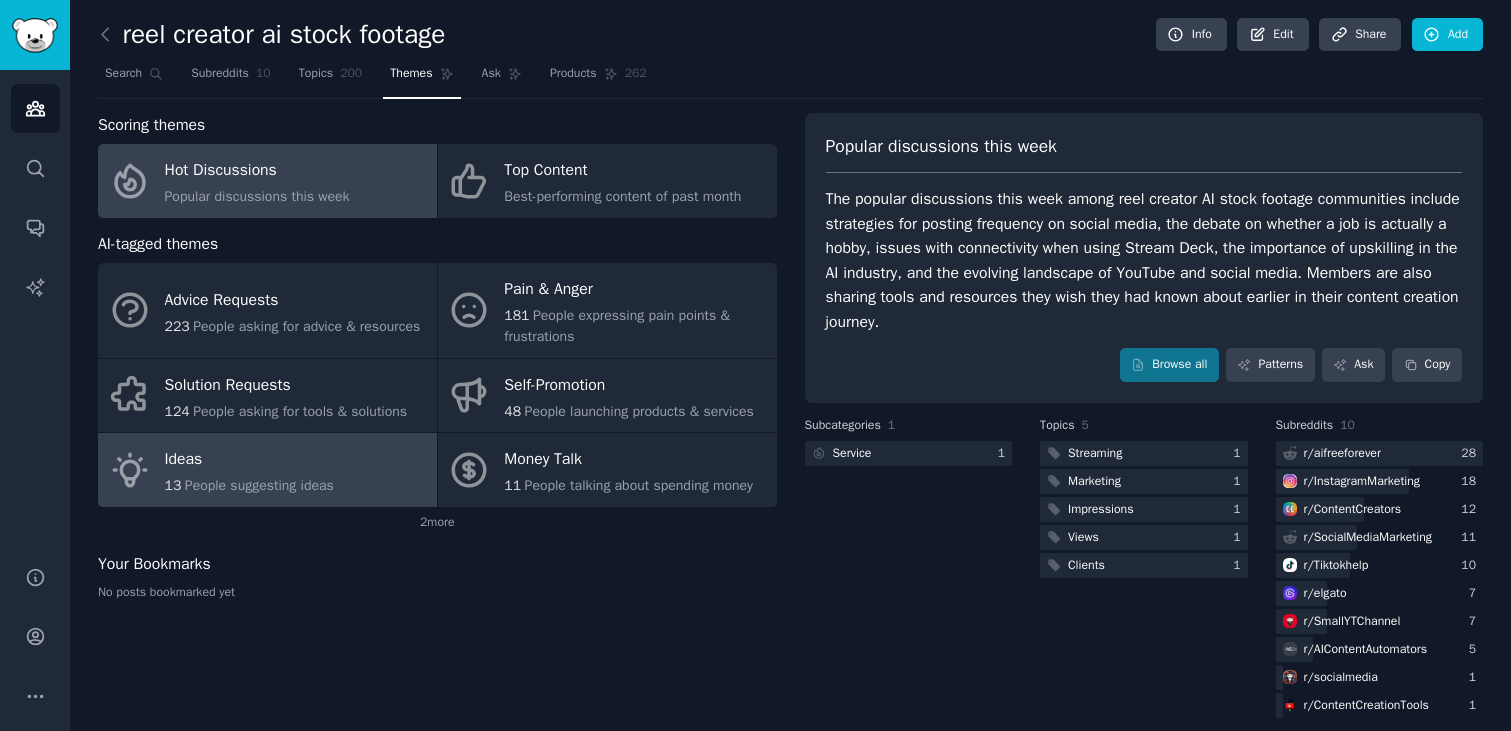 click on "Ideas" at bounding box center (249, 460) 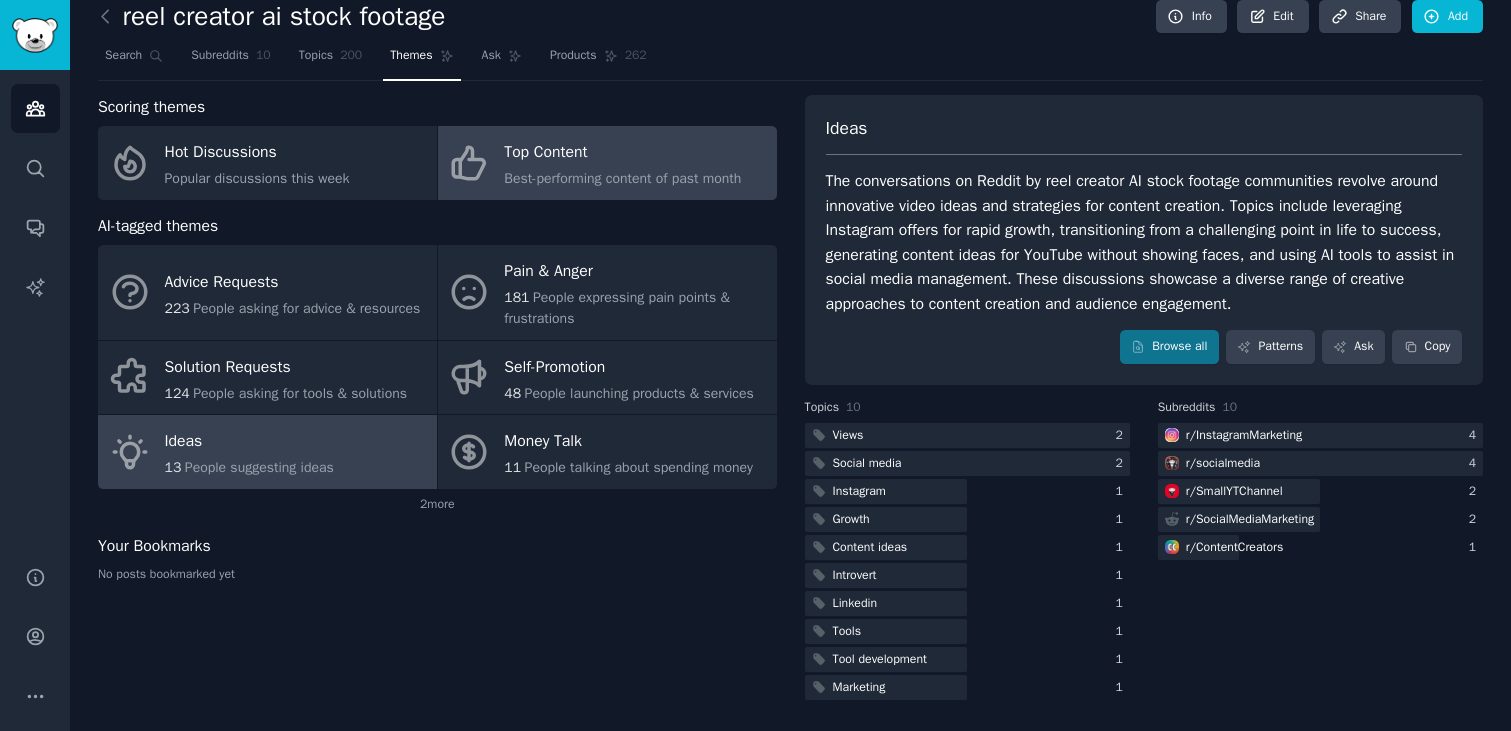 scroll, scrollTop: 0, scrollLeft: 0, axis: both 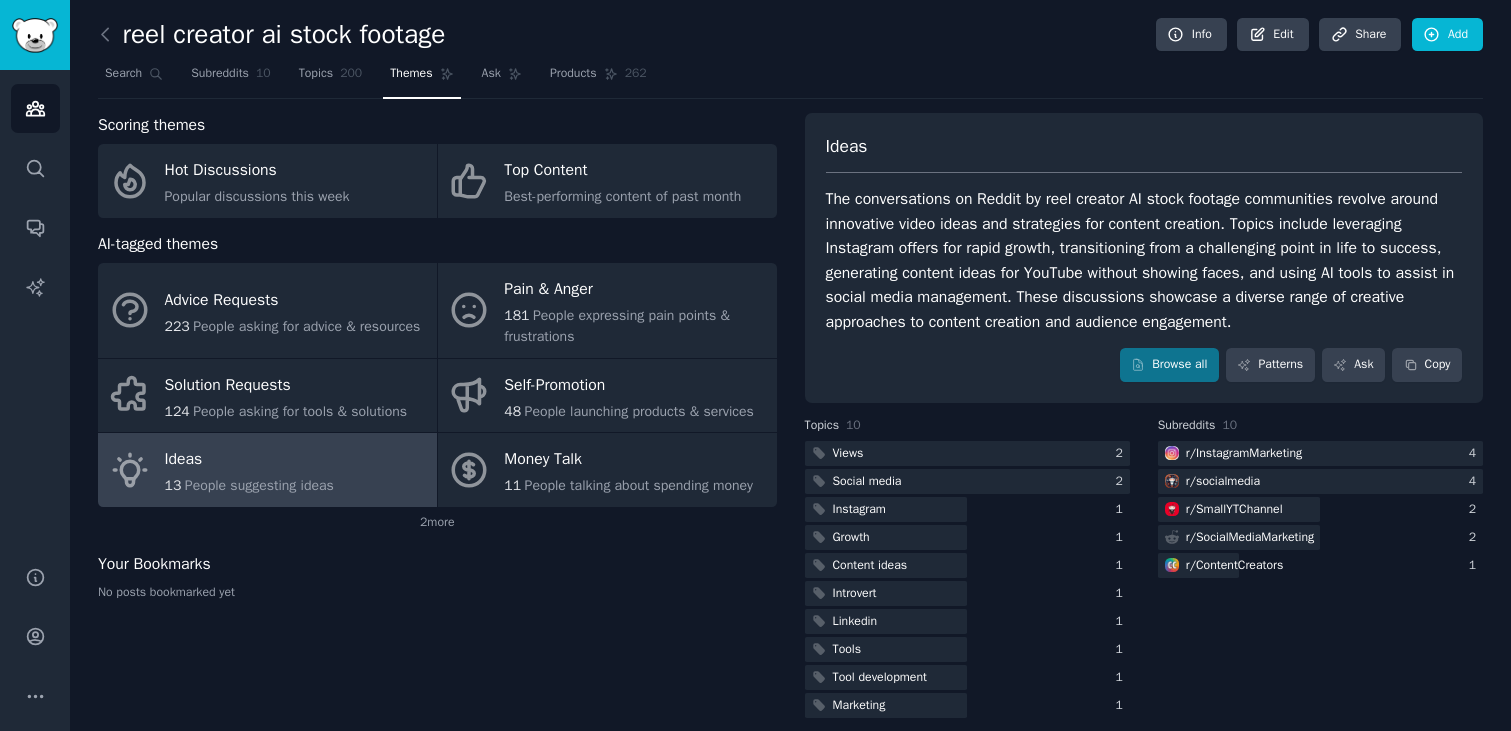 click on "reel creator ai stock footage" at bounding box center [271, 35] 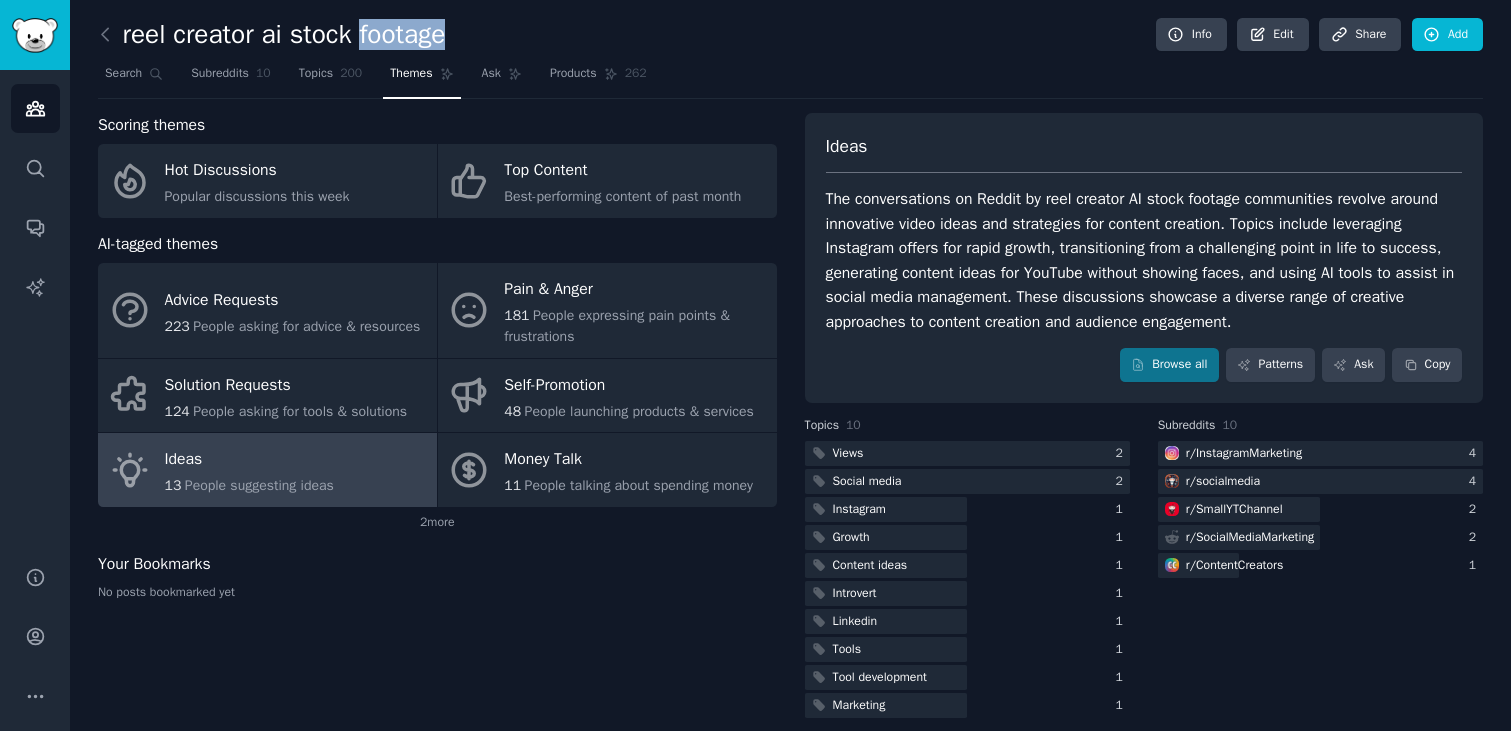 click on "reel creator ai stock footage" at bounding box center [271, 35] 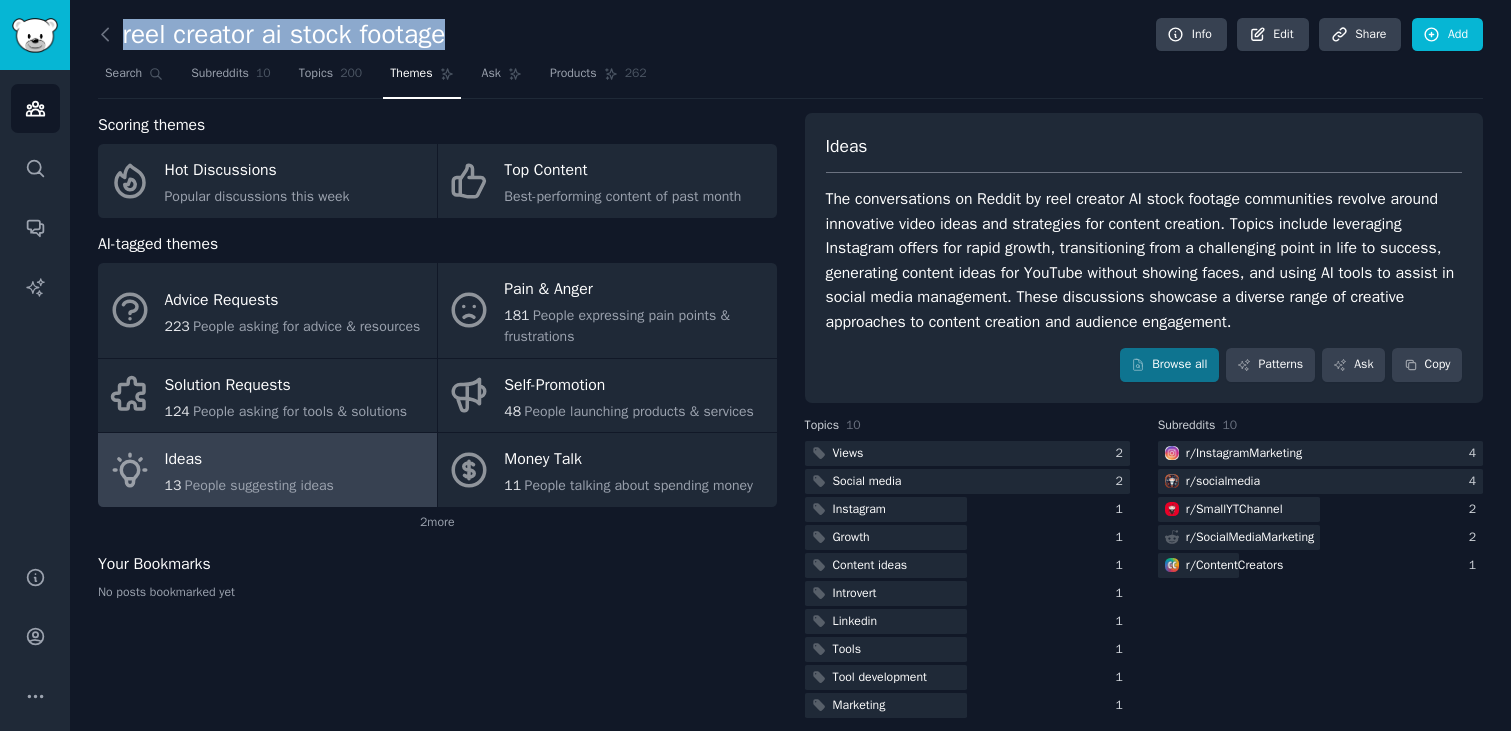 click on "reel creator ai stock footage" at bounding box center (271, 35) 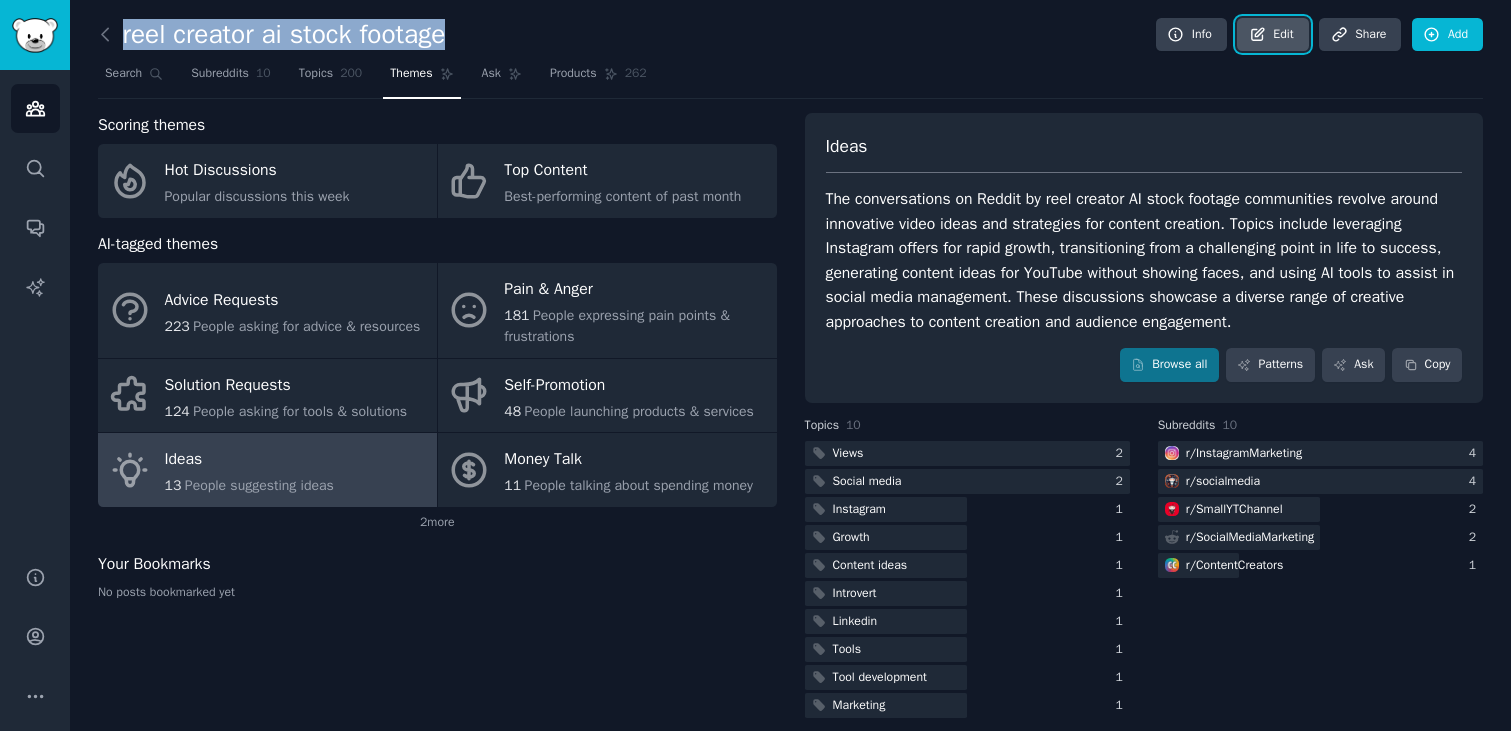 click on "Edit" at bounding box center (1272, 35) 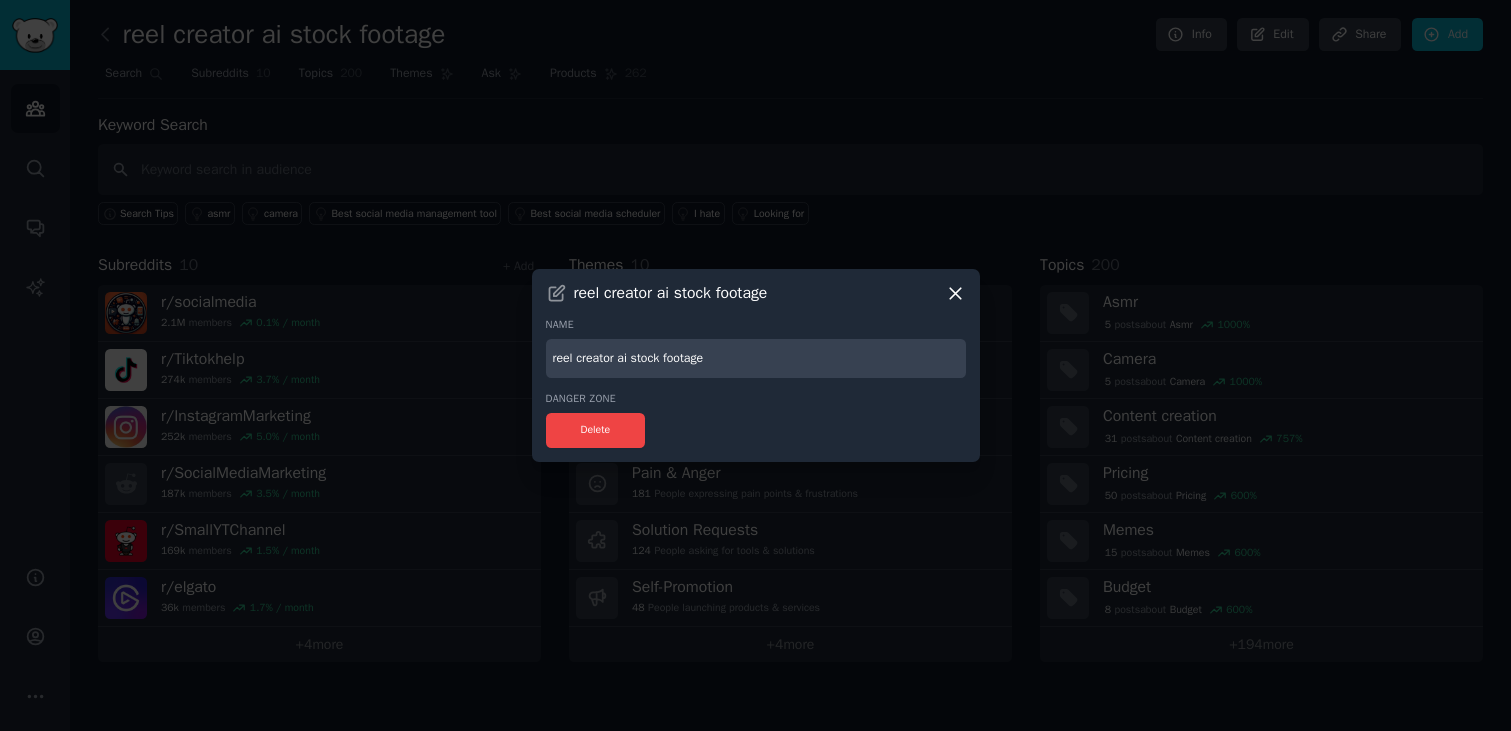 click on "reel creator ai stock footage" at bounding box center [756, 358] 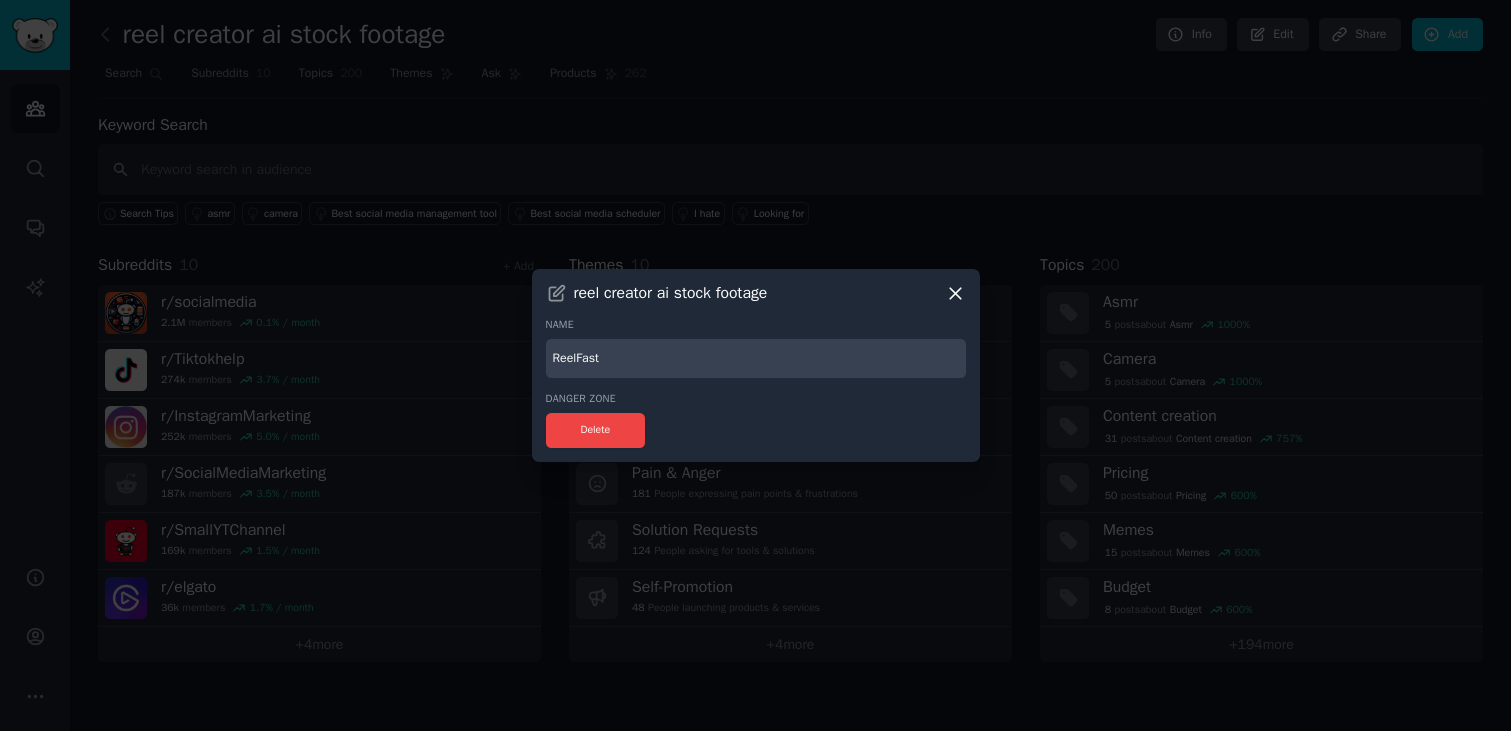 type on "ReelFast" 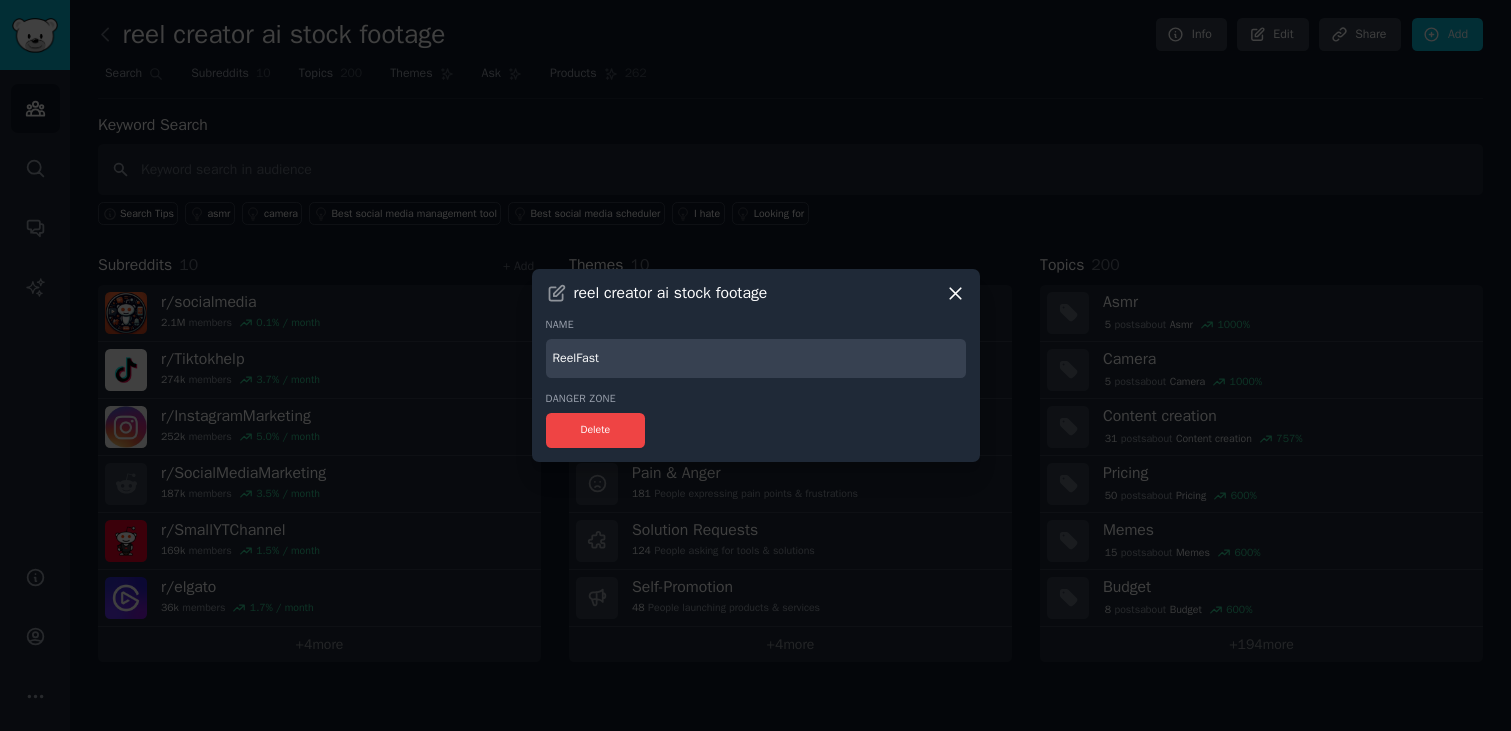 click at bounding box center (755, 365) 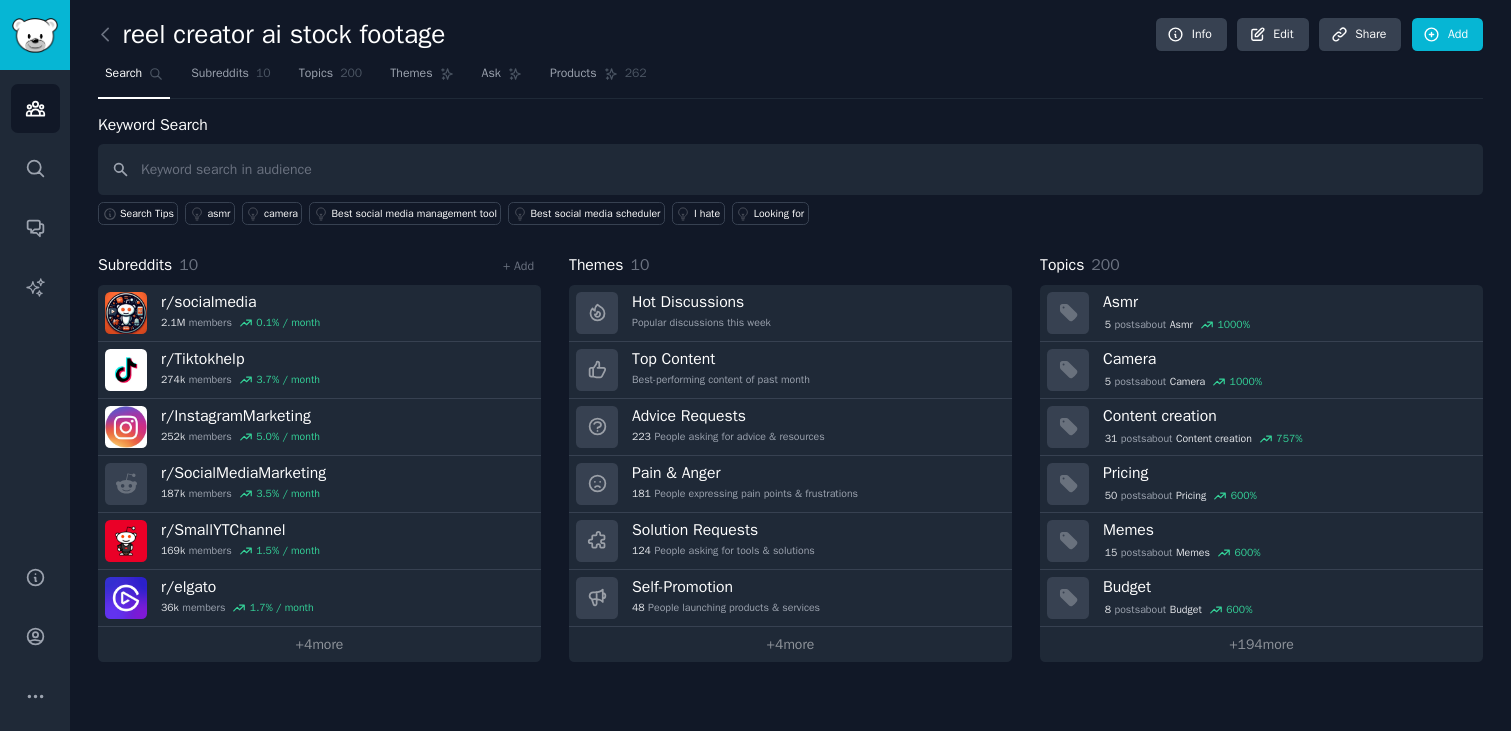 click on "reel creator ai stock footage" at bounding box center [271, 35] 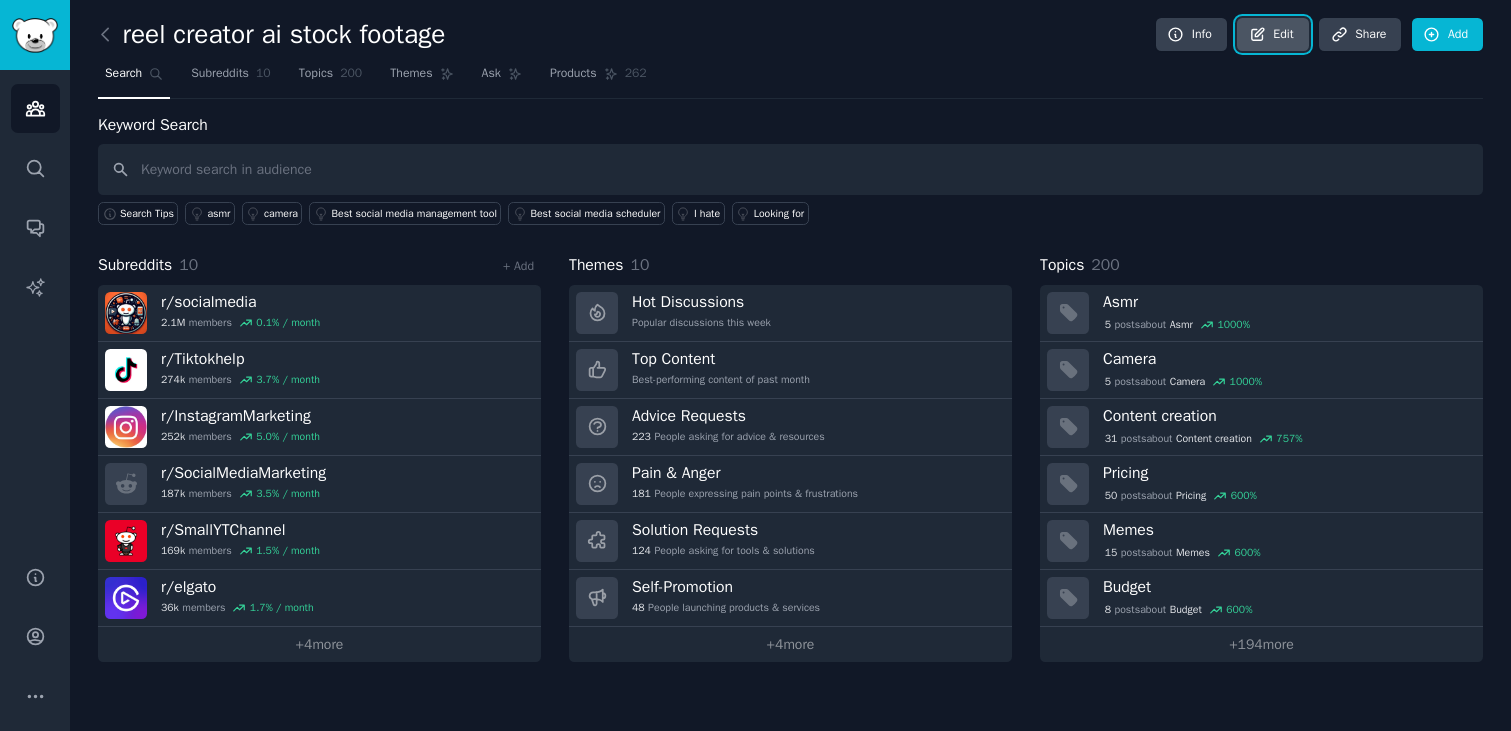 click on "Edit" at bounding box center (1272, 35) 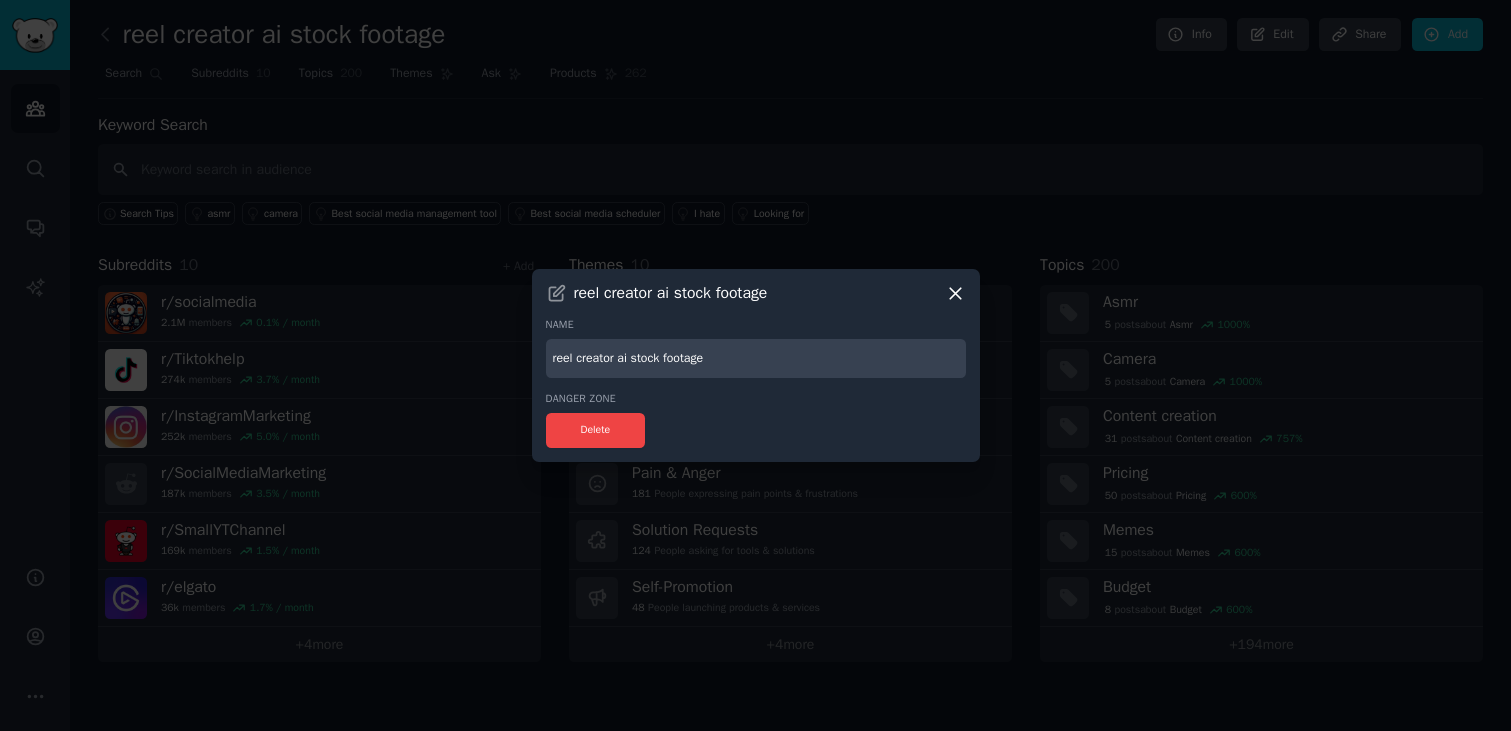 click on "reel creator ai stock footage" at bounding box center [756, 358] 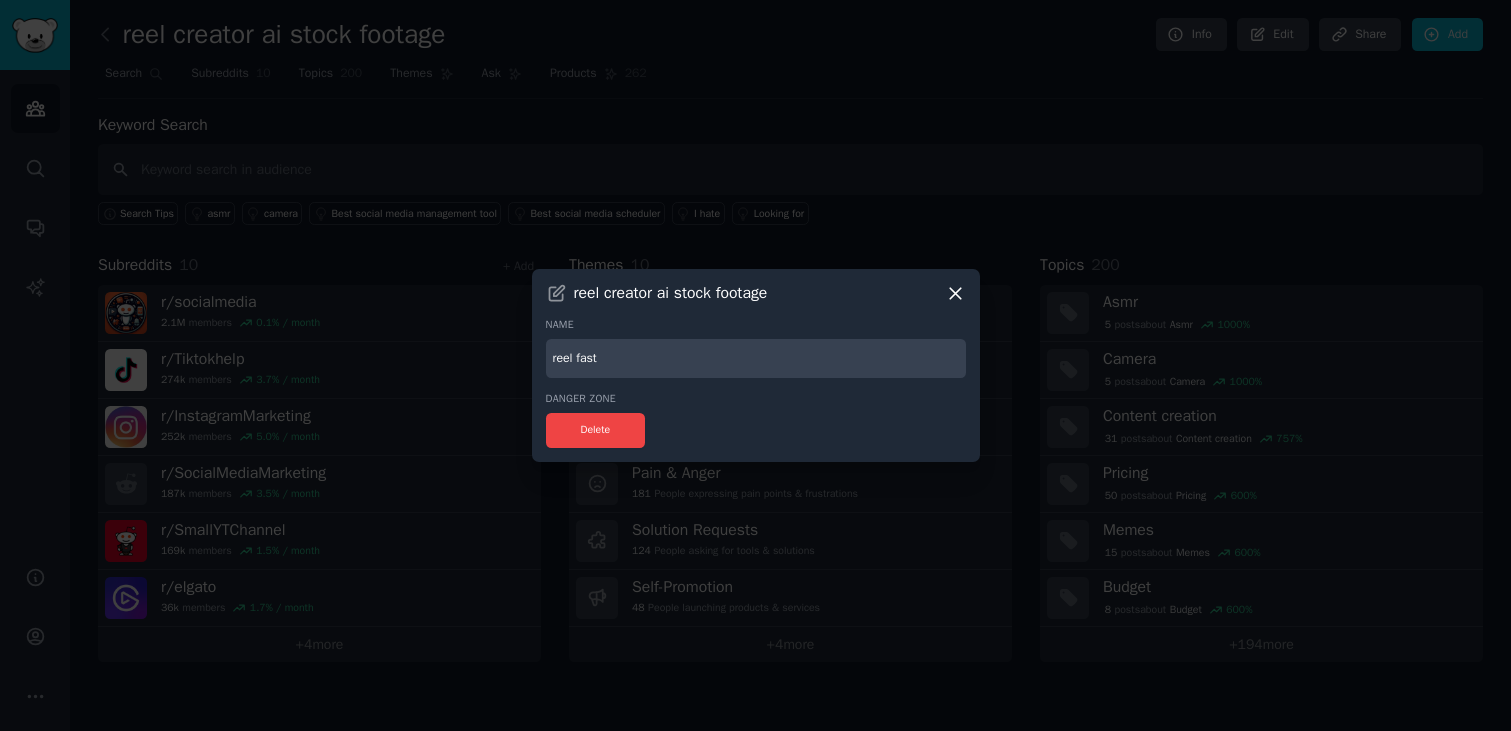 type on "reel fast" 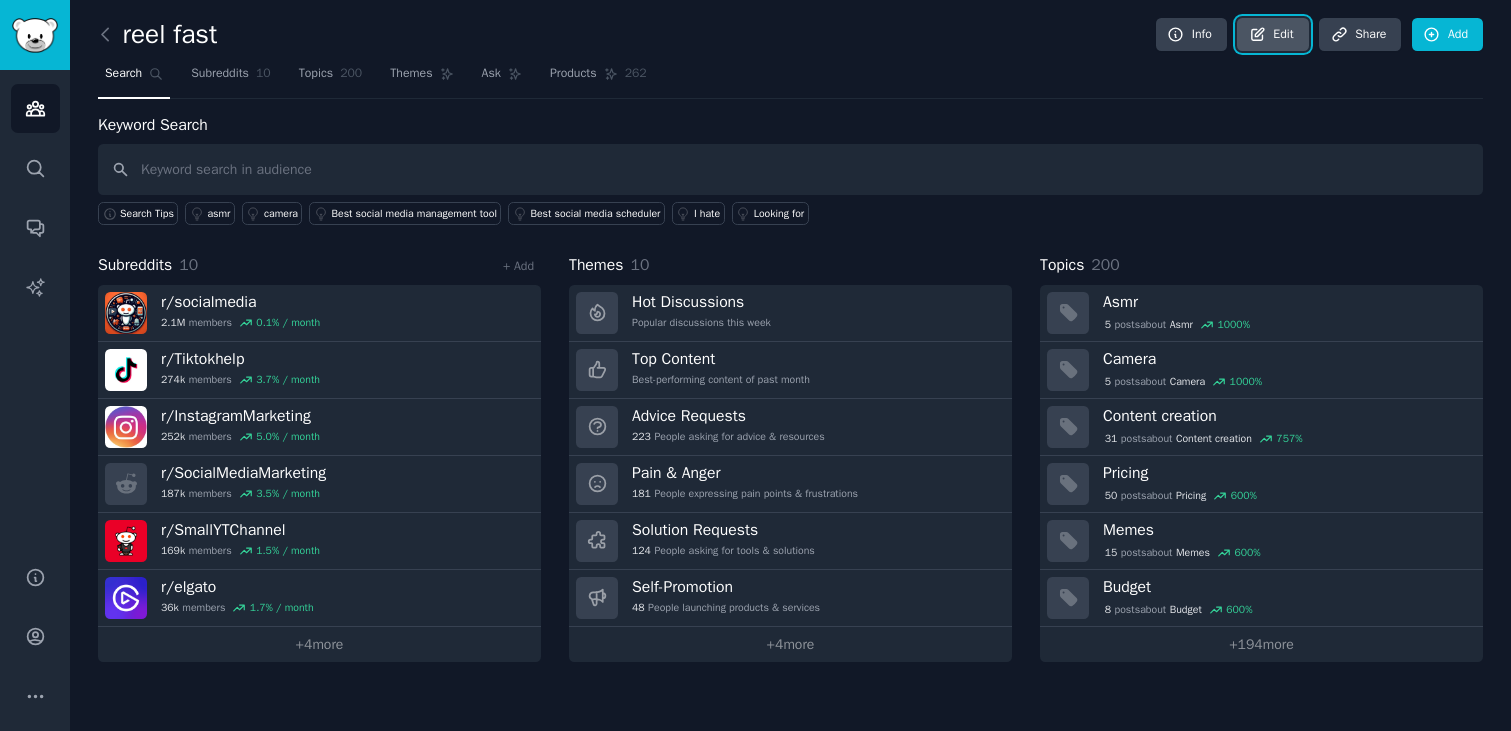 click on "Edit" at bounding box center [1272, 35] 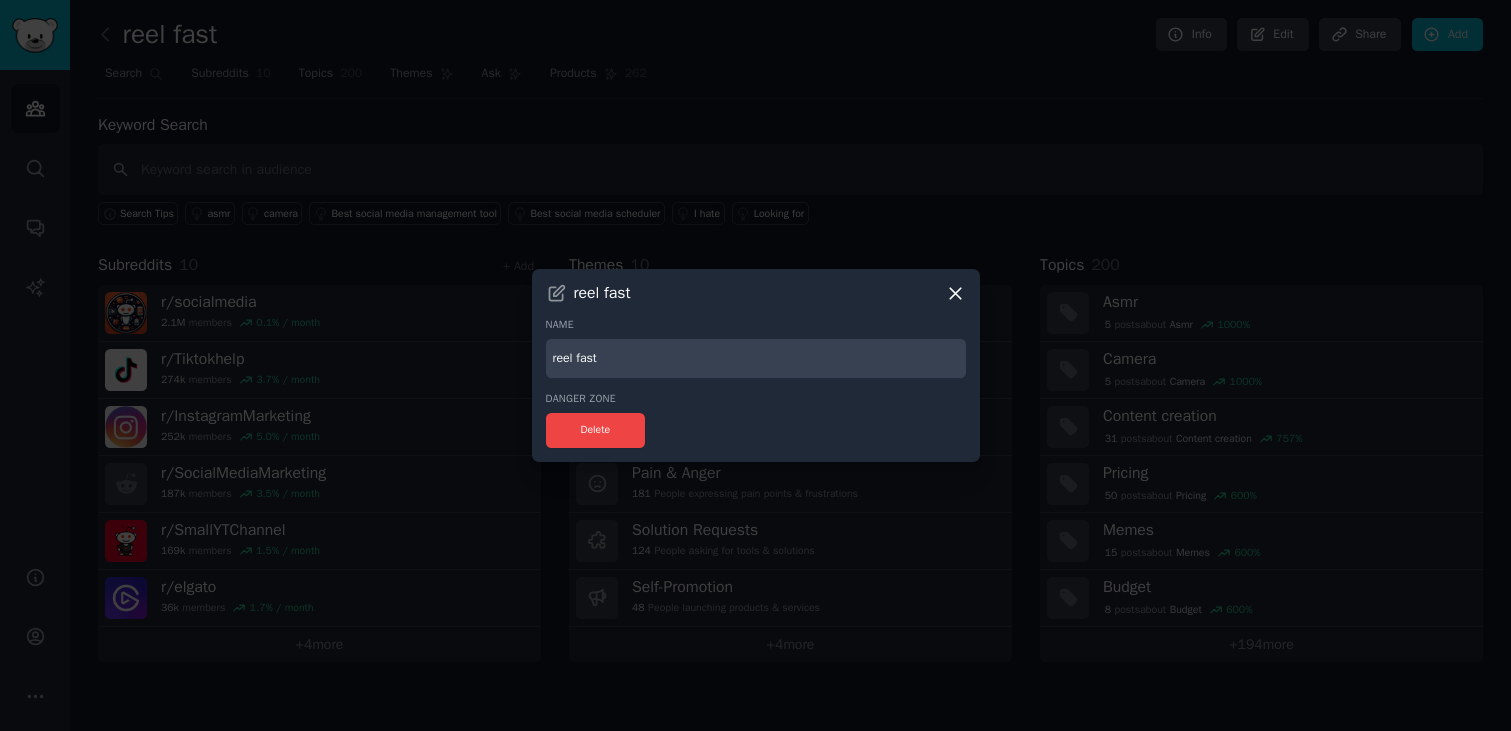 click on "reel fast" at bounding box center [756, 358] 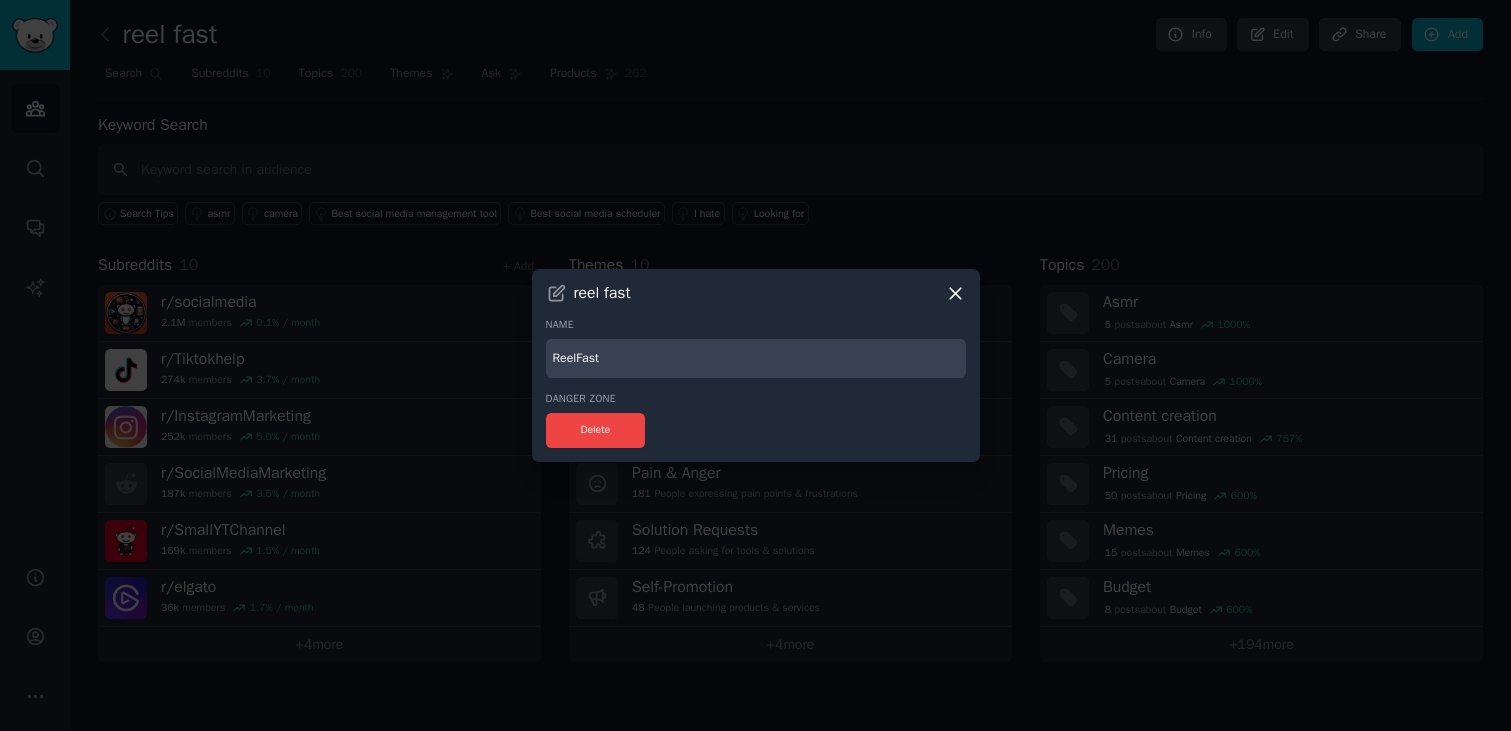 type on "ReelFast" 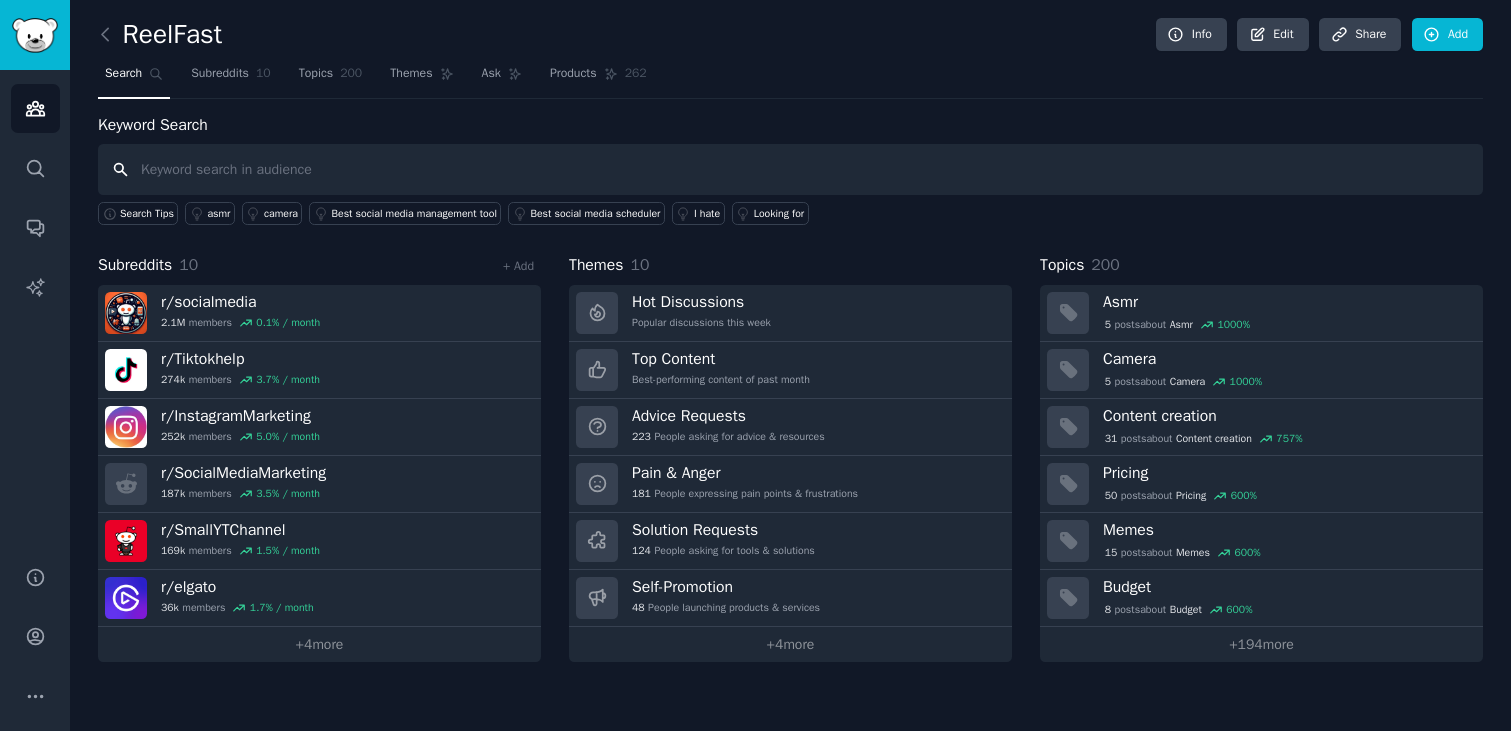 click at bounding box center [790, 169] 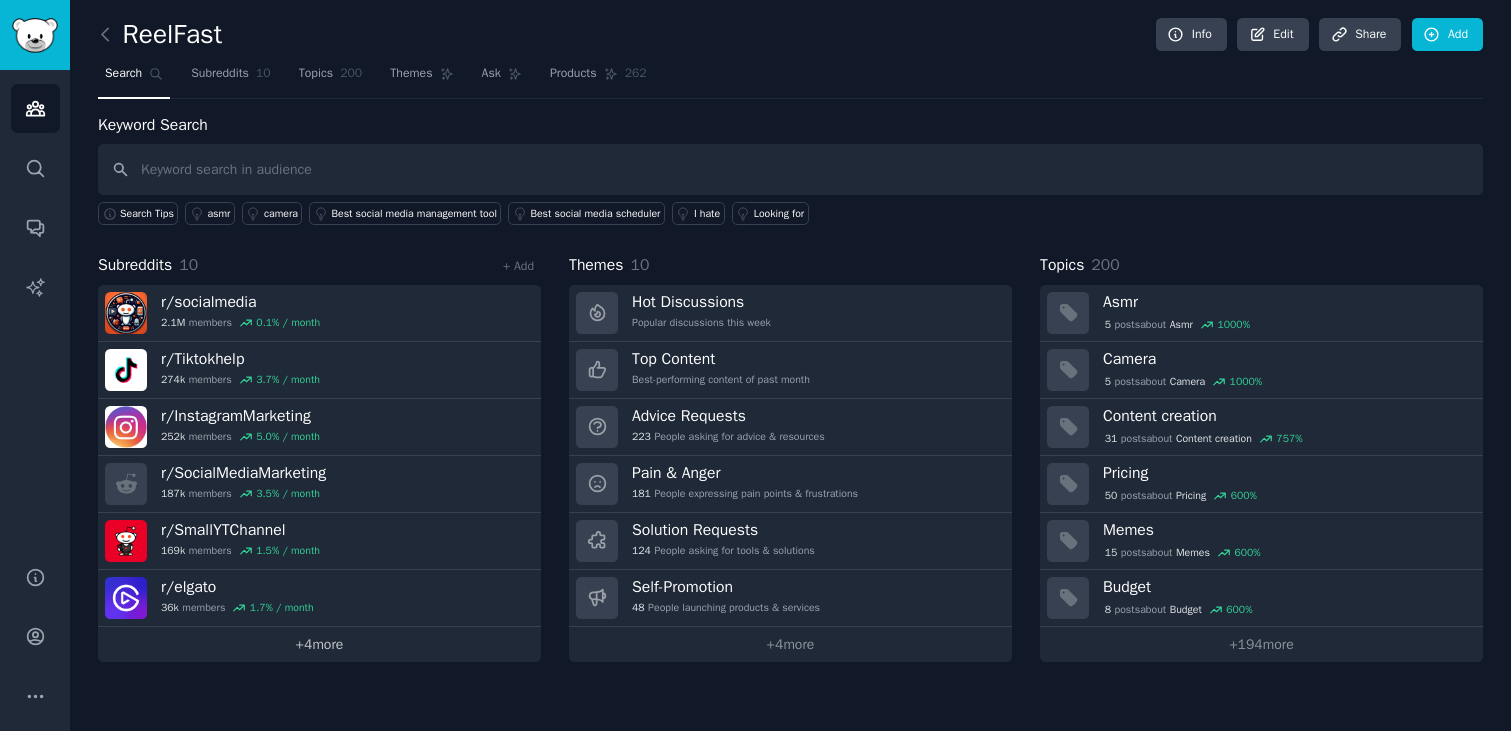 click on "+  4  more" at bounding box center [319, 644] 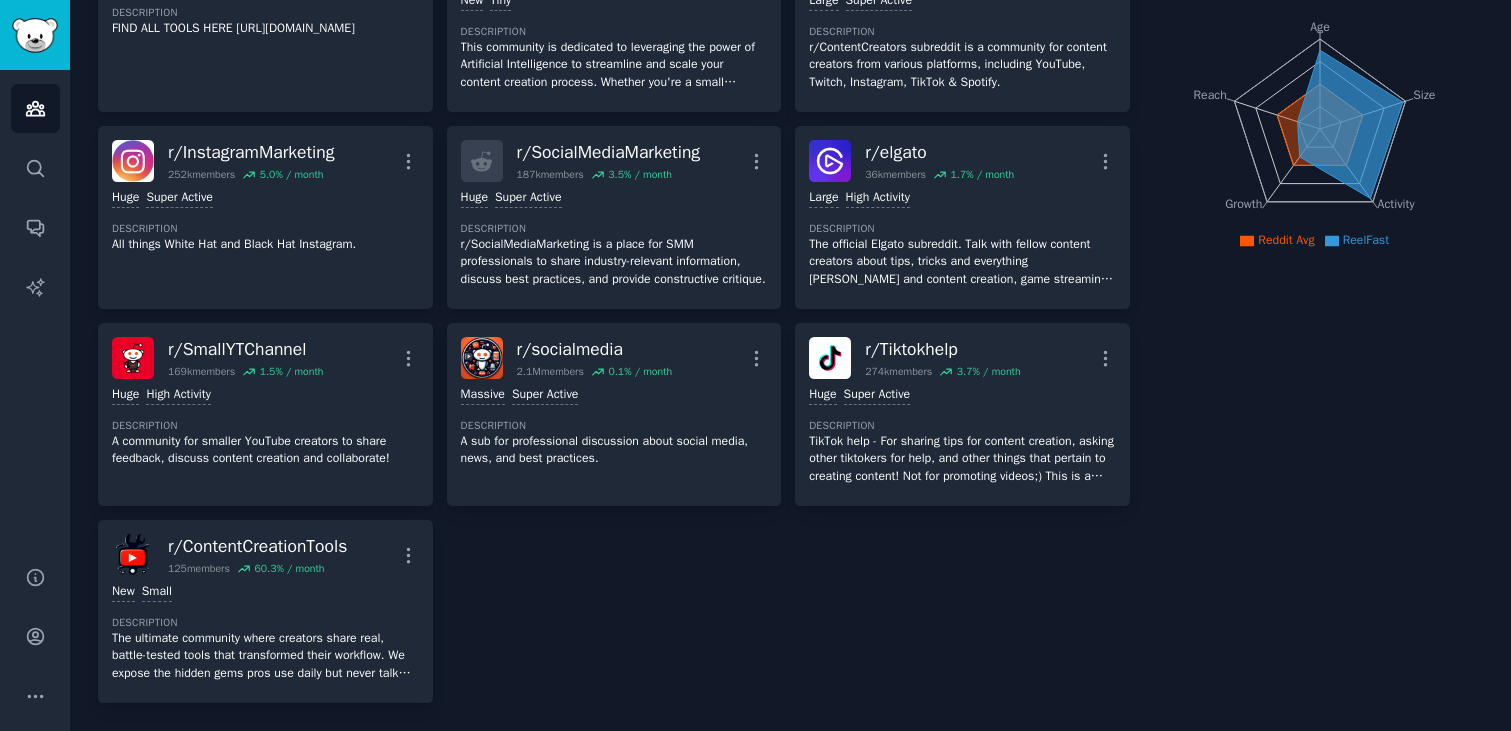 scroll, scrollTop: 0, scrollLeft: 0, axis: both 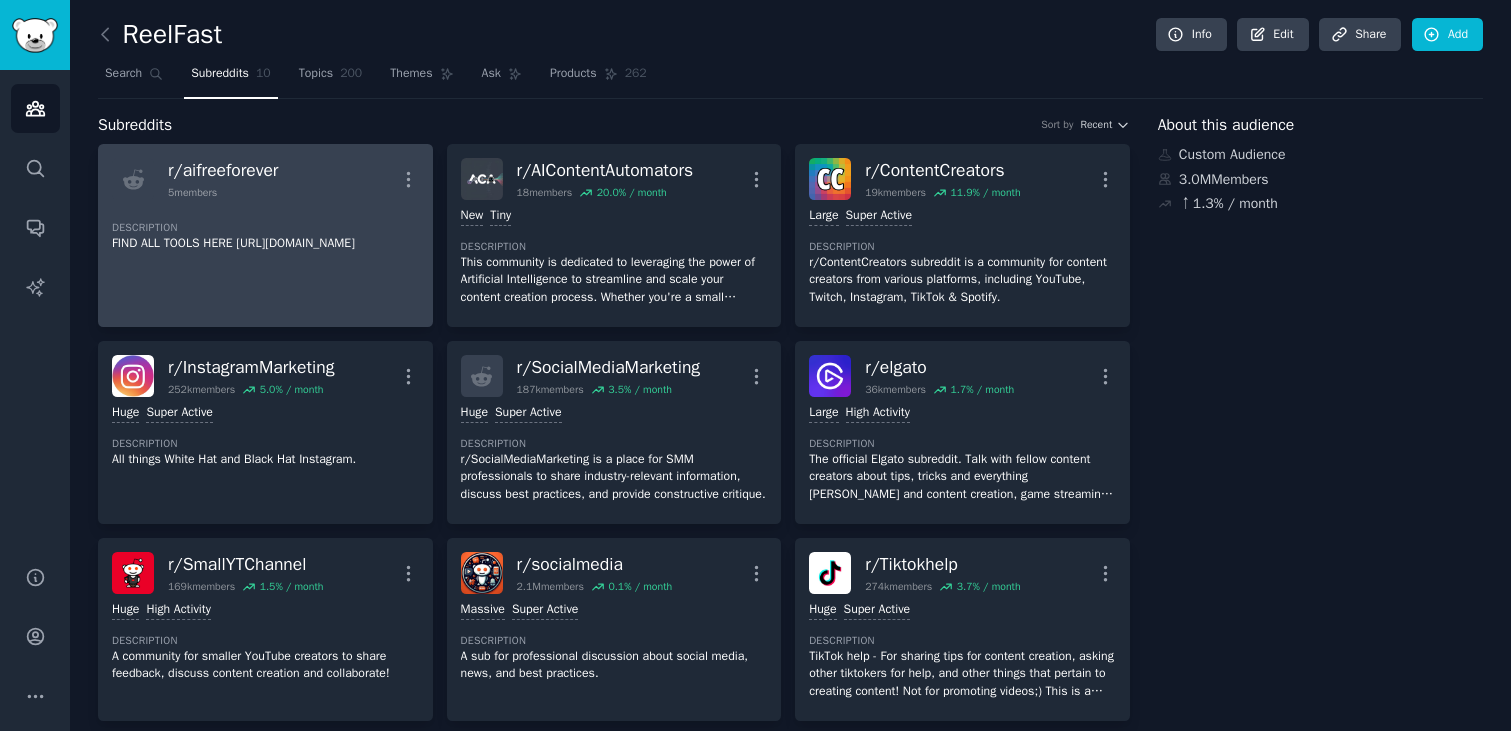 click on "r/ aifreeforever 5  members More Description
FIND ALL TOOLS HERE
[URL][DOMAIN_NAME]" at bounding box center [265, 235] 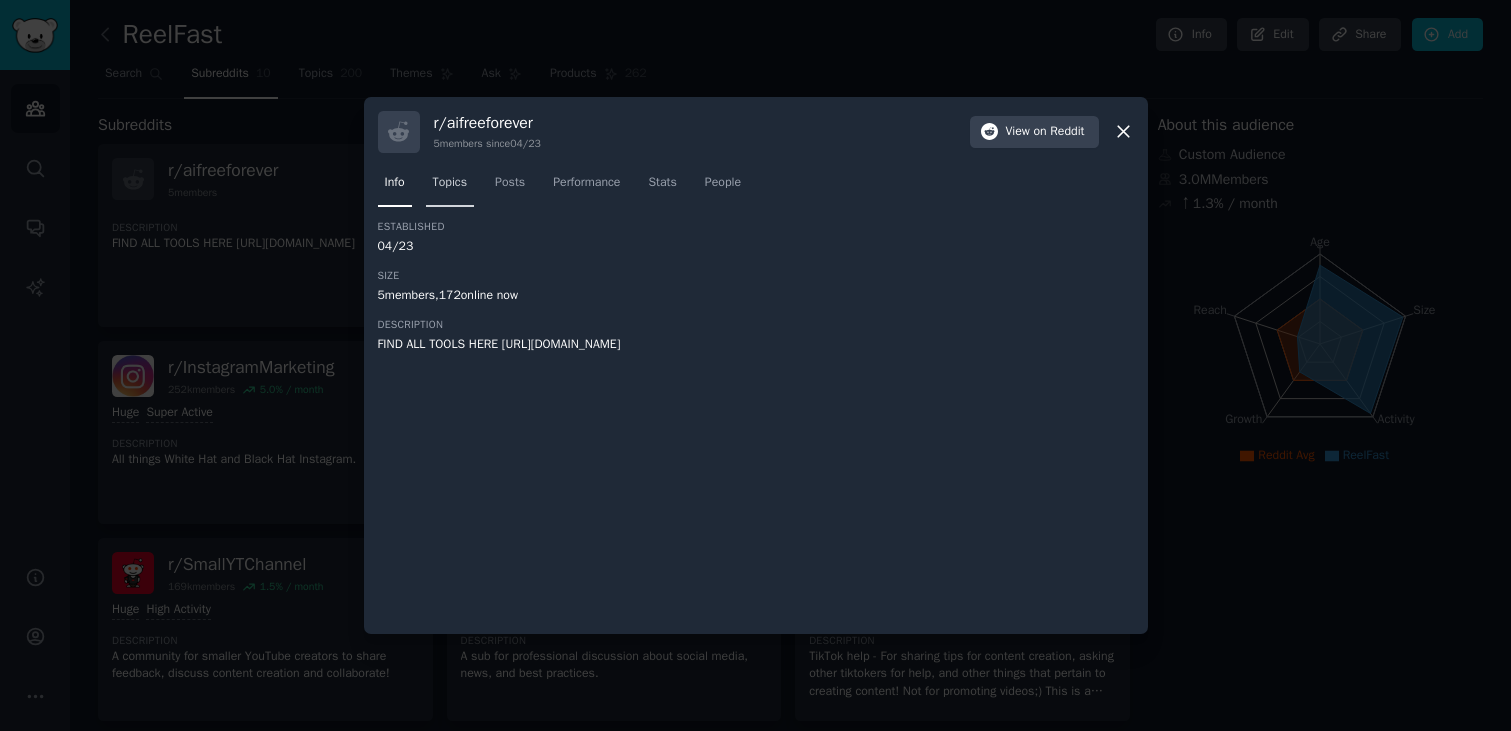 click on "Topics" at bounding box center [450, 183] 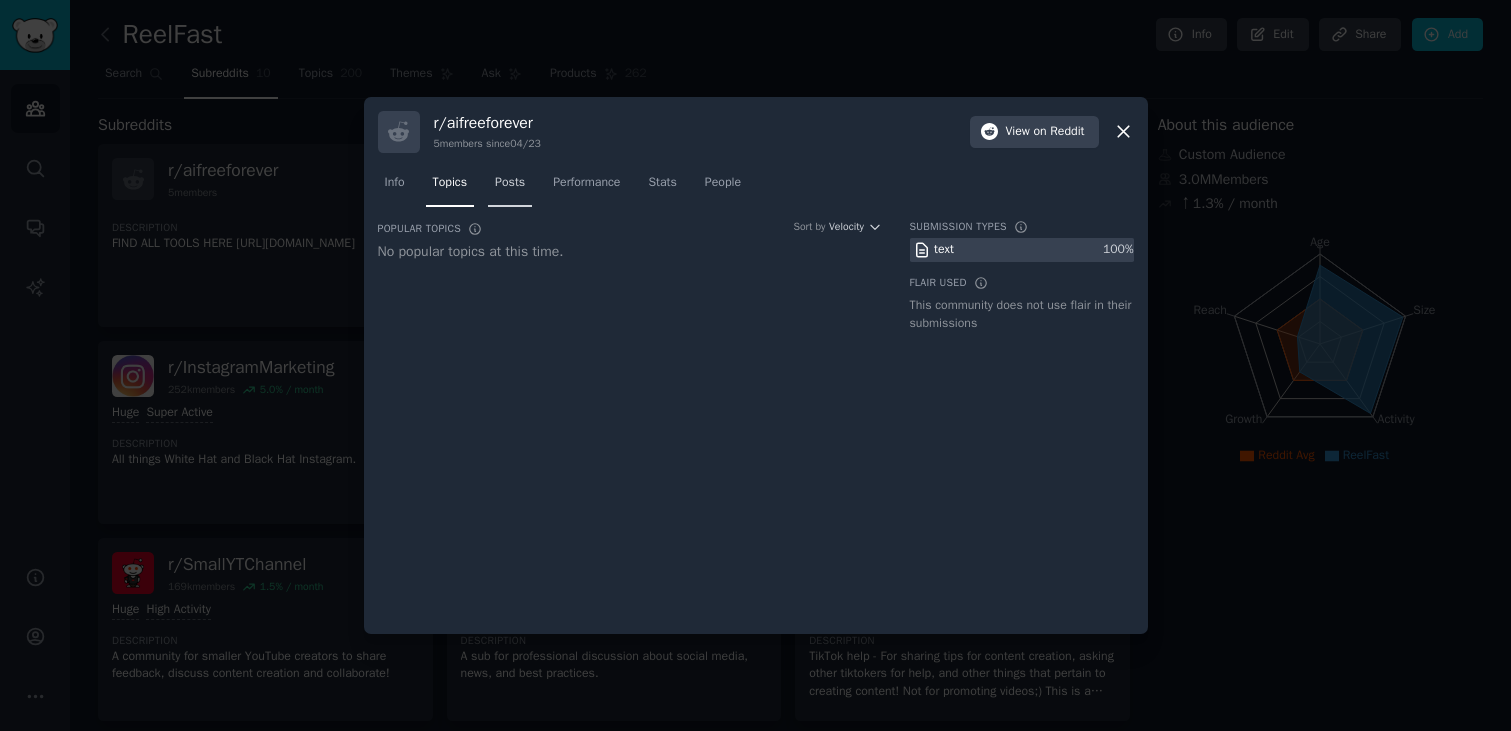 click on "Posts" at bounding box center (510, 183) 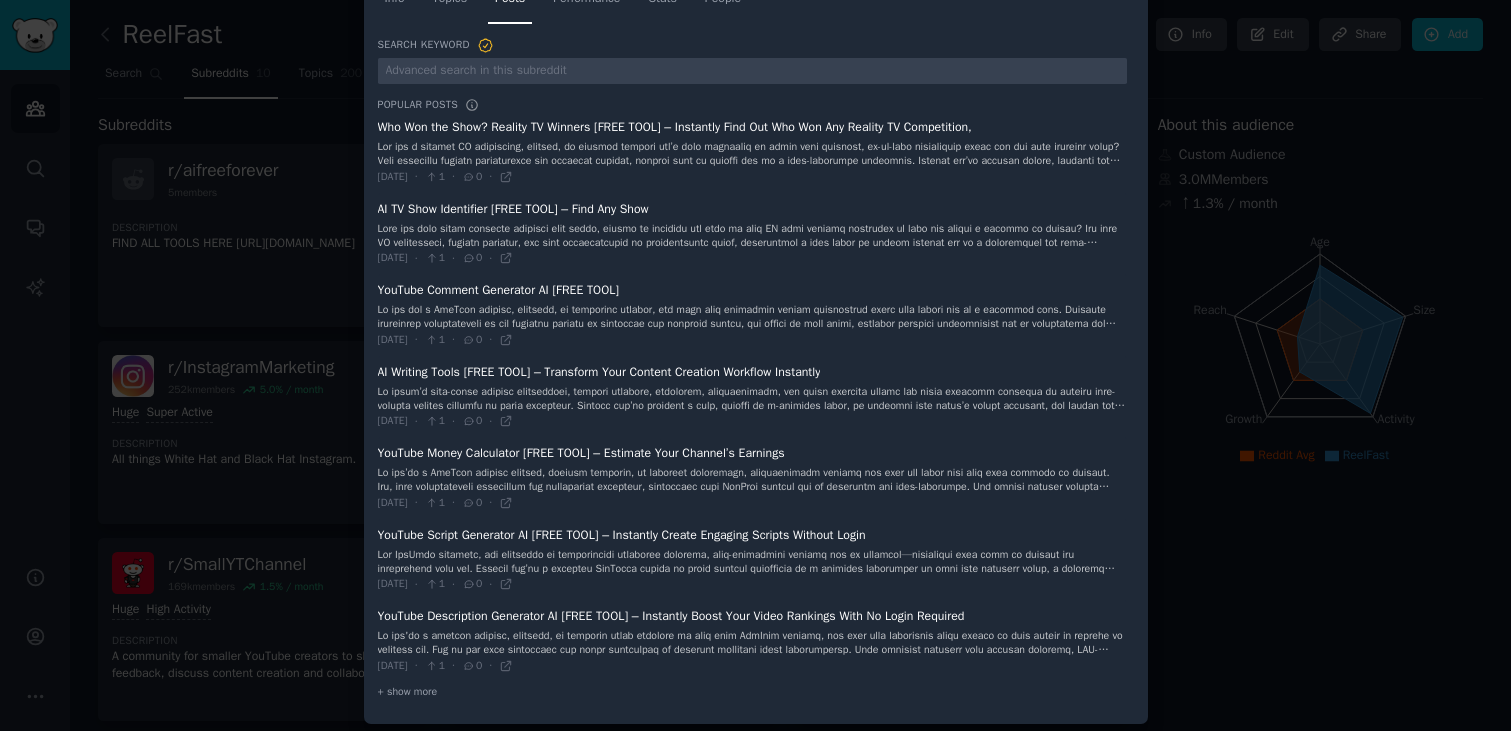 scroll, scrollTop: 107, scrollLeft: 0, axis: vertical 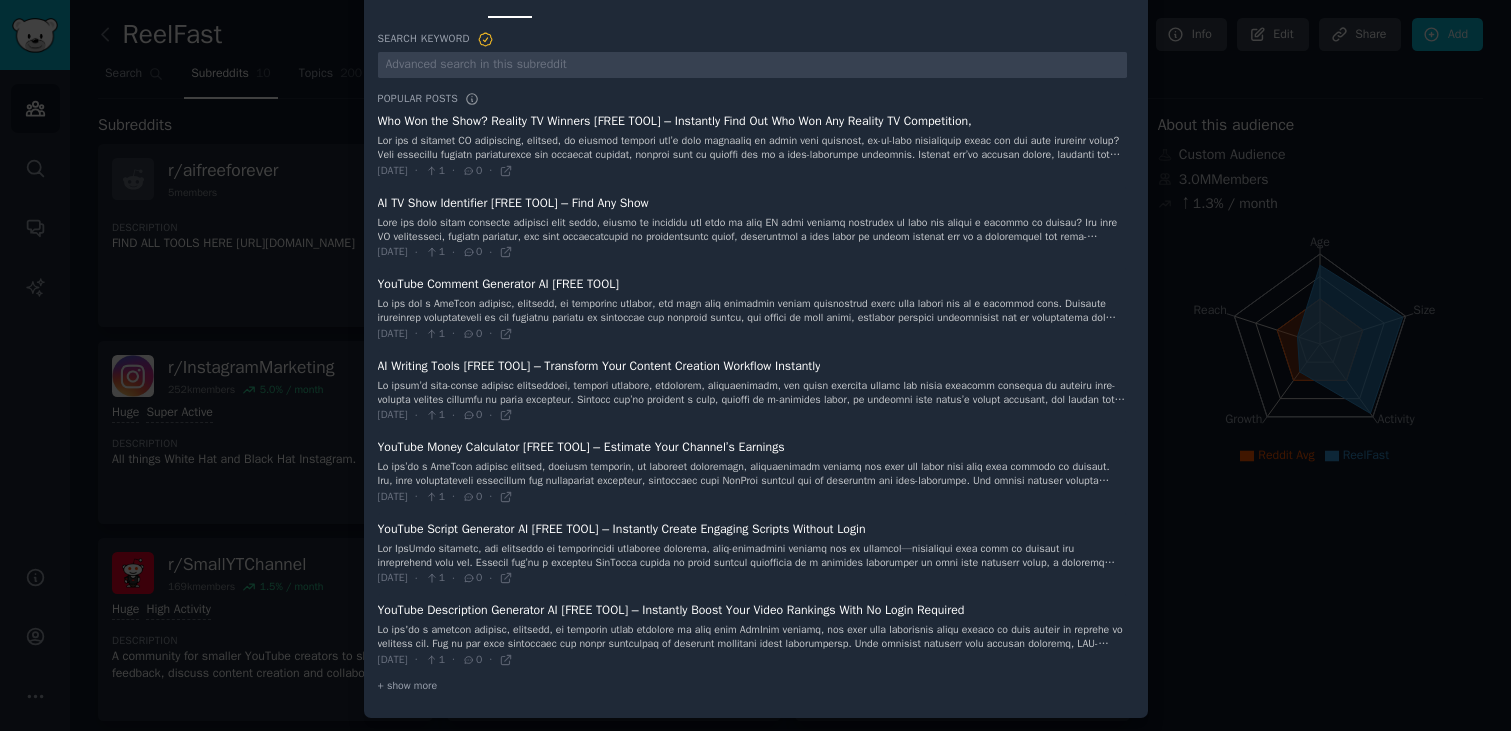 click at bounding box center (755, 365) 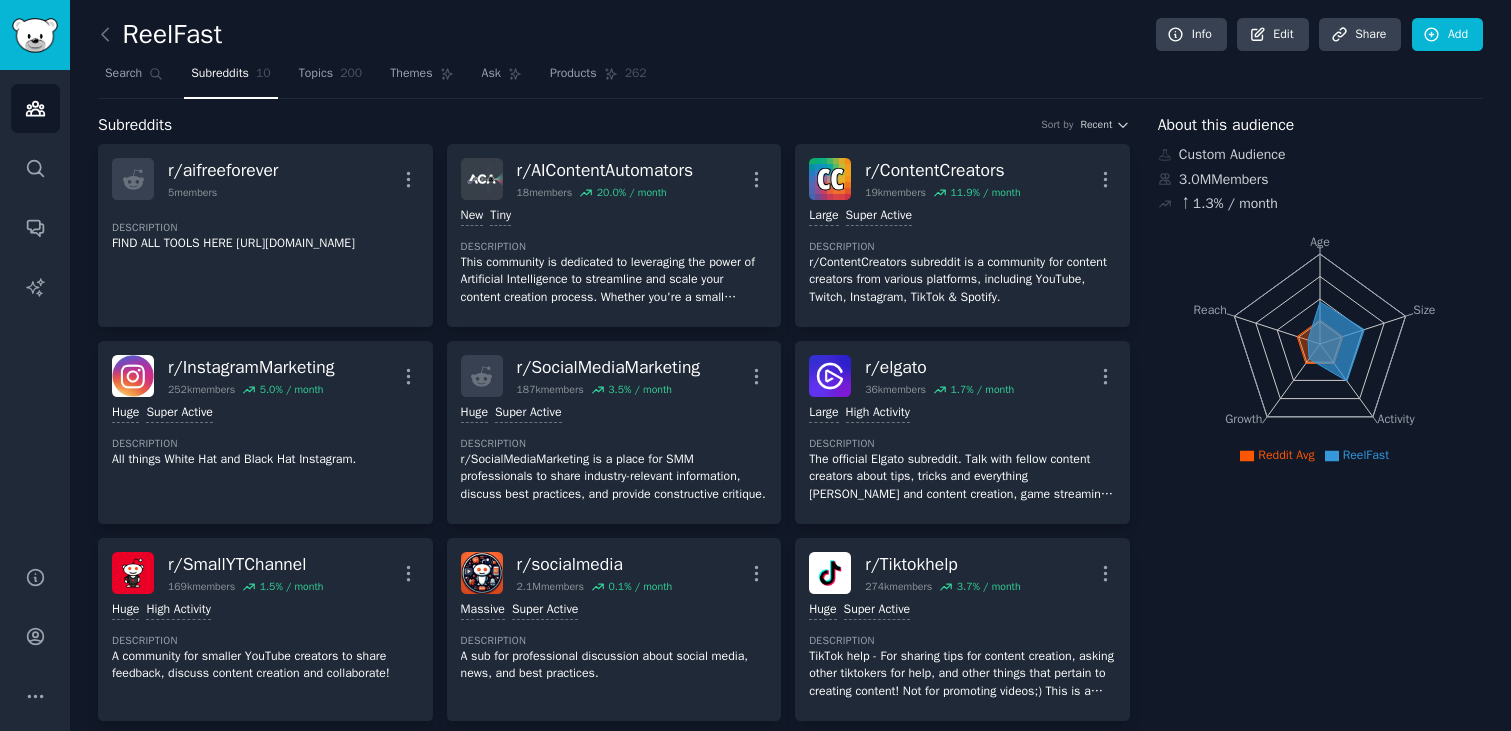click on "ReelFast Info Edit Share Add Search Subreddits 10 Topics 200 Themes Ask Products 262 Subreddits Sort by Recent r/ aifreeforever 5  members More Description
FIND ALL TOOLS HERE
[URL][DOMAIN_NAME]
r/ AIContentAutomators 18  members 20.0 % / month More New Tiny Description This community is dedicated to leveraging the power of Artificial Intelligence to streamline and scale your content creation process. Whether you're a small business owner, marketer, or creator looking to save time, reduce costs, and amplify your reach, you're in the right place. r/ ContentCreators 19k  members 11.9 % / month More Large Super Active Description r/ContentCreators subreddit is a community for content creators from various platforms, including YouTube, Twitch, Instagram, TikTok & Spotify. r/ InstagramMarketing 252k  members 5.0 % / month More Huge Super Active Description All things White Hat and Black Hat Instagram.  r/ SocialMediaMarketing 187k  members 3.5 % / month More Huge Super Active Description r/ elgato 36k" at bounding box center (790, 972) 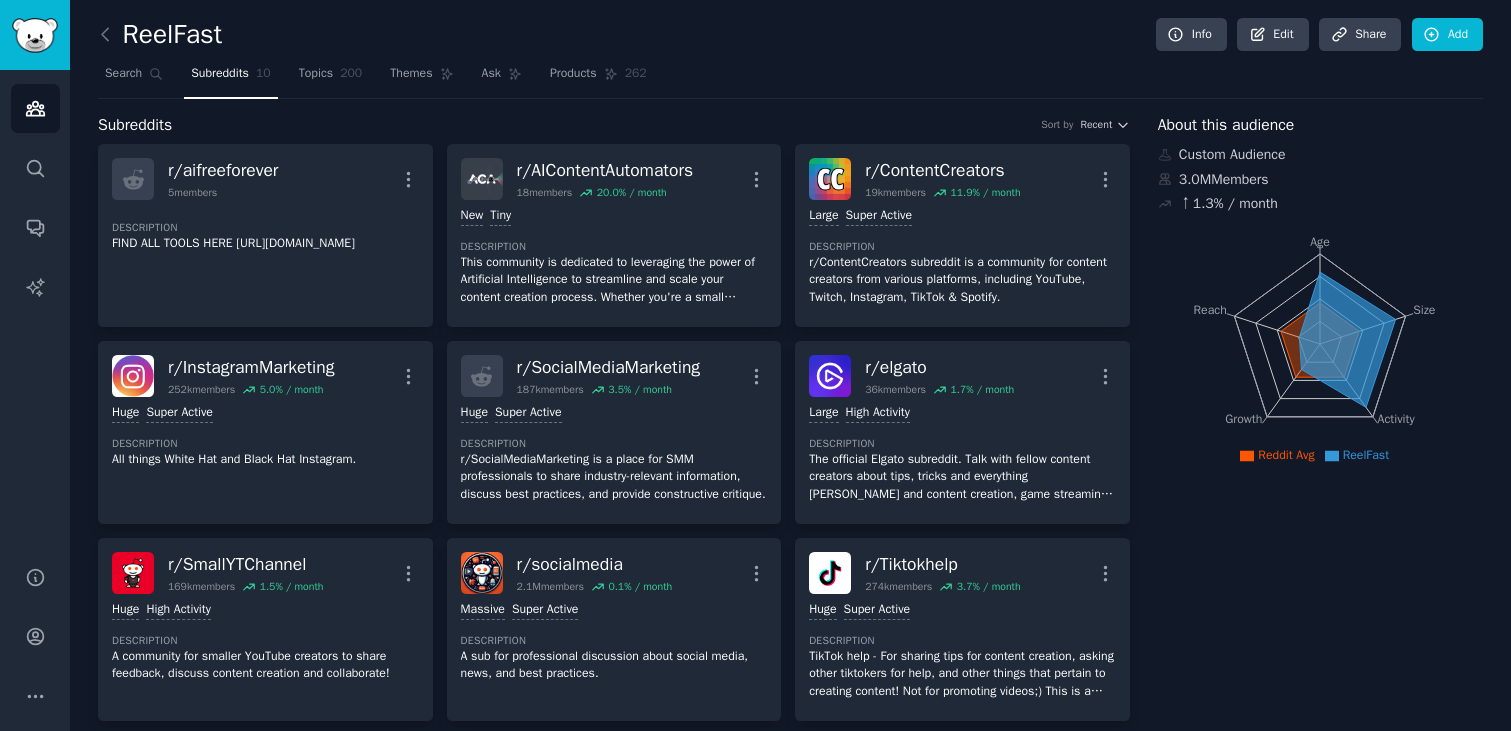 click on "Search Subreddits 10 Topics 200 Themes Ask Products 262" at bounding box center [790, 78] 